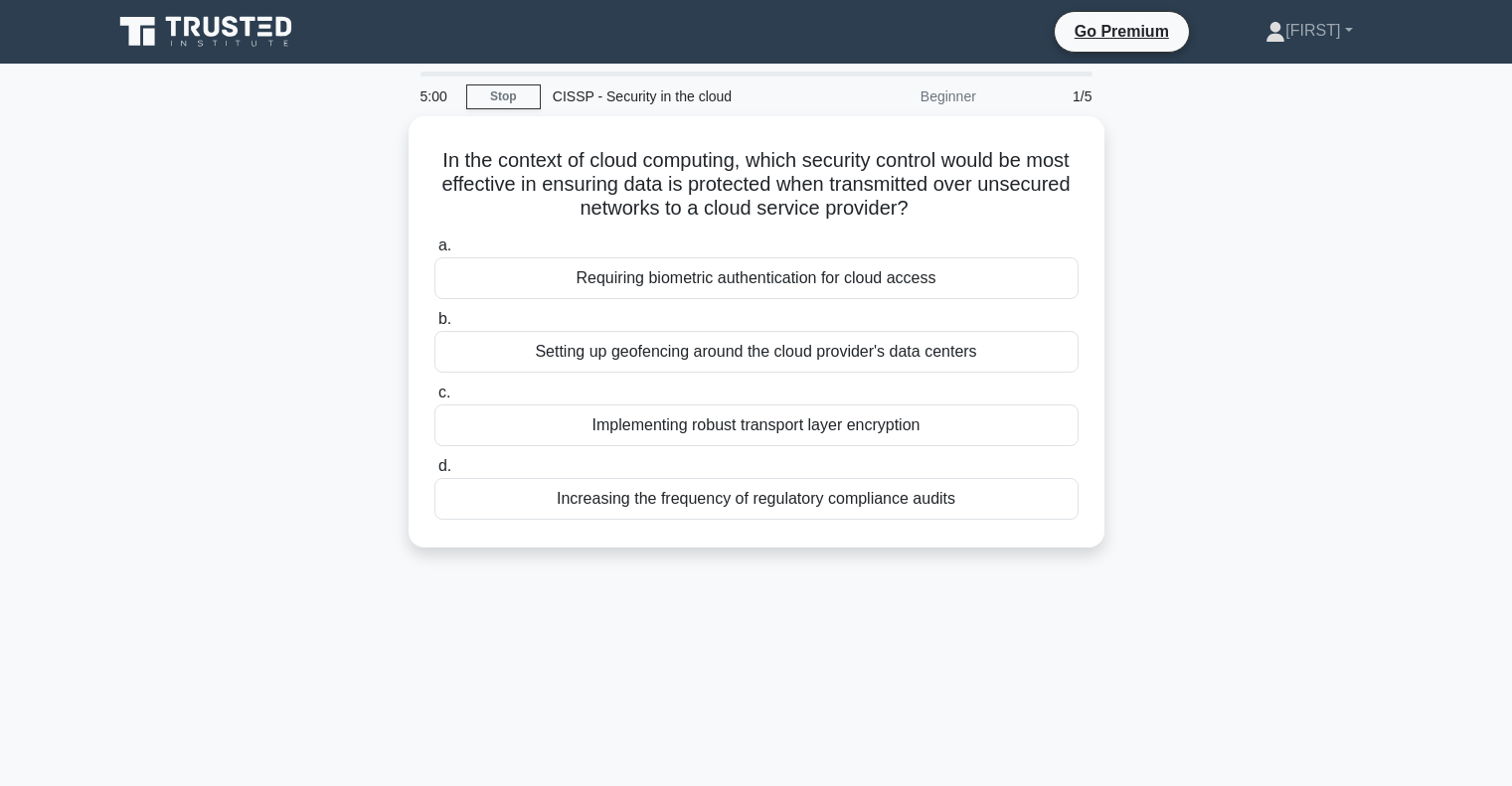scroll, scrollTop: 0, scrollLeft: 0, axis: both 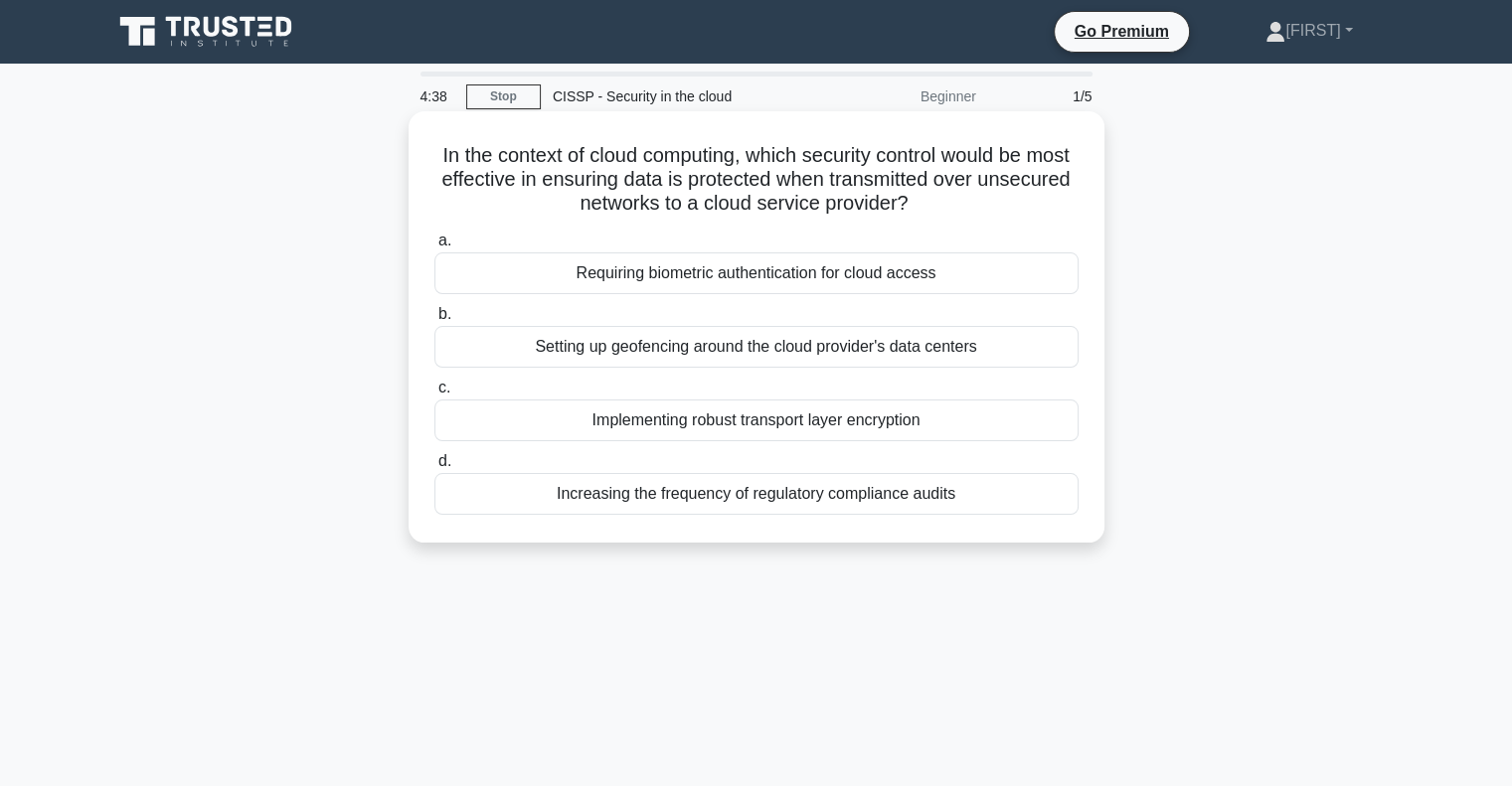click on "Implementing robust transport layer encryption" at bounding box center (756, 420) 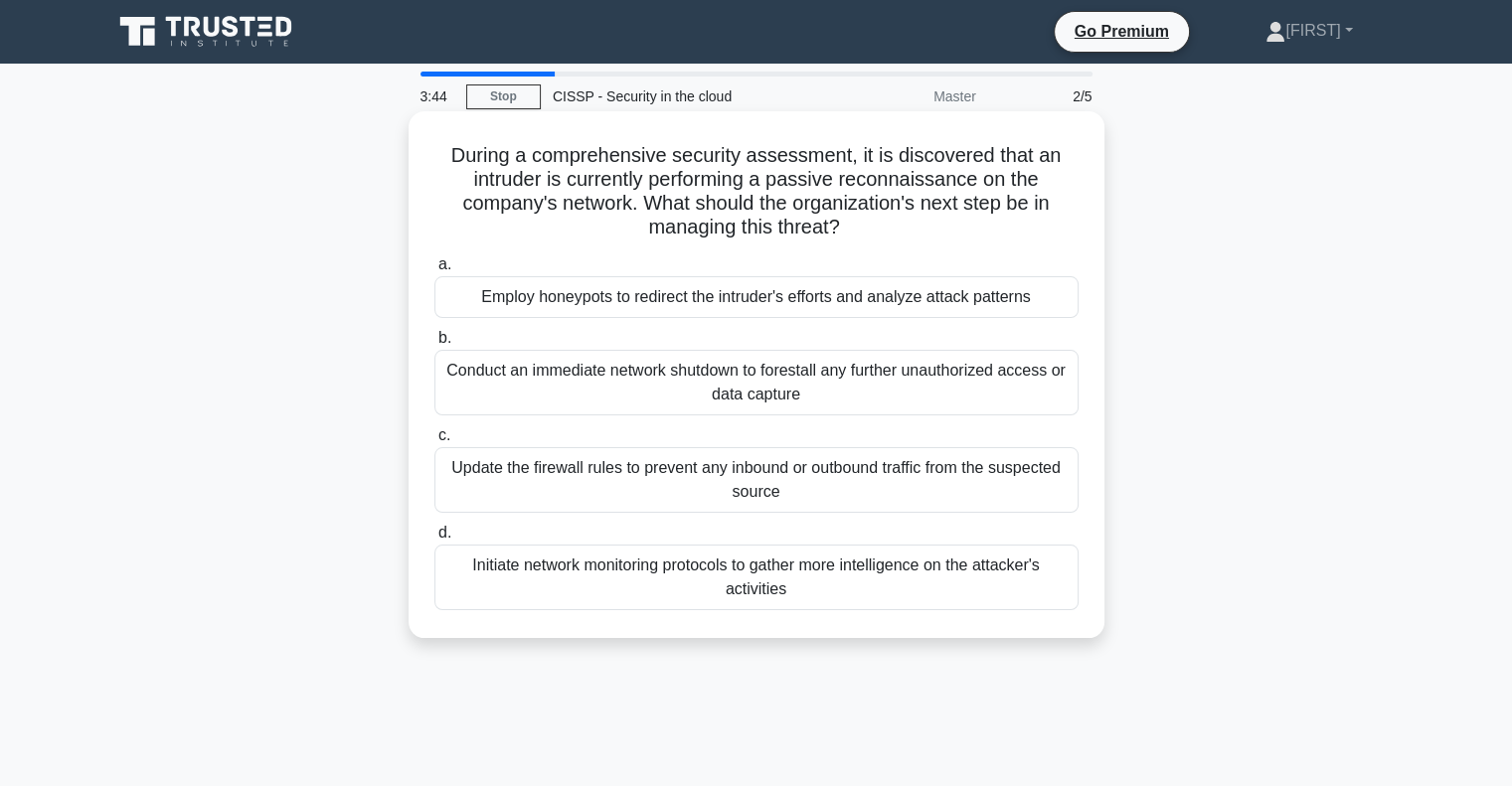 click on "Initiate network monitoring protocols to gather more intelligence on the attacker's activities" at bounding box center (756, 577) 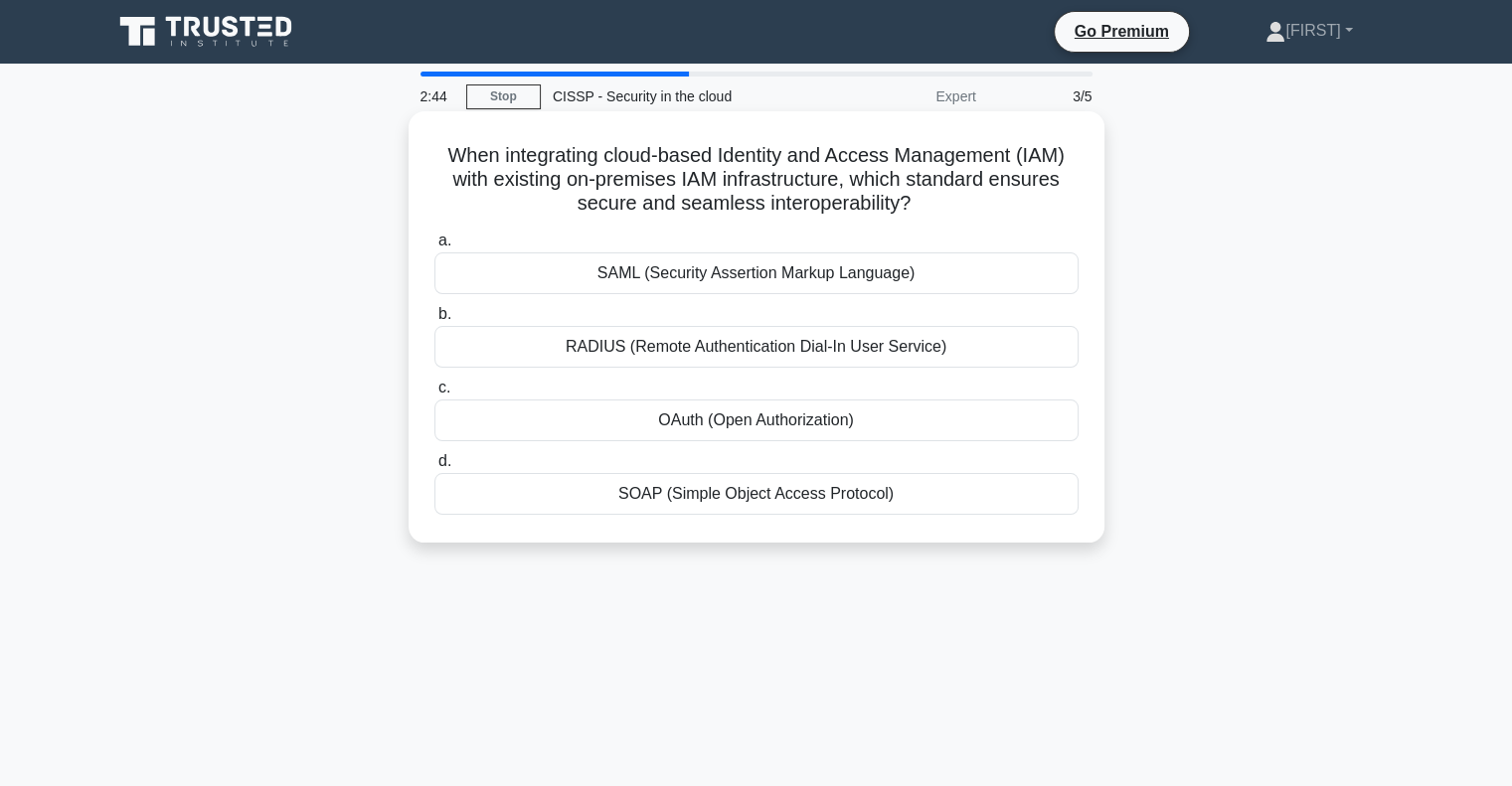 click on "SAML (Security Assertion Markup Language)" at bounding box center (756, 273) 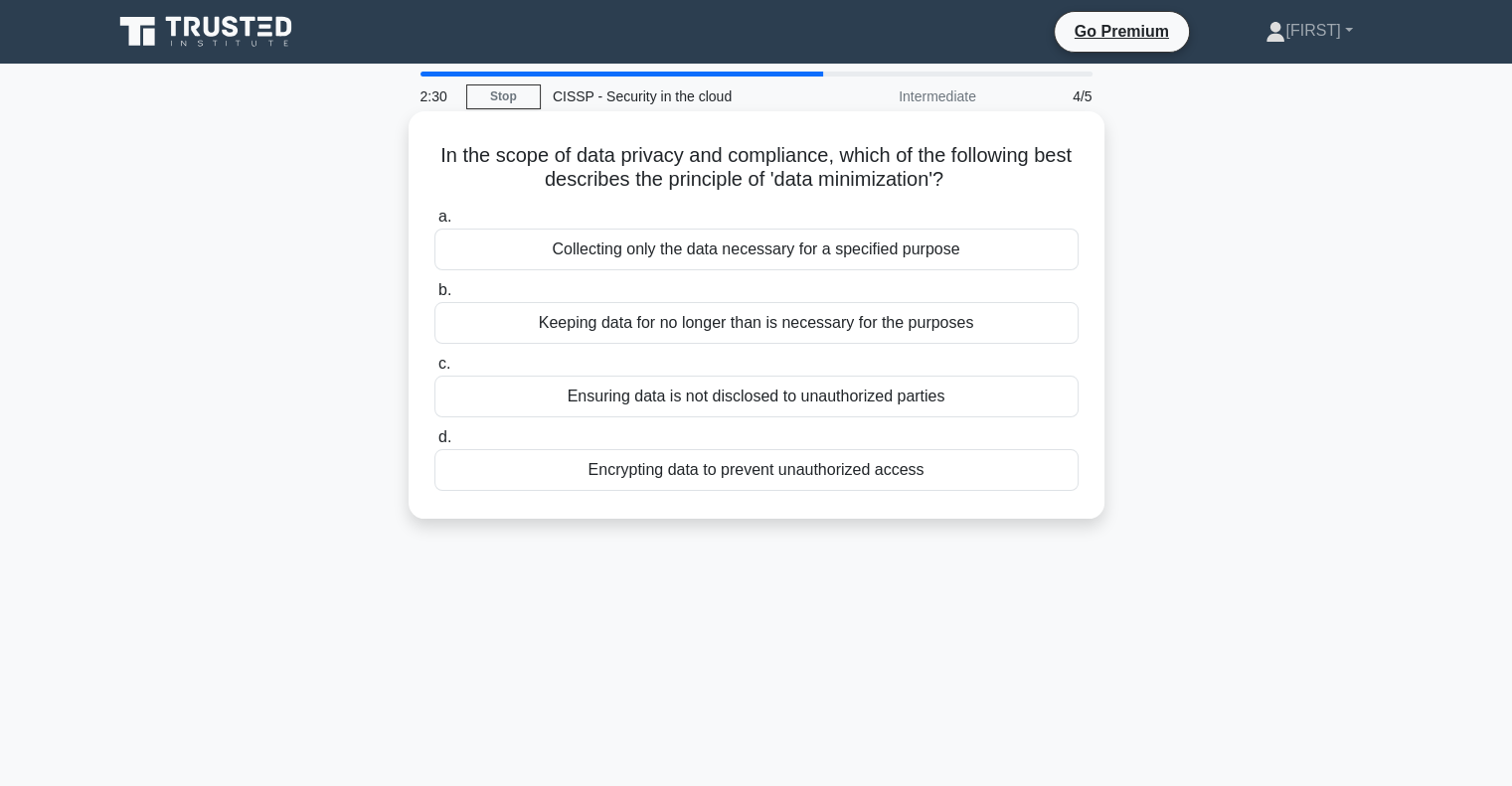 click on "Collecting only the data necessary for a specified purpose" at bounding box center (756, 249) 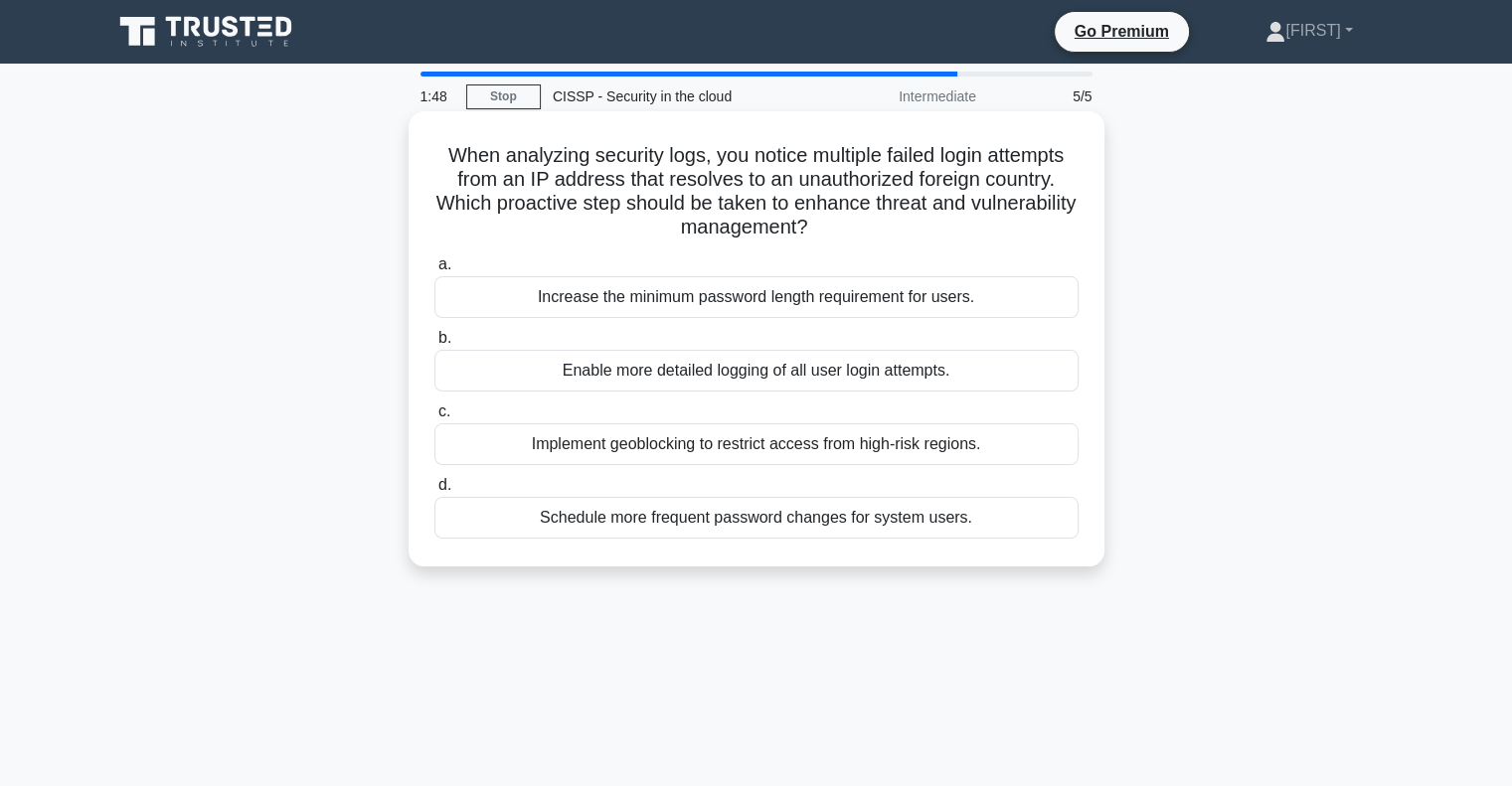 click on "Implement geoblocking to restrict access from high-risk regions." at bounding box center [756, 444] 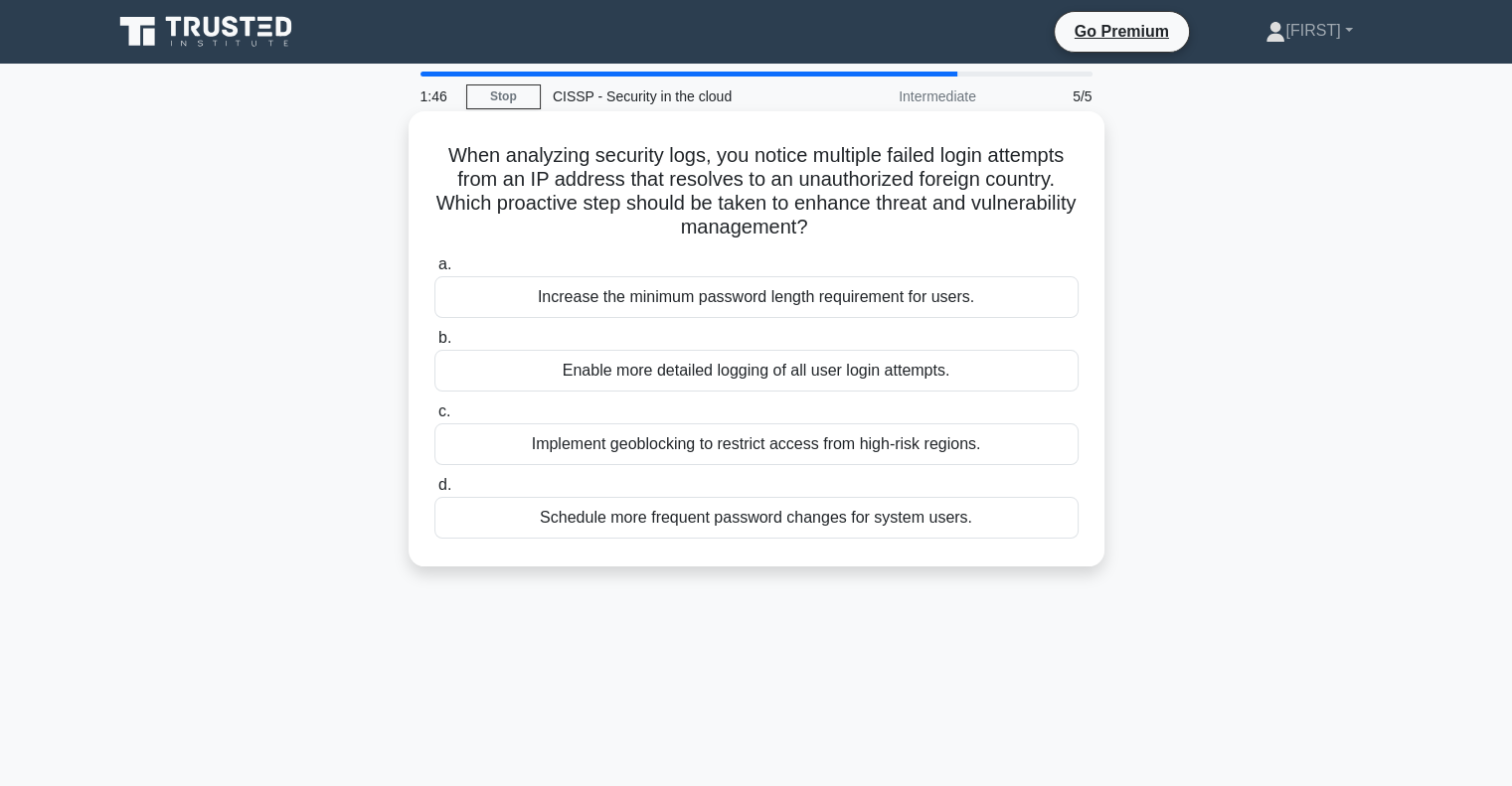 click on "Implement geoblocking to restrict access from high-risk regions." at bounding box center (756, 444) 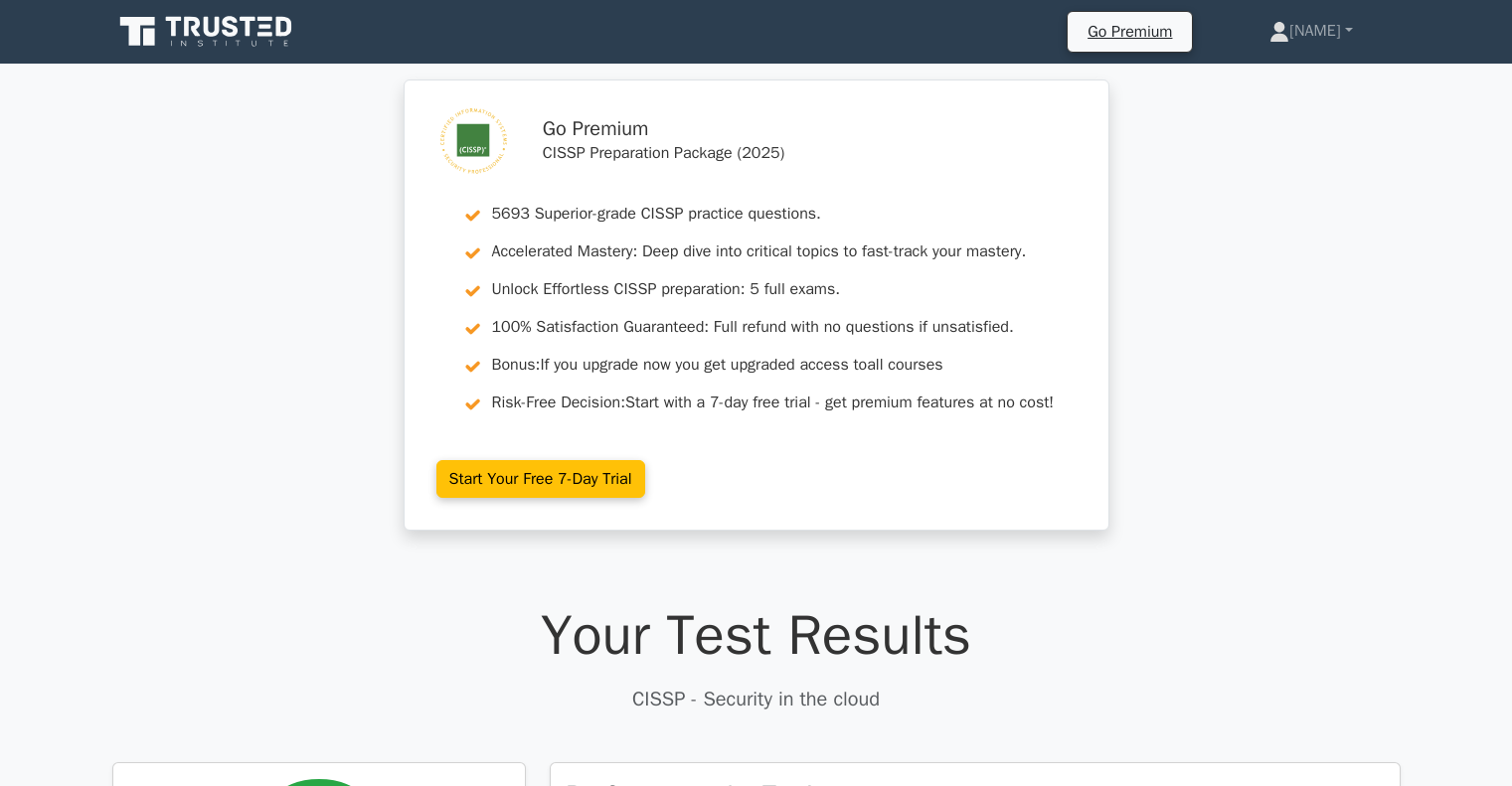 scroll, scrollTop: 0, scrollLeft: 0, axis: both 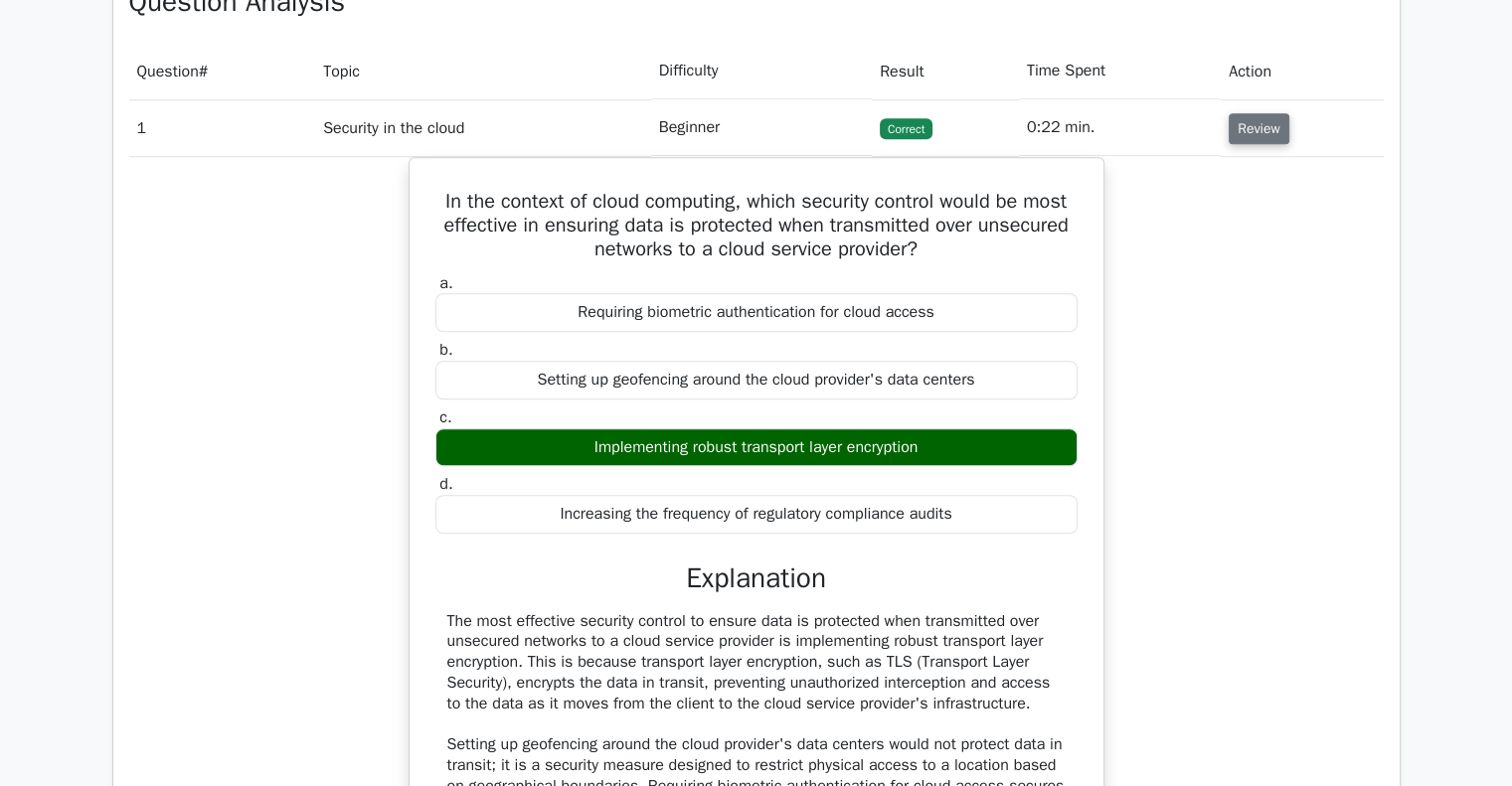 click on "Review" at bounding box center [1259, 128] 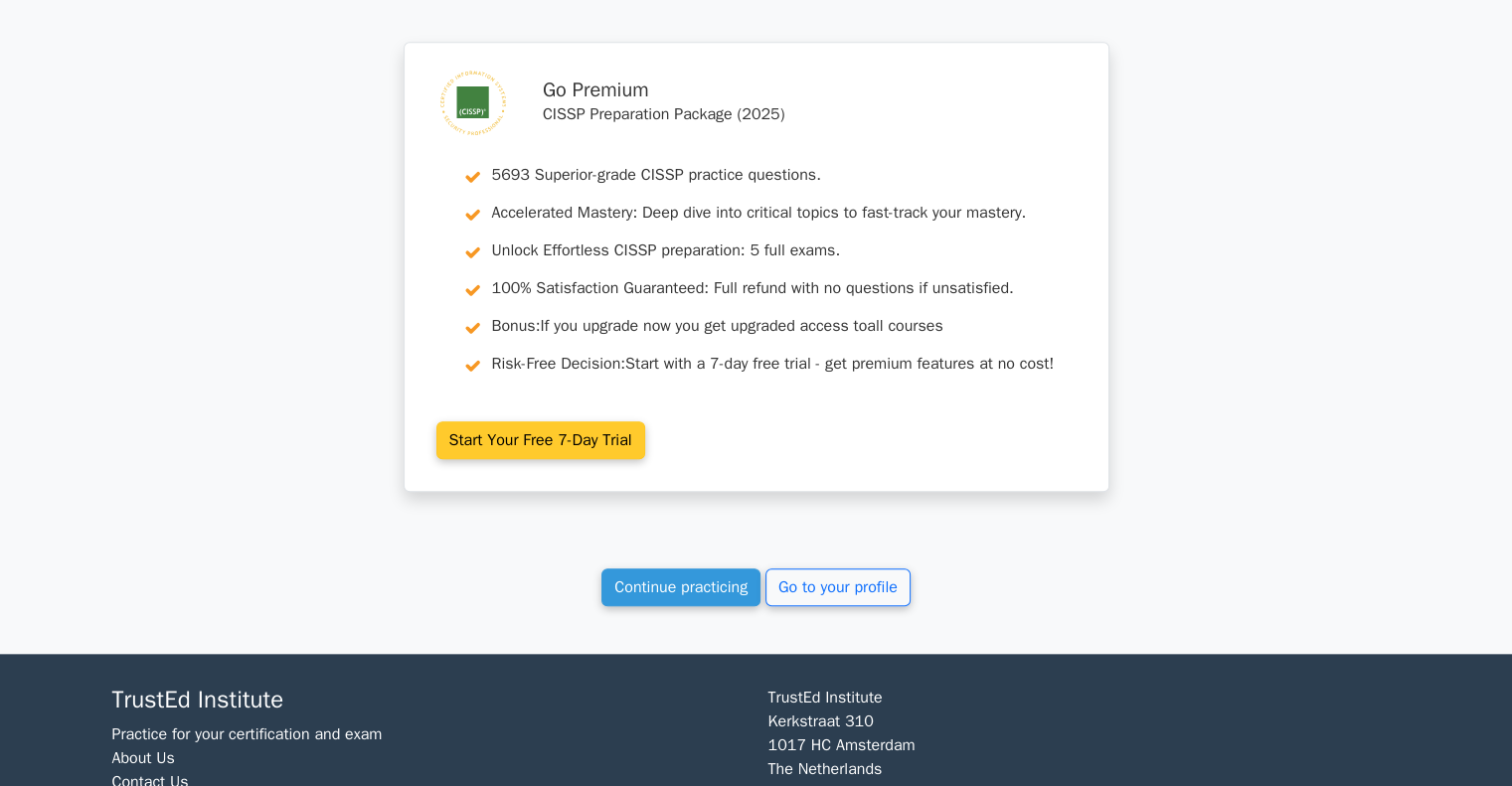 scroll, scrollTop: 1937, scrollLeft: 0, axis: vertical 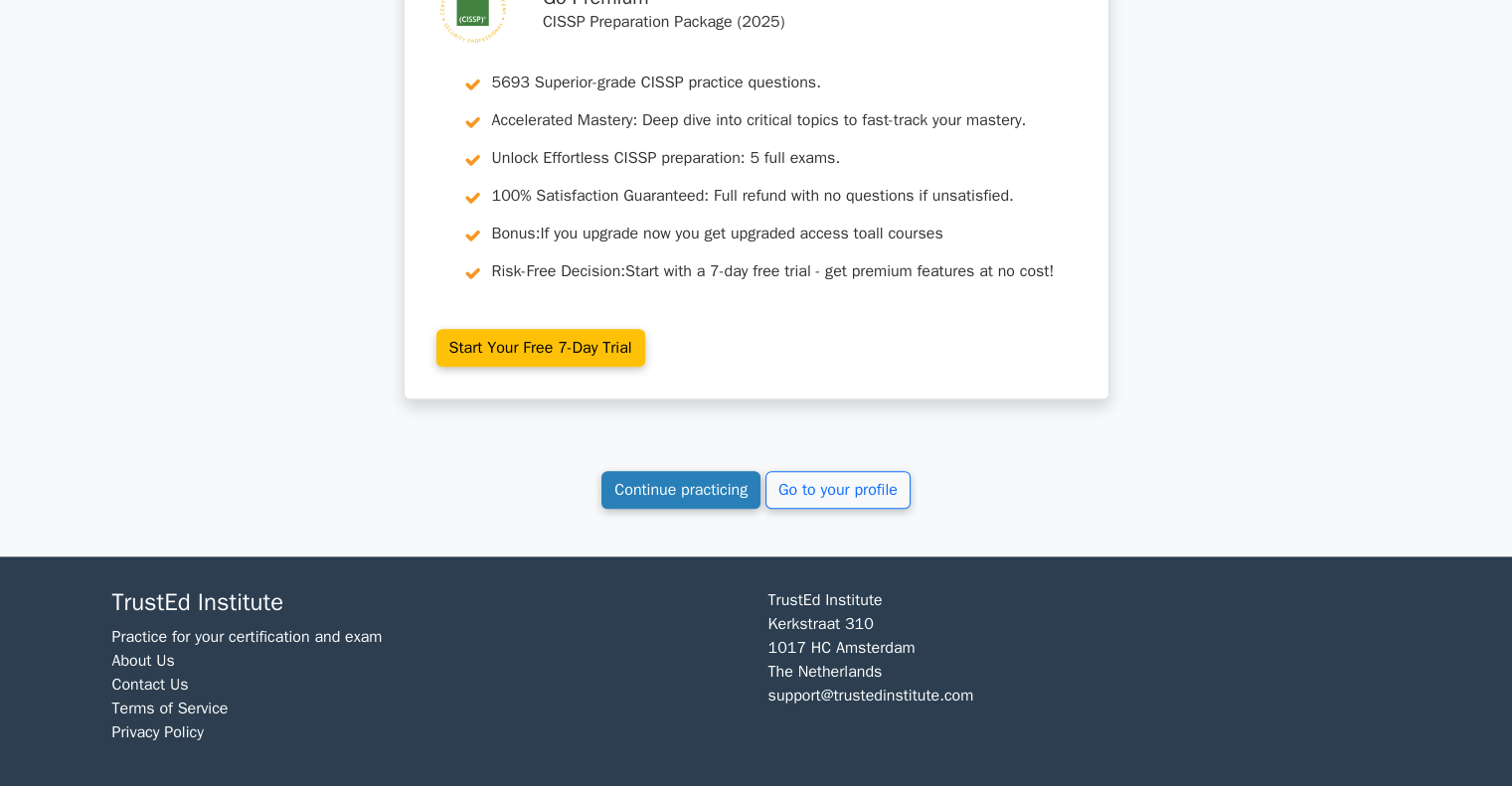 click on "Continue practicing" at bounding box center [681, 490] 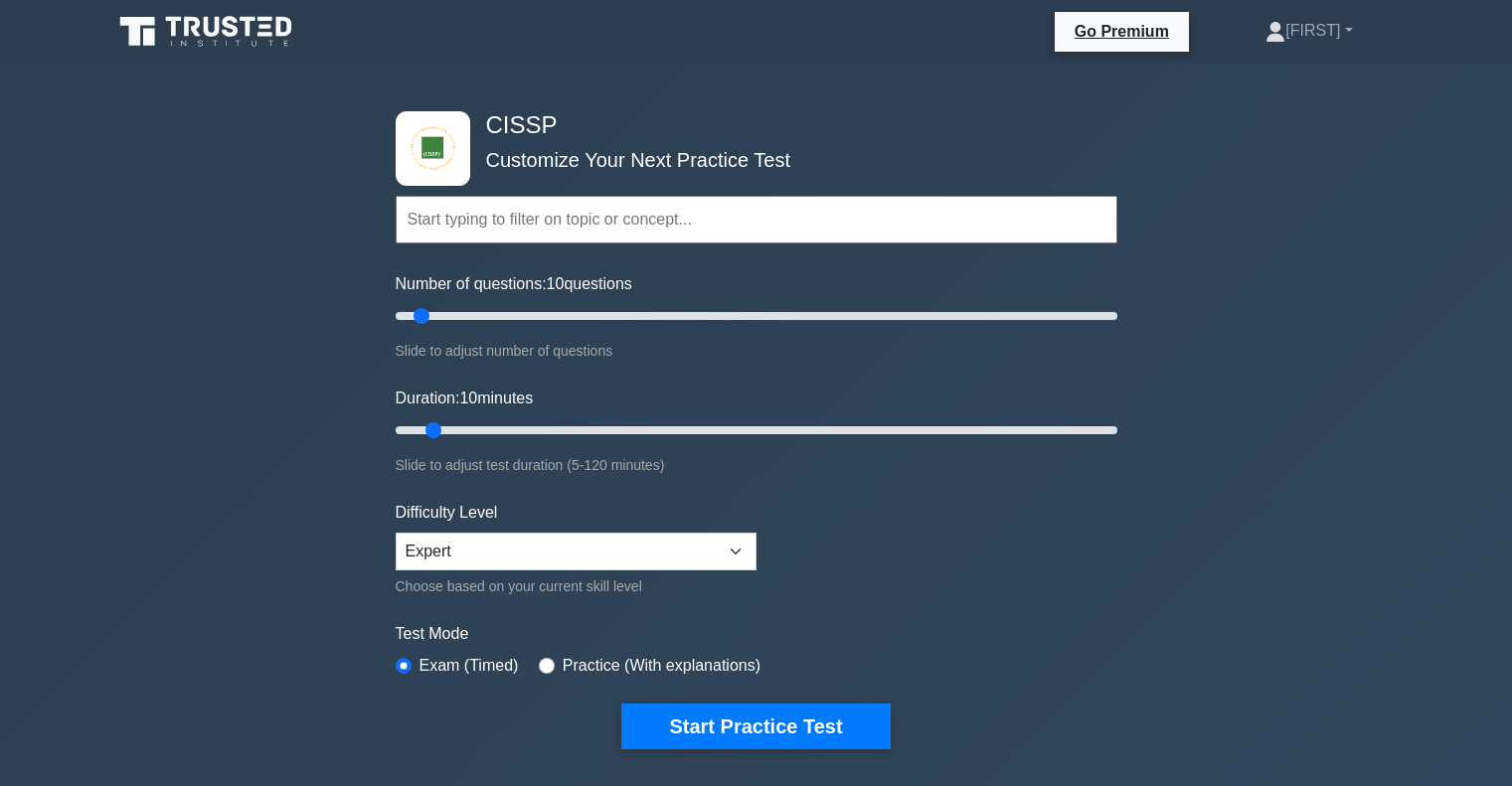 scroll, scrollTop: 0, scrollLeft: 0, axis: both 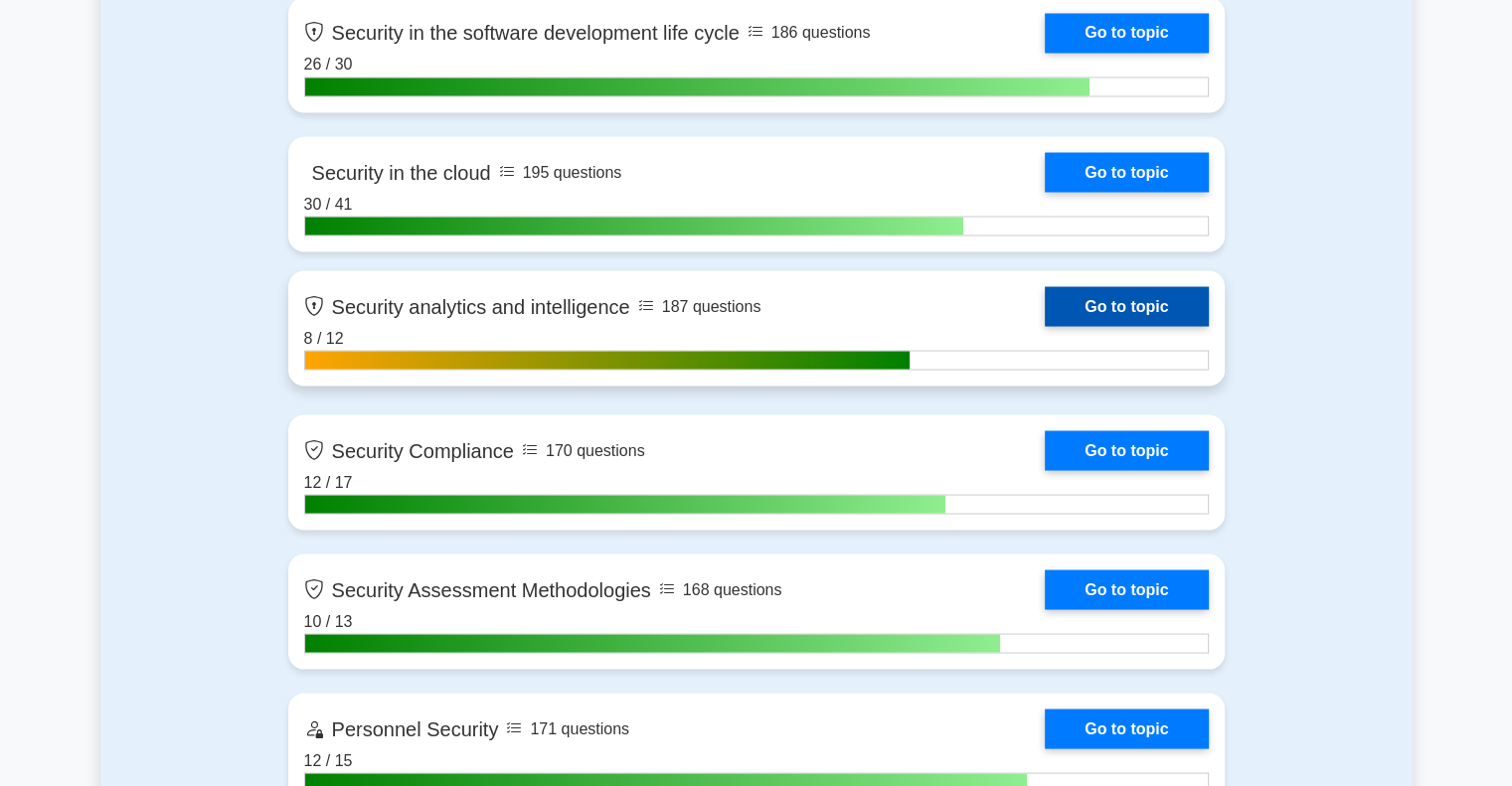 click on "Go to topic" at bounding box center (1126, 306) 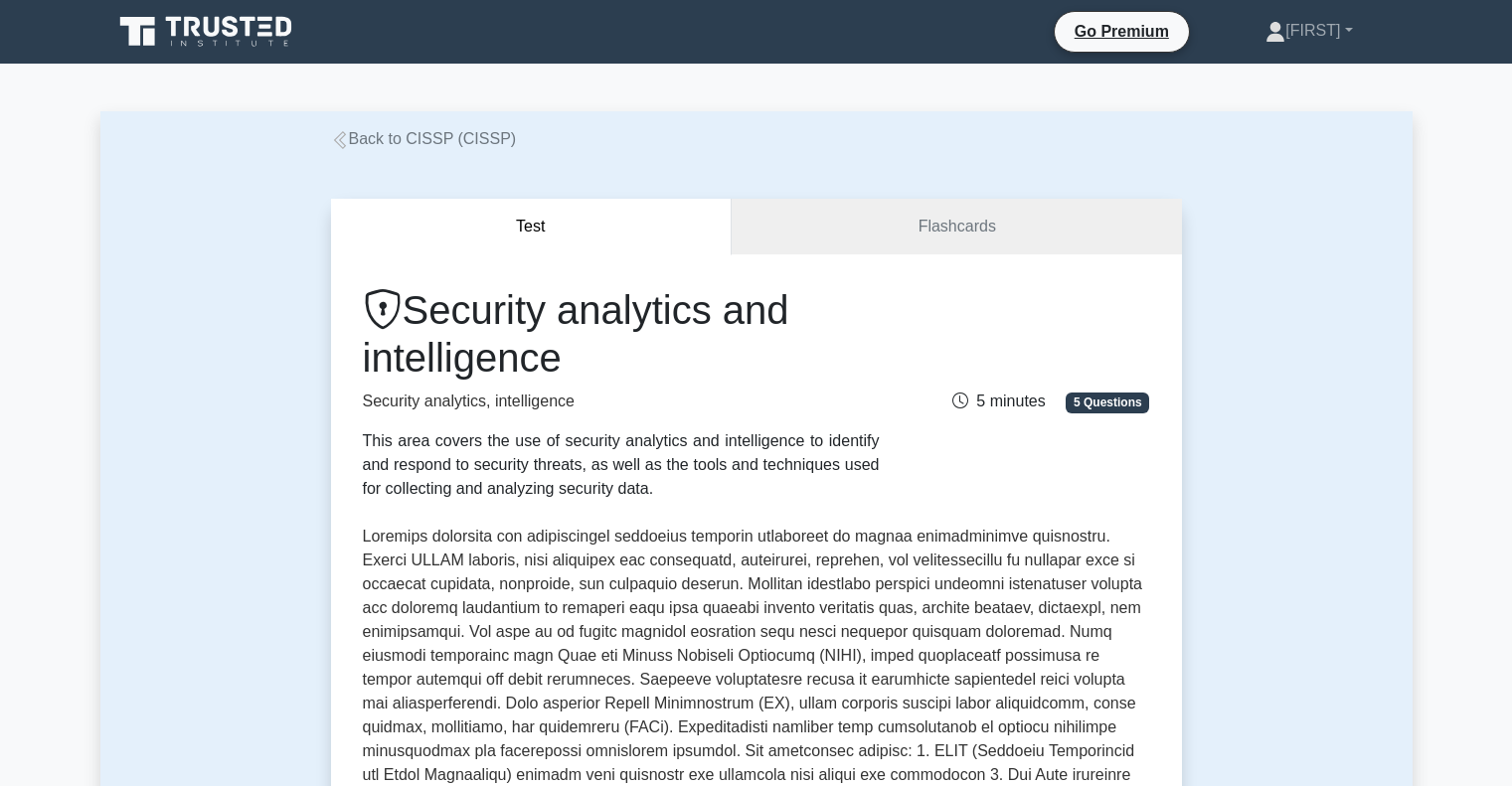 scroll, scrollTop: 0, scrollLeft: 0, axis: both 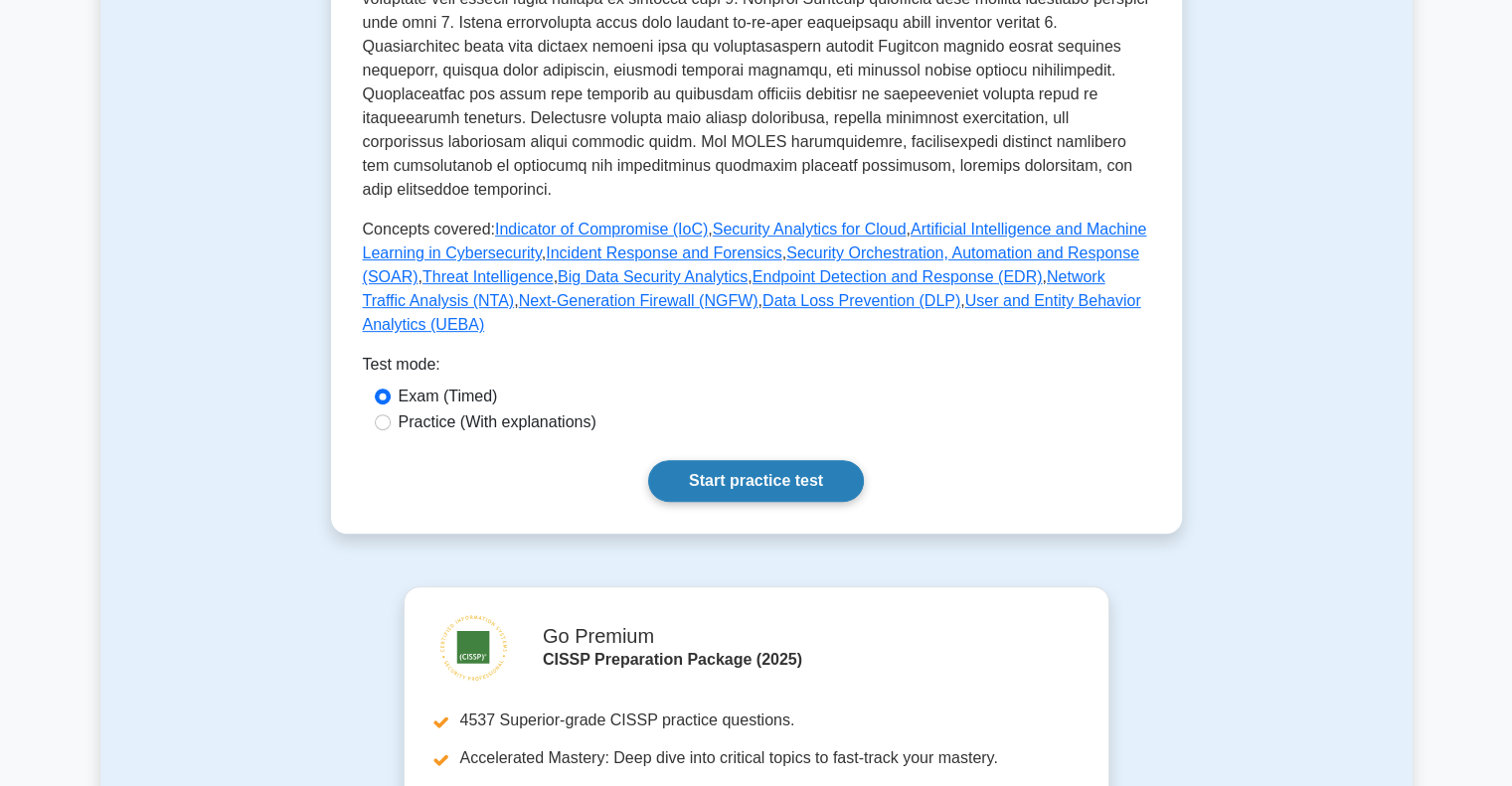 click on "Start practice test" at bounding box center (756, 481) 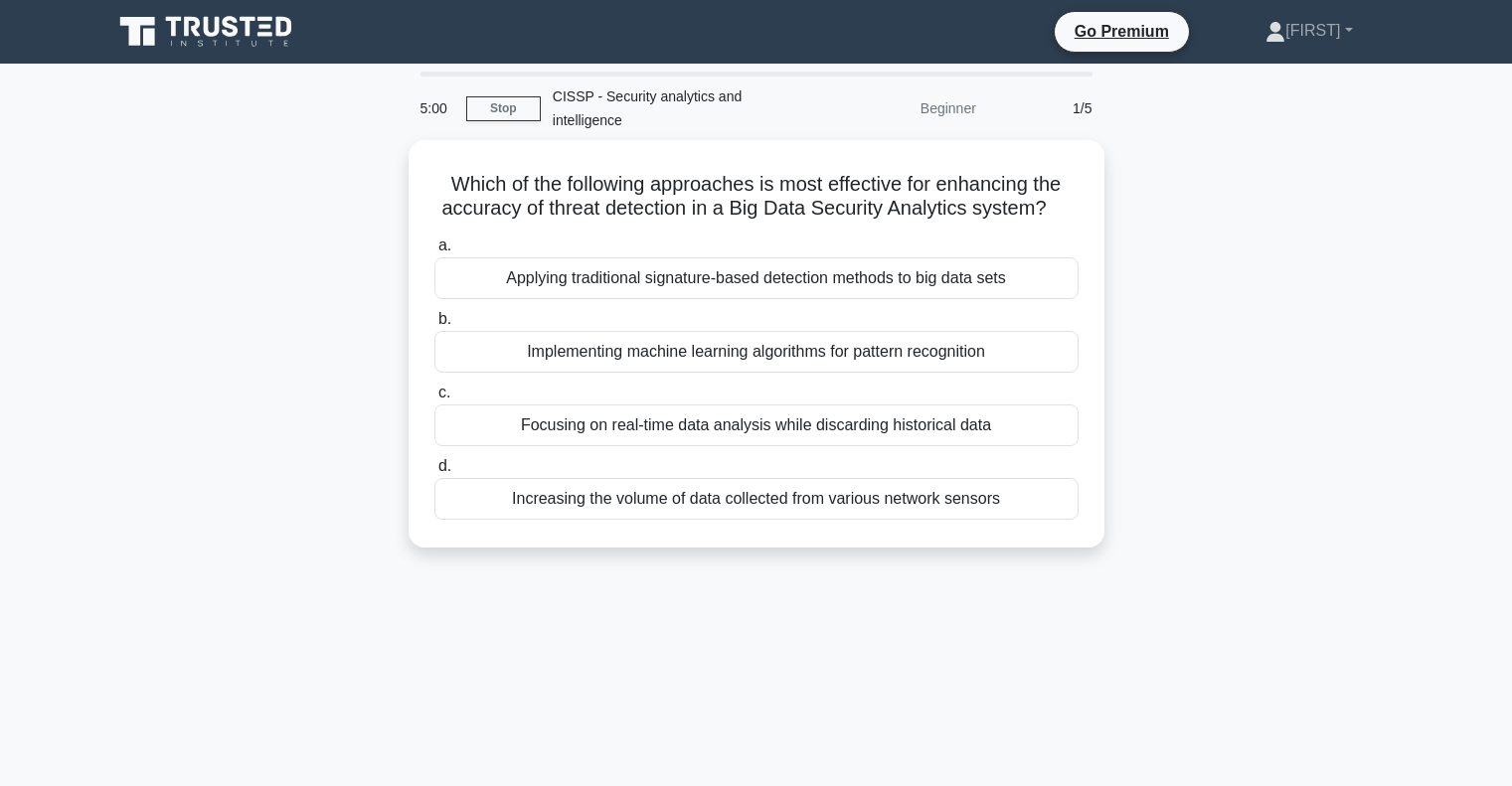 scroll, scrollTop: 0, scrollLeft: 0, axis: both 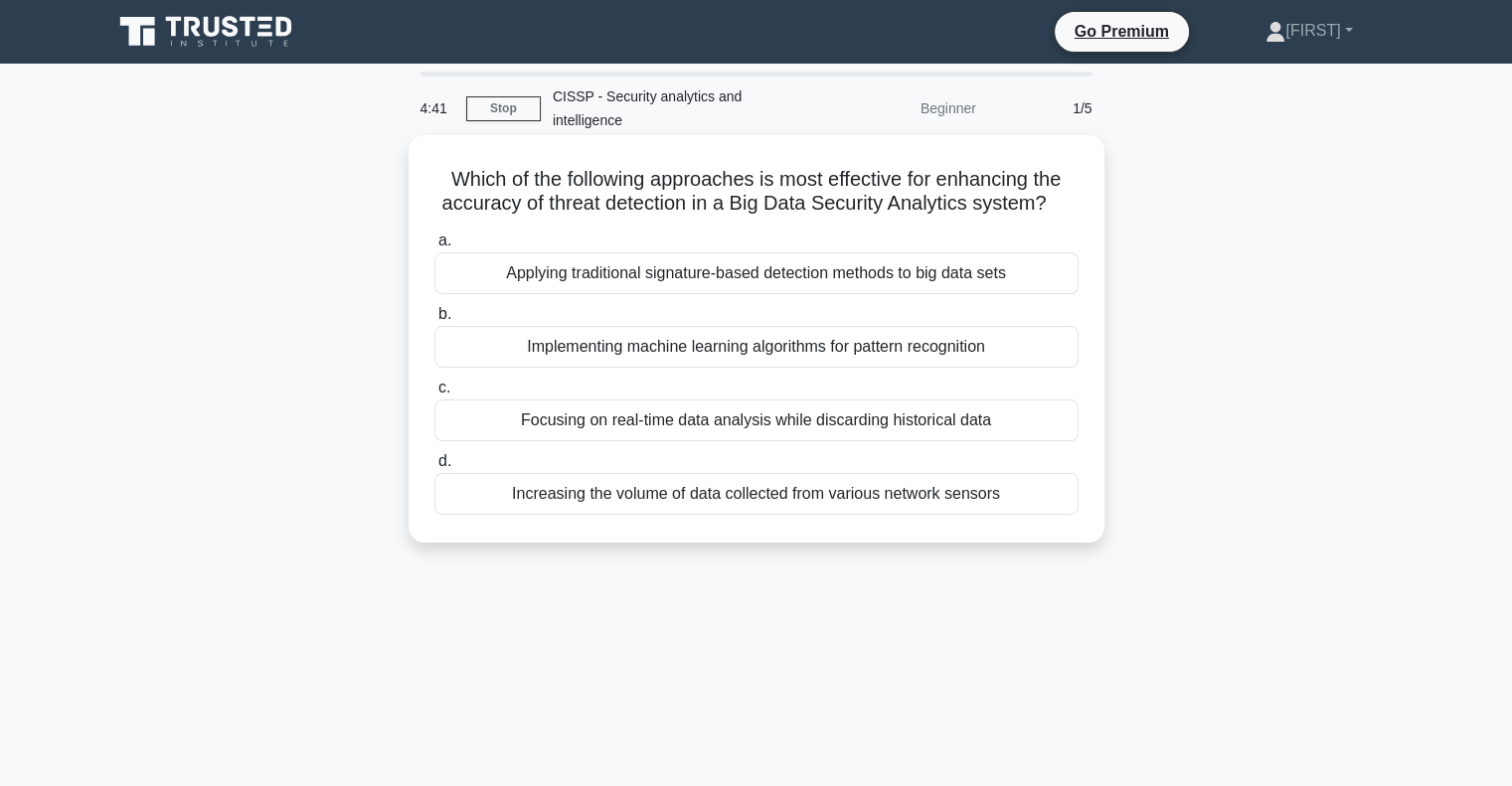 click on "Implementing machine learning algorithms for pattern recognition" at bounding box center [756, 347] 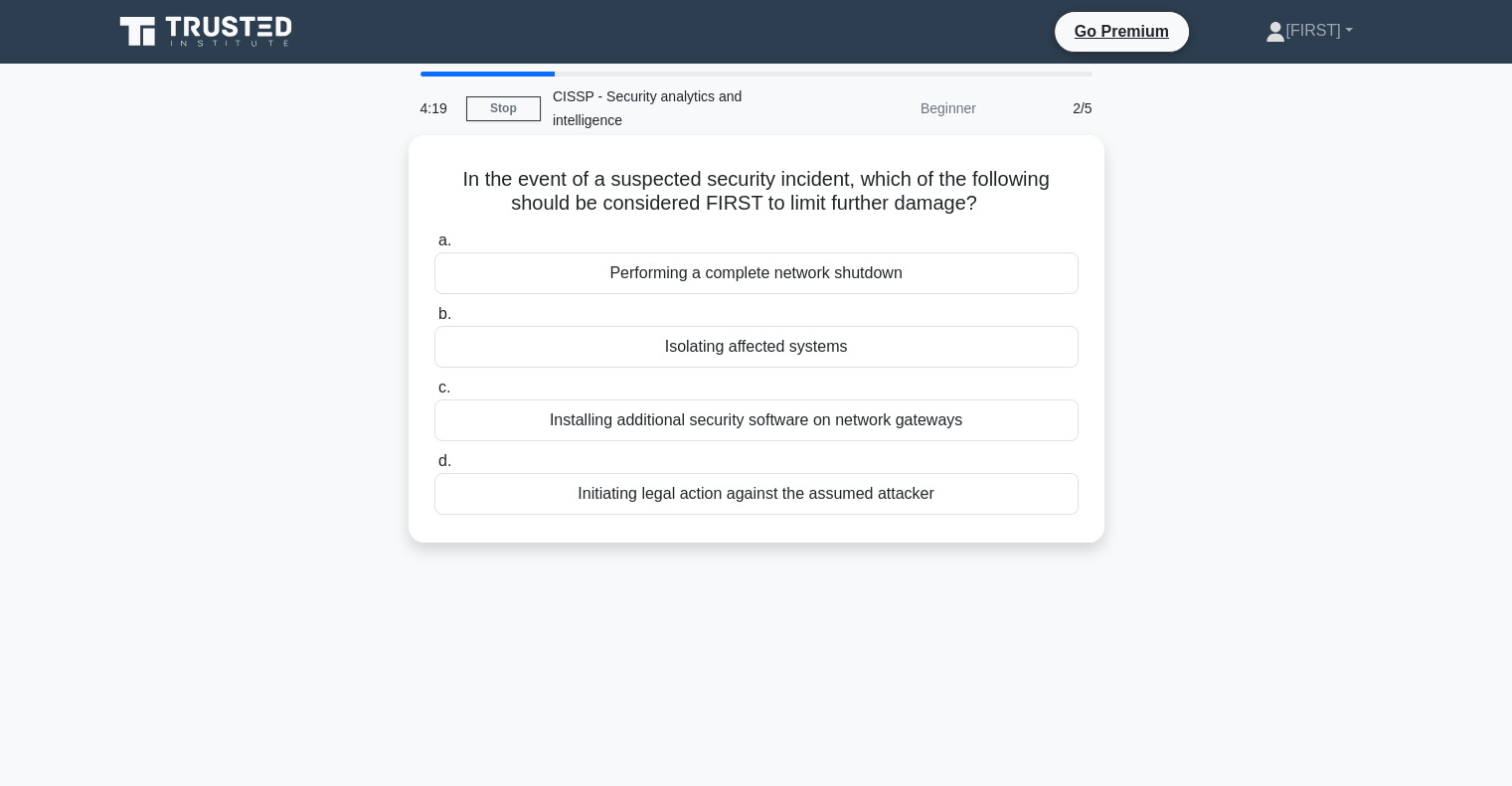 click on "Isolating affected systems" at bounding box center [756, 347] 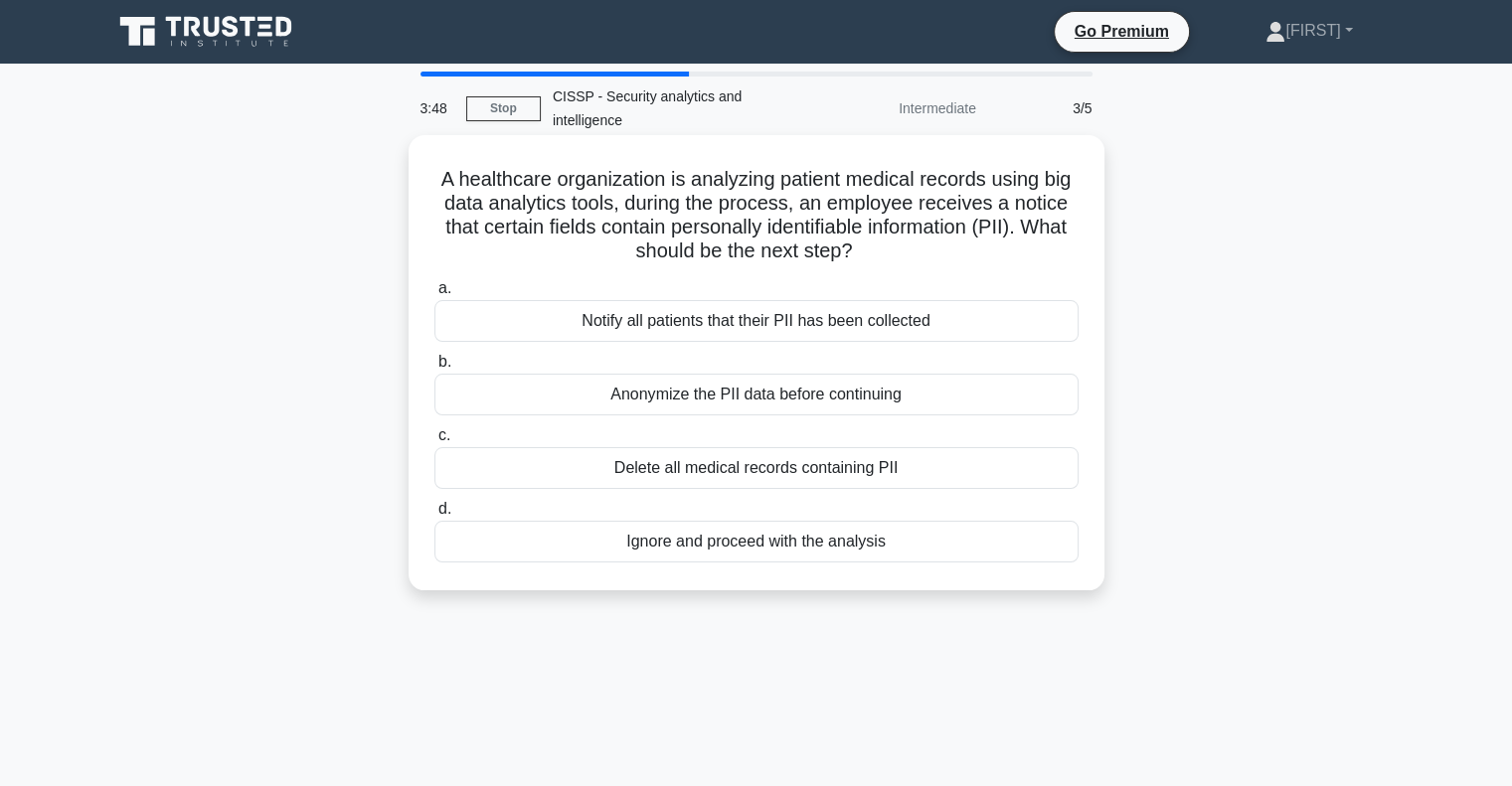 click on "Anonymize the PII data before continuing" at bounding box center [756, 394] 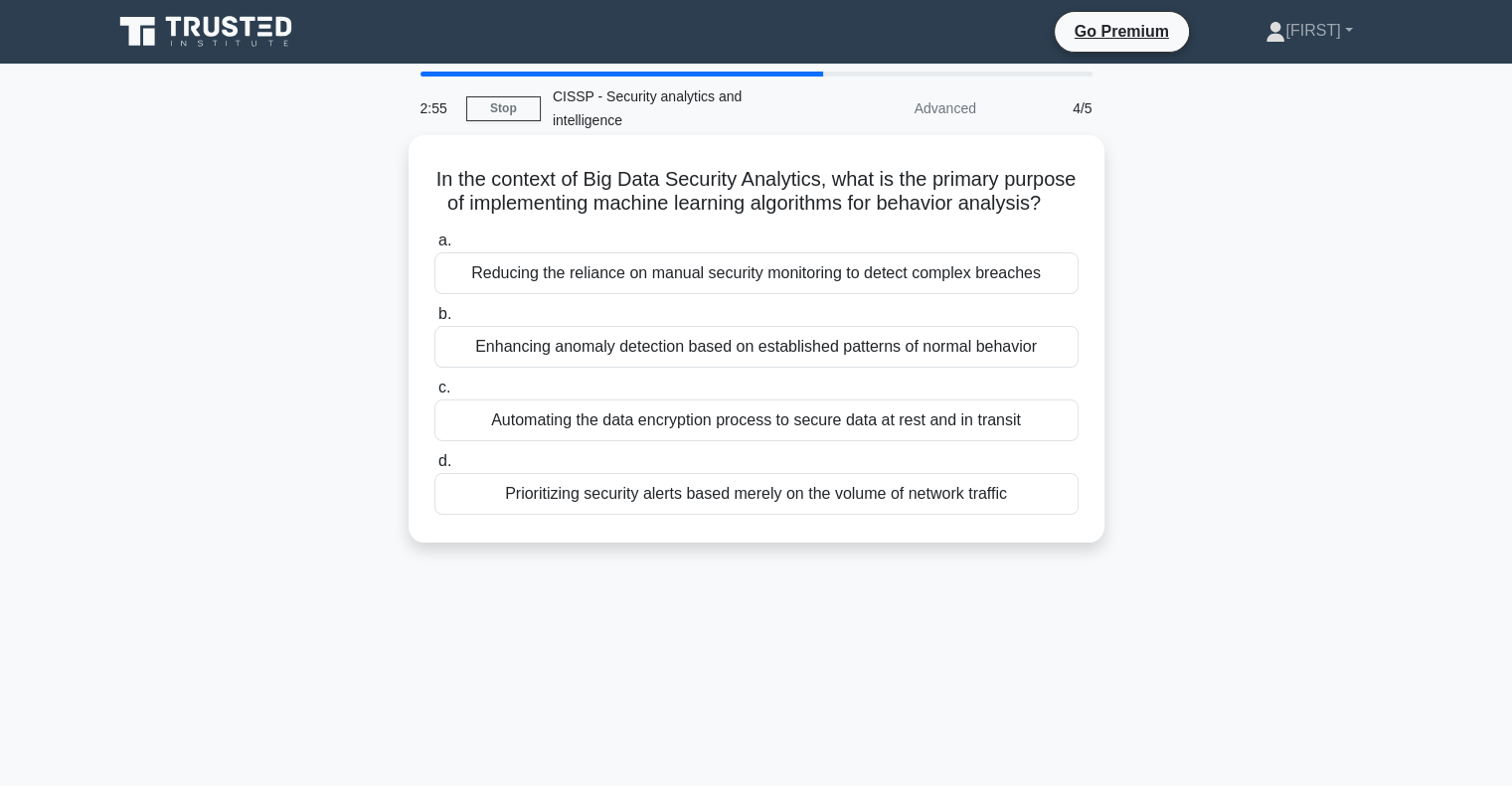 click on "Reducing the reliance on manual security monitoring to detect complex breaches" at bounding box center [756, 273] 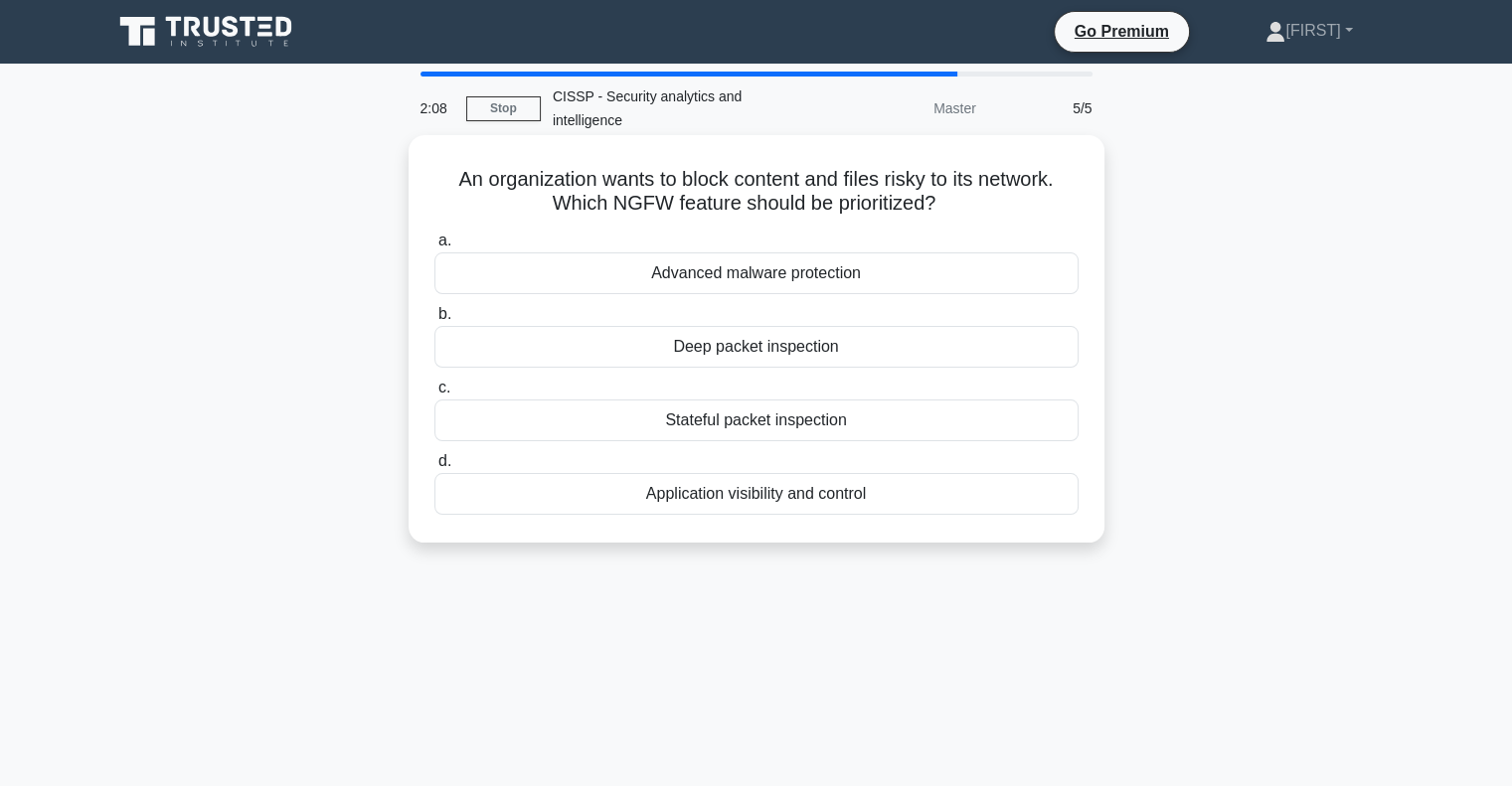 click on "Deep packet inspection" at bounding box center [756, 347] 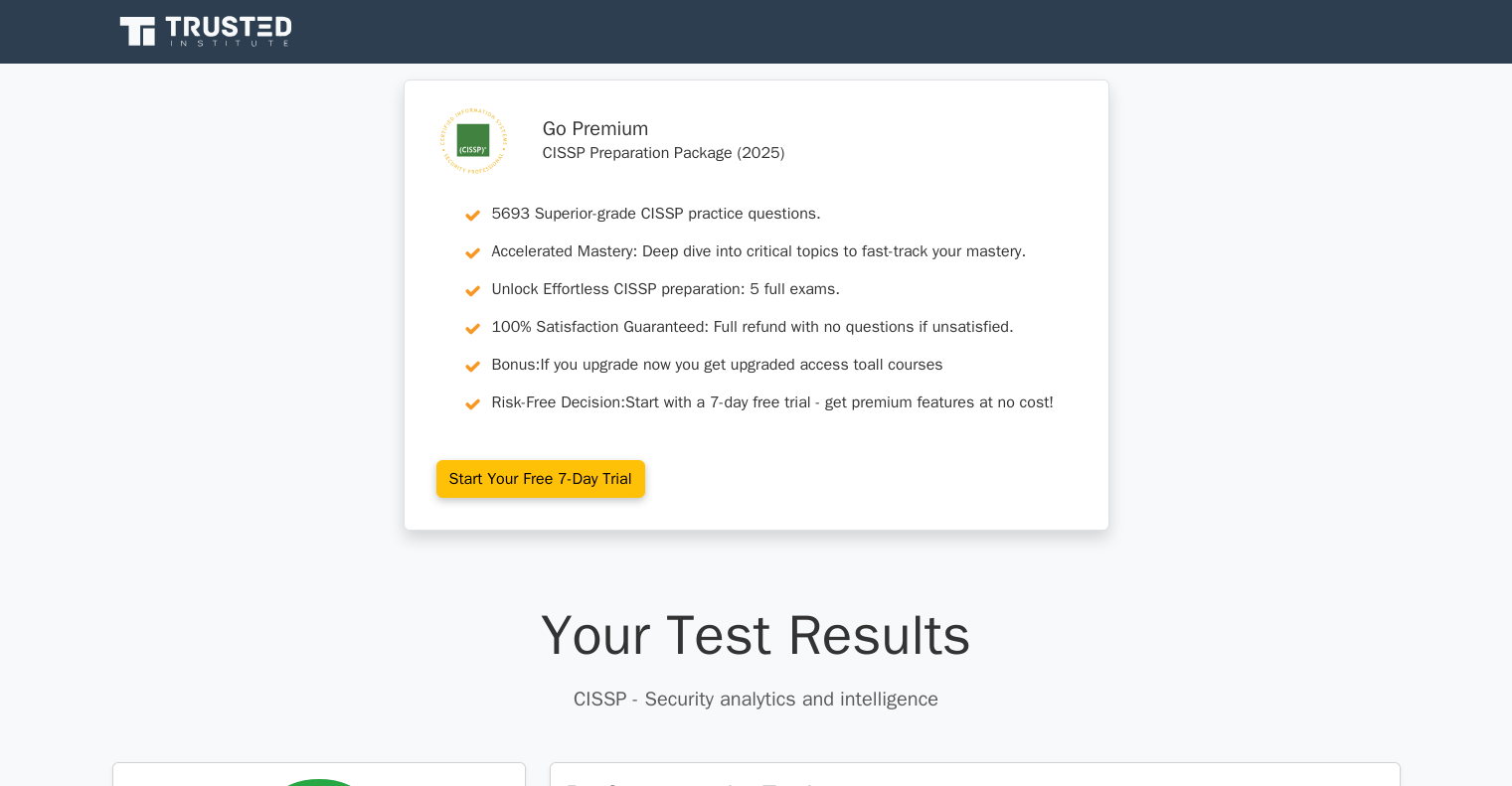 scroll, scrollTop: 0, scrollLeft: 0, axis: both 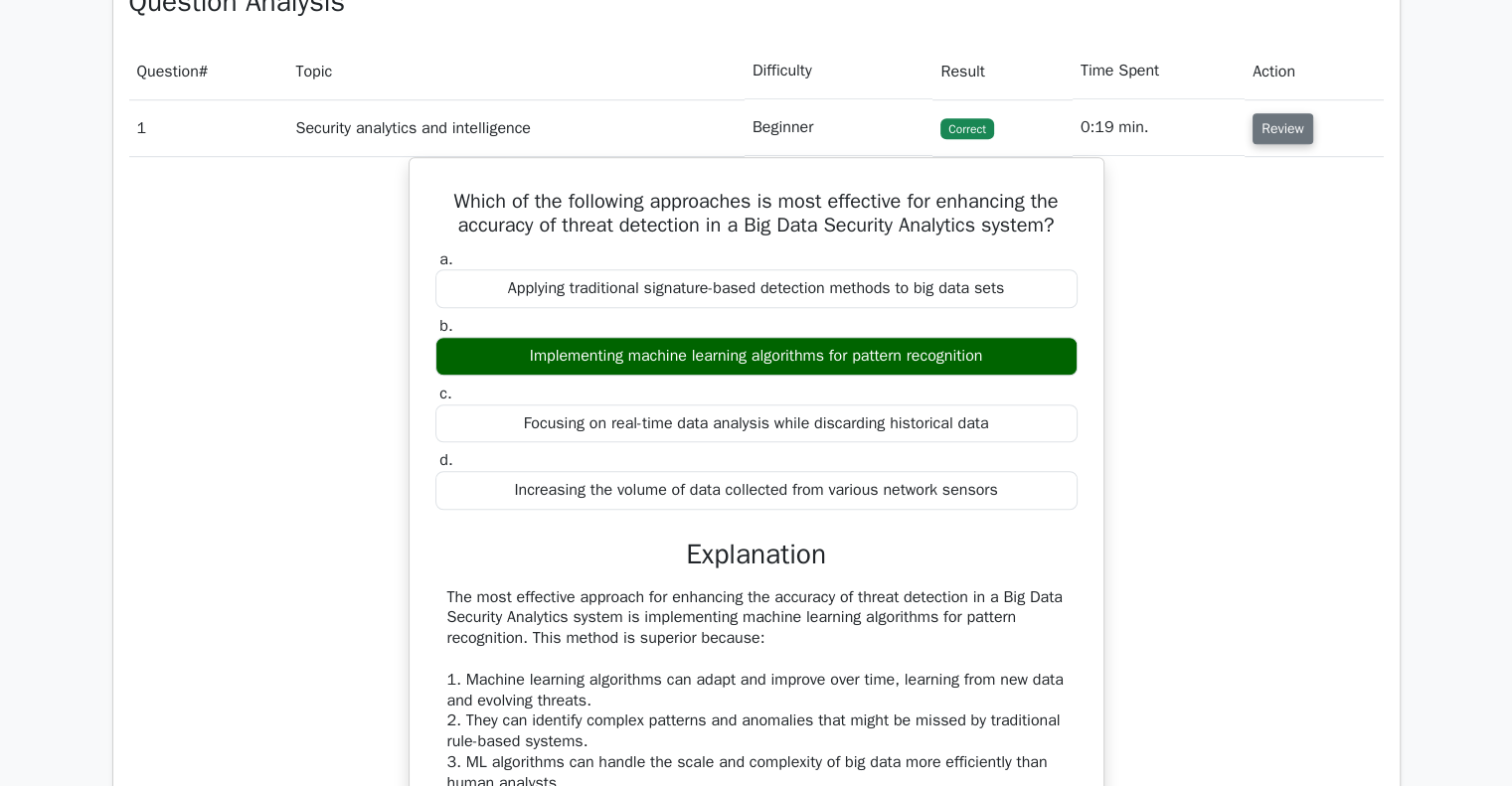 drag, startPoint x: 1294, startPoint y: 131, endPoint x: 1197, endPoint y: 198, distance: 117.88978 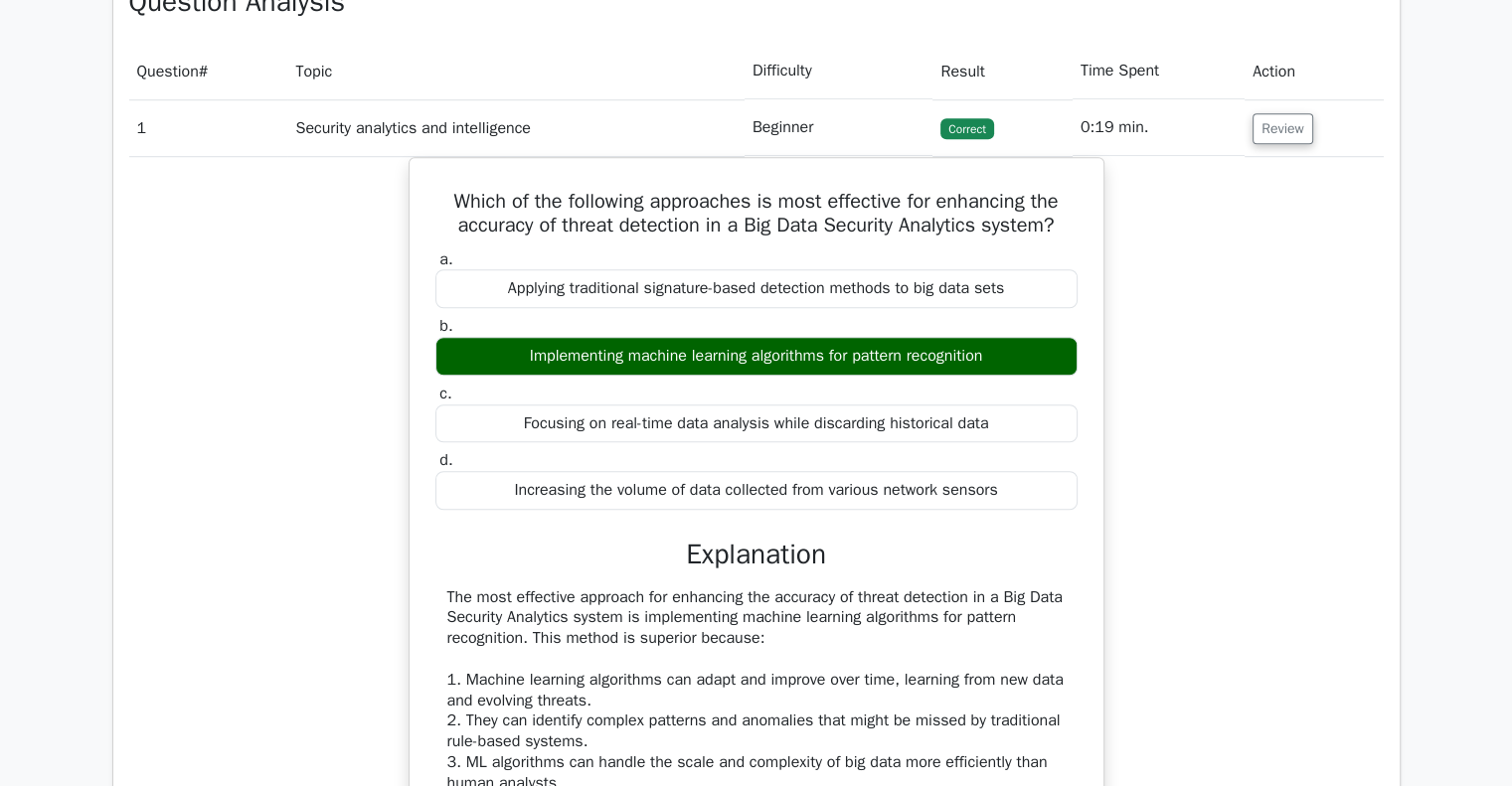 click on "Review" at bounding box center [1282, 128] 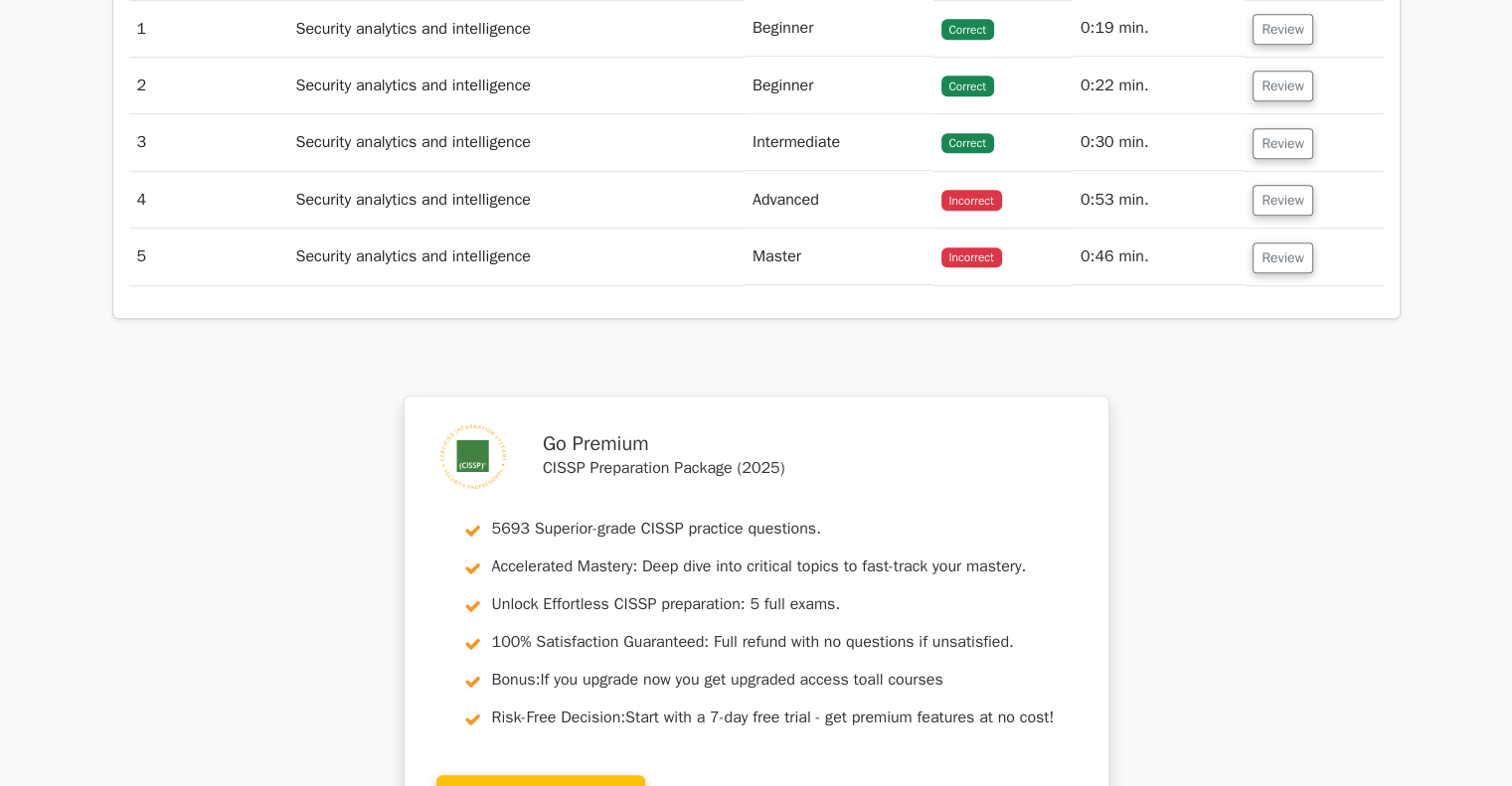 scroll, scrollTop: 1391, scrollLeft: 0, axis: vertical 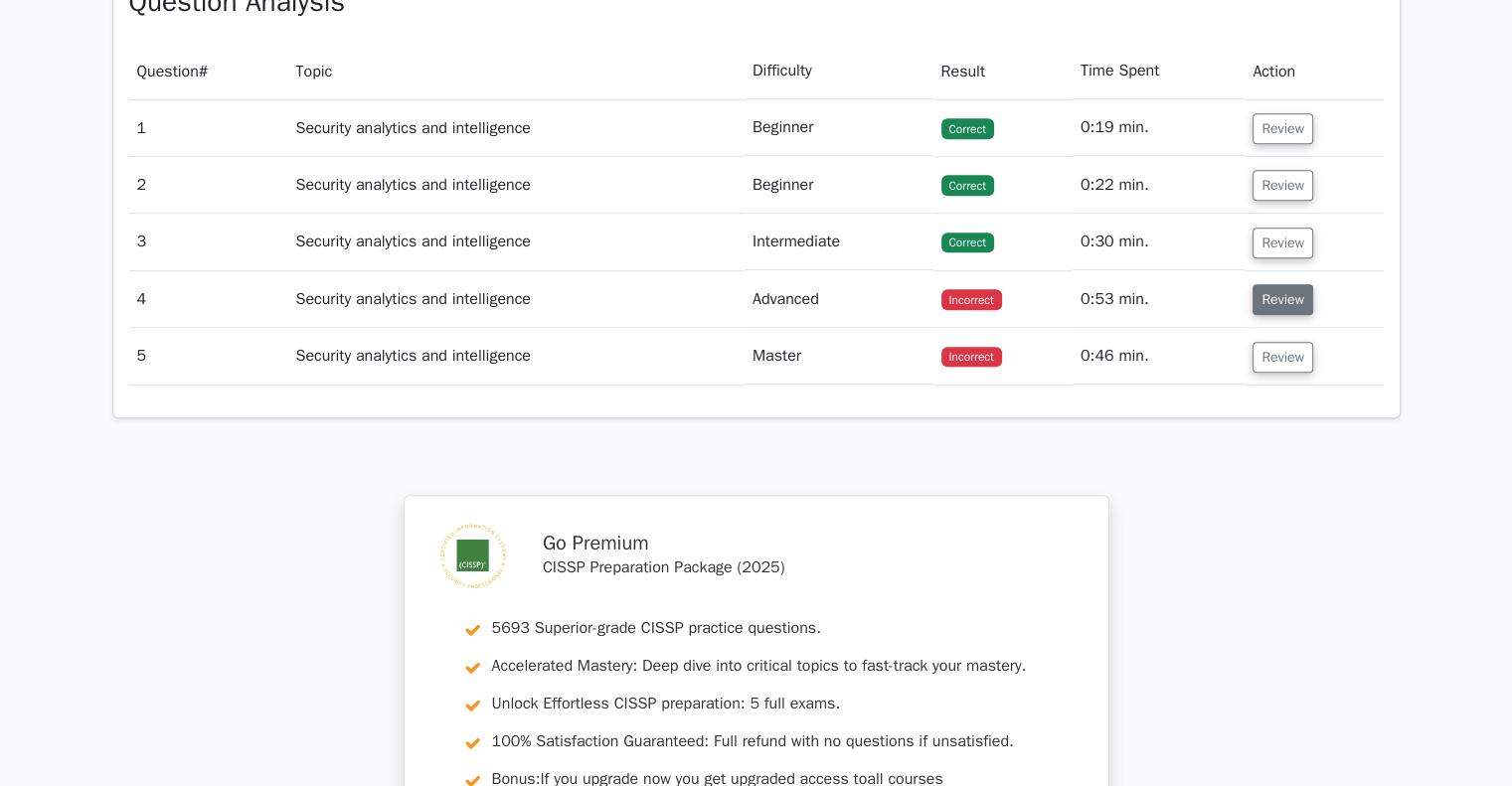 click on "Review" at bounding box center (1282, 299) 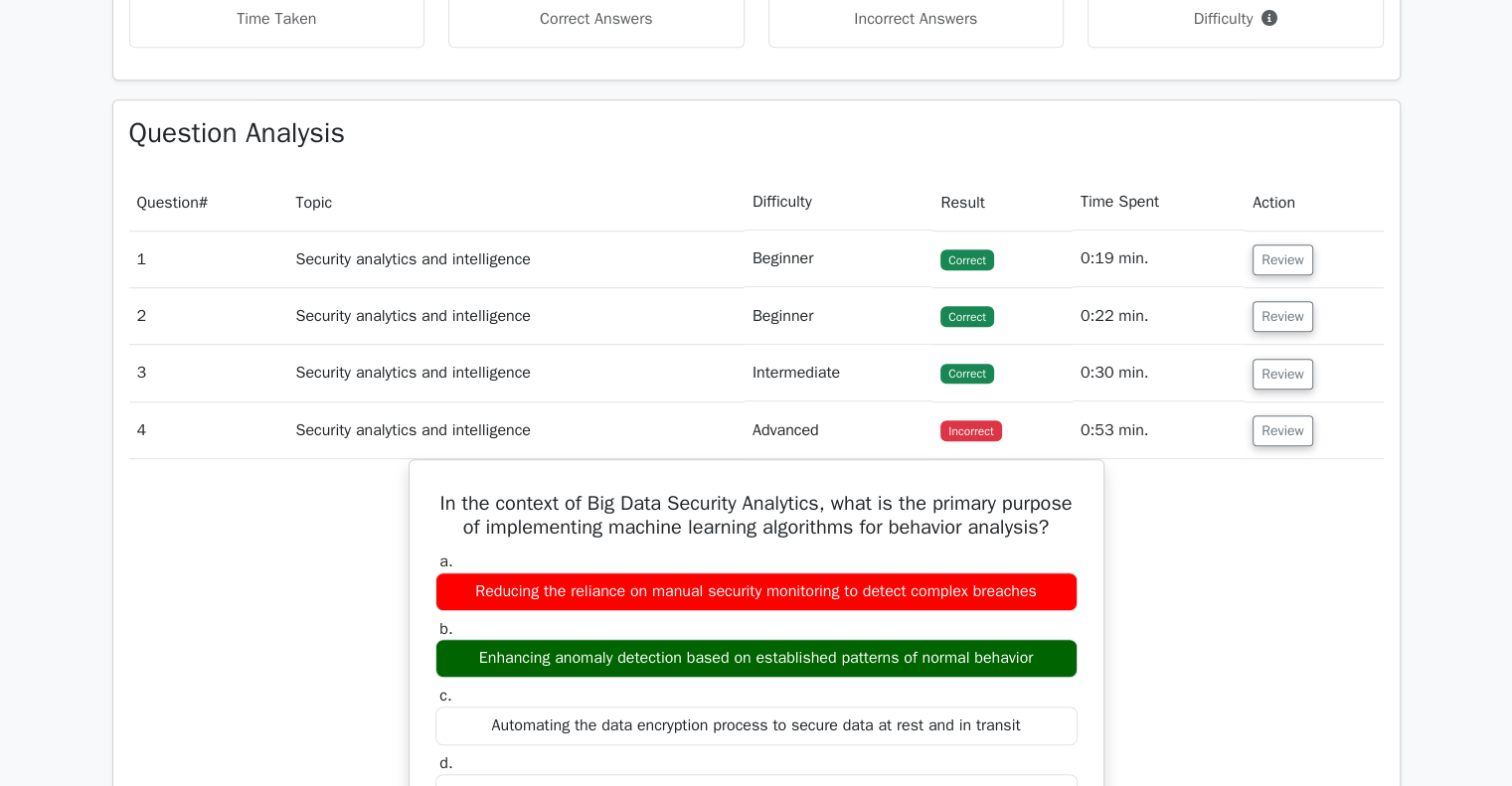 scroll, scrollTop: 1292, scrollLeft: 0, axis: vertical 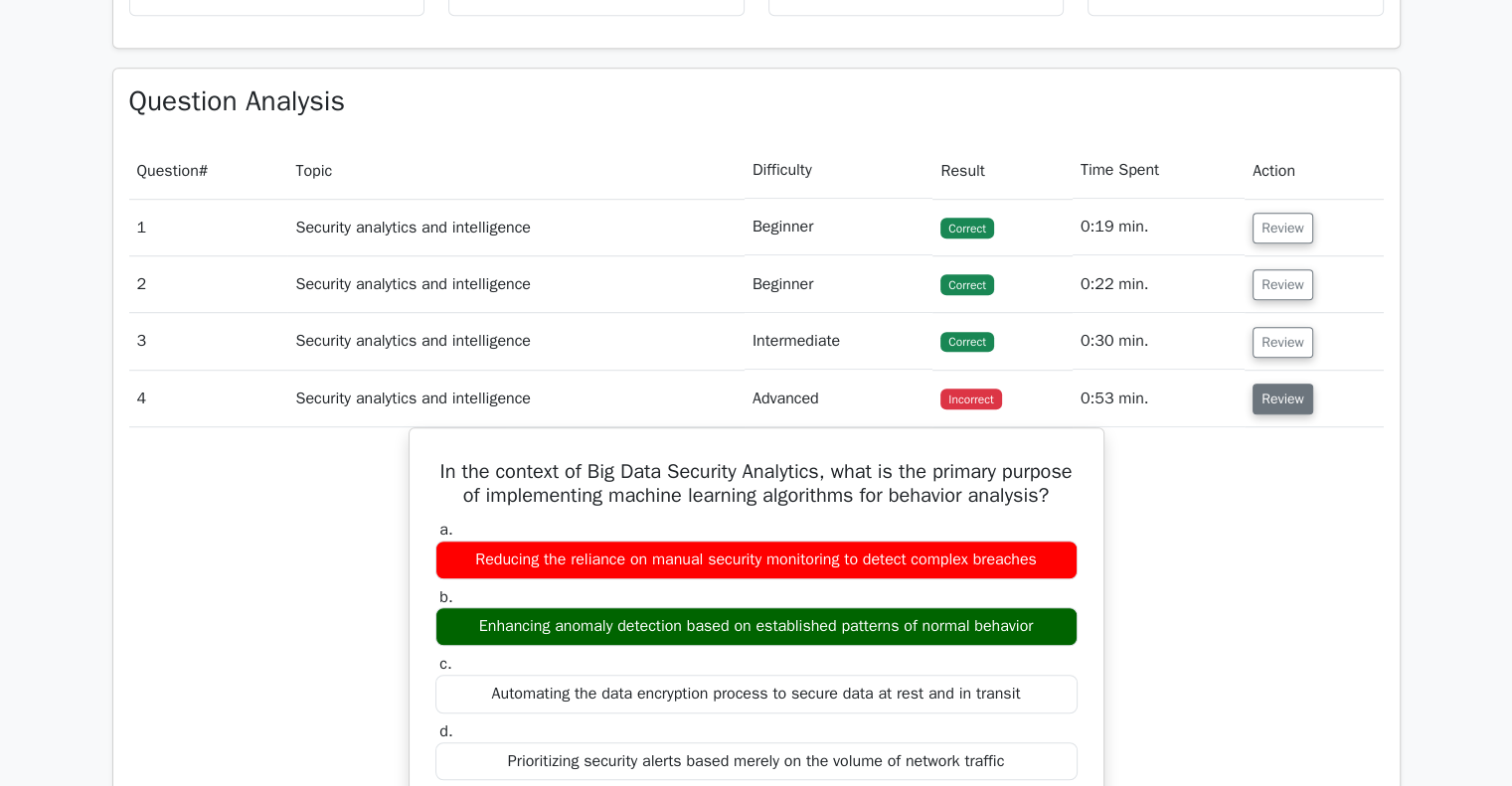 click on "Review" at bounding box center [1282, 398] 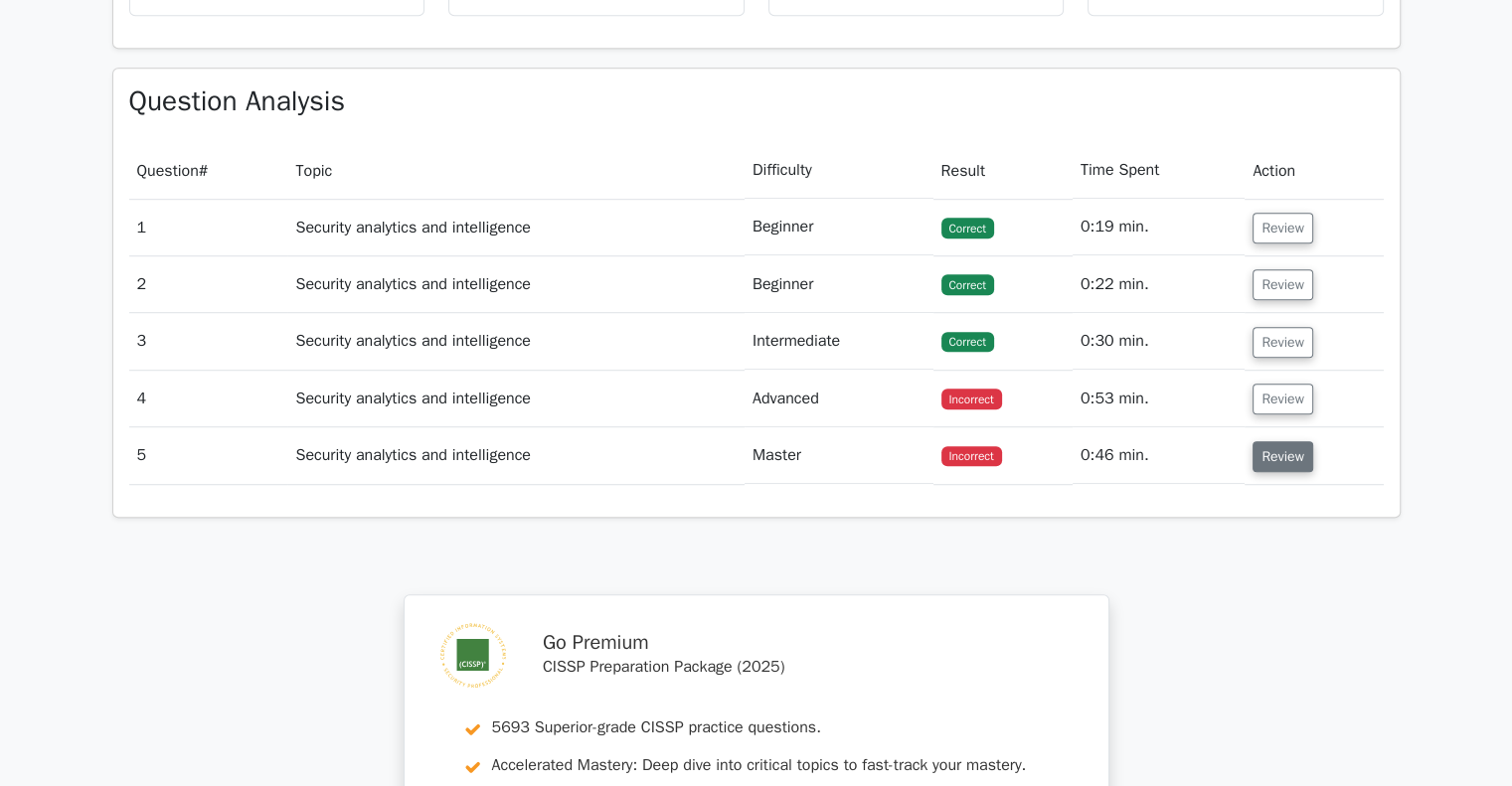 click on "Review" at bounding box center (1282, 456) 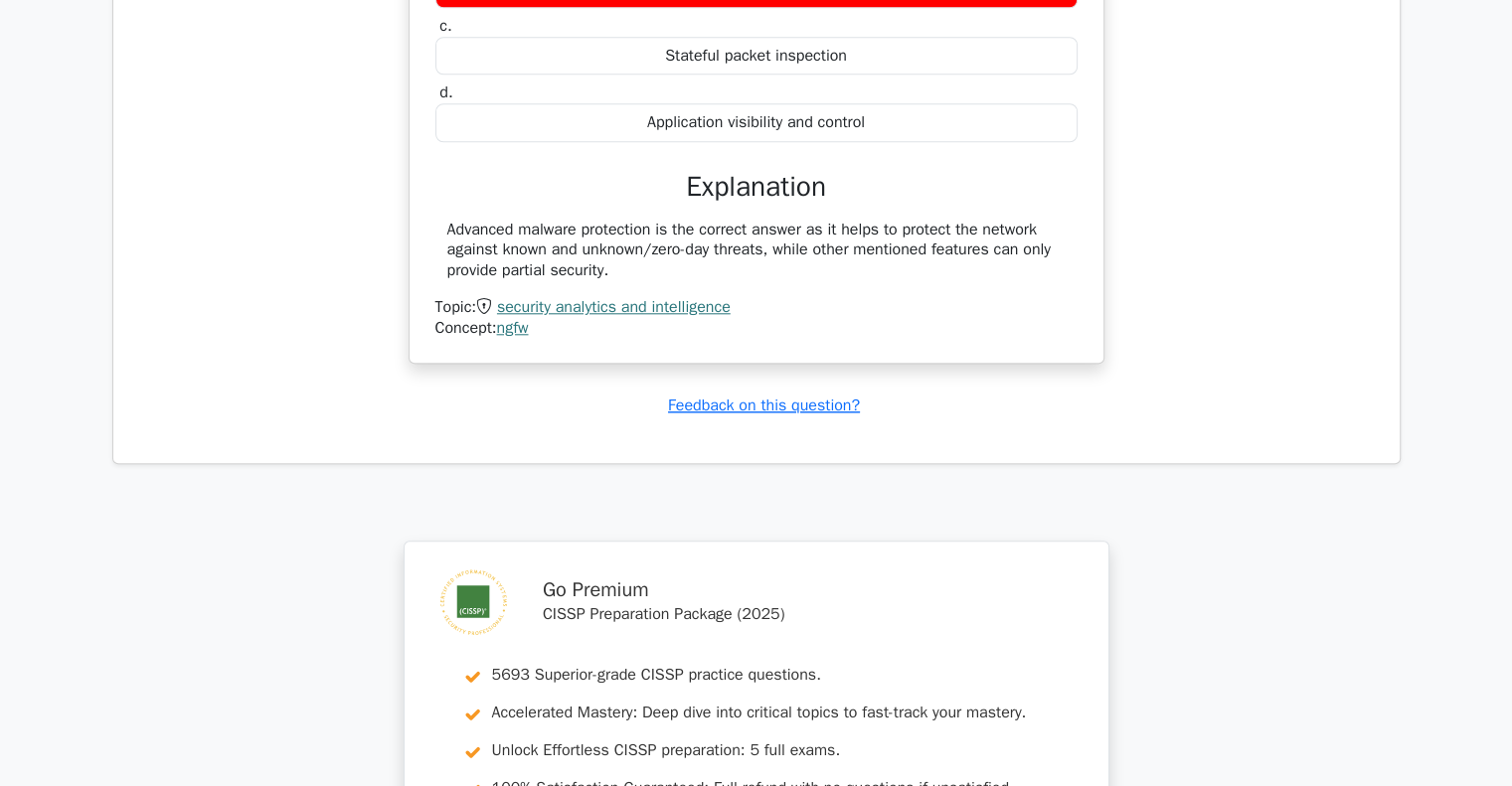 scroll, scrollTop: 2484, scrollLeft: 0, axis: vertical 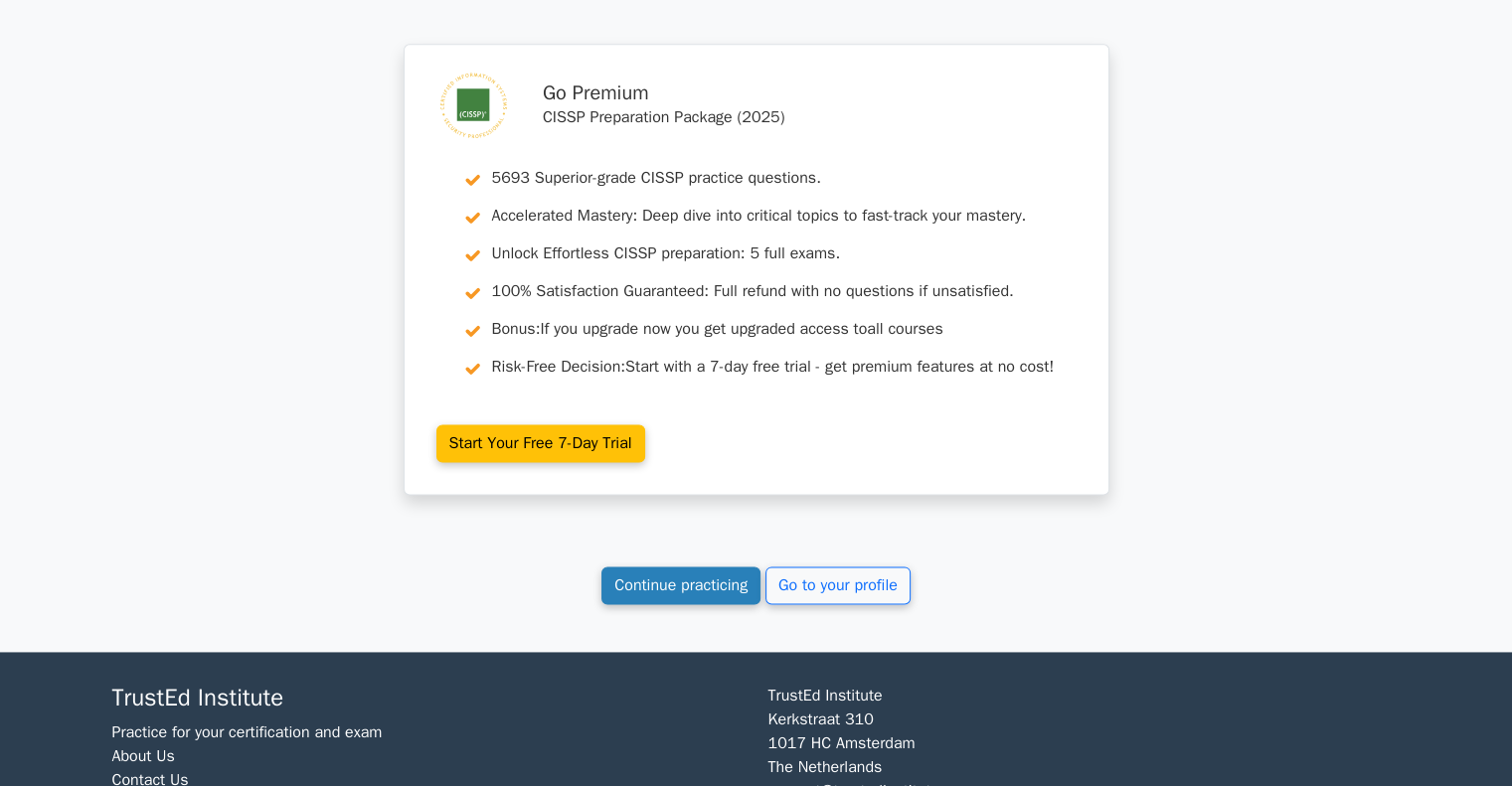 click on "Continue practicing" at bounding box center [681, 585] 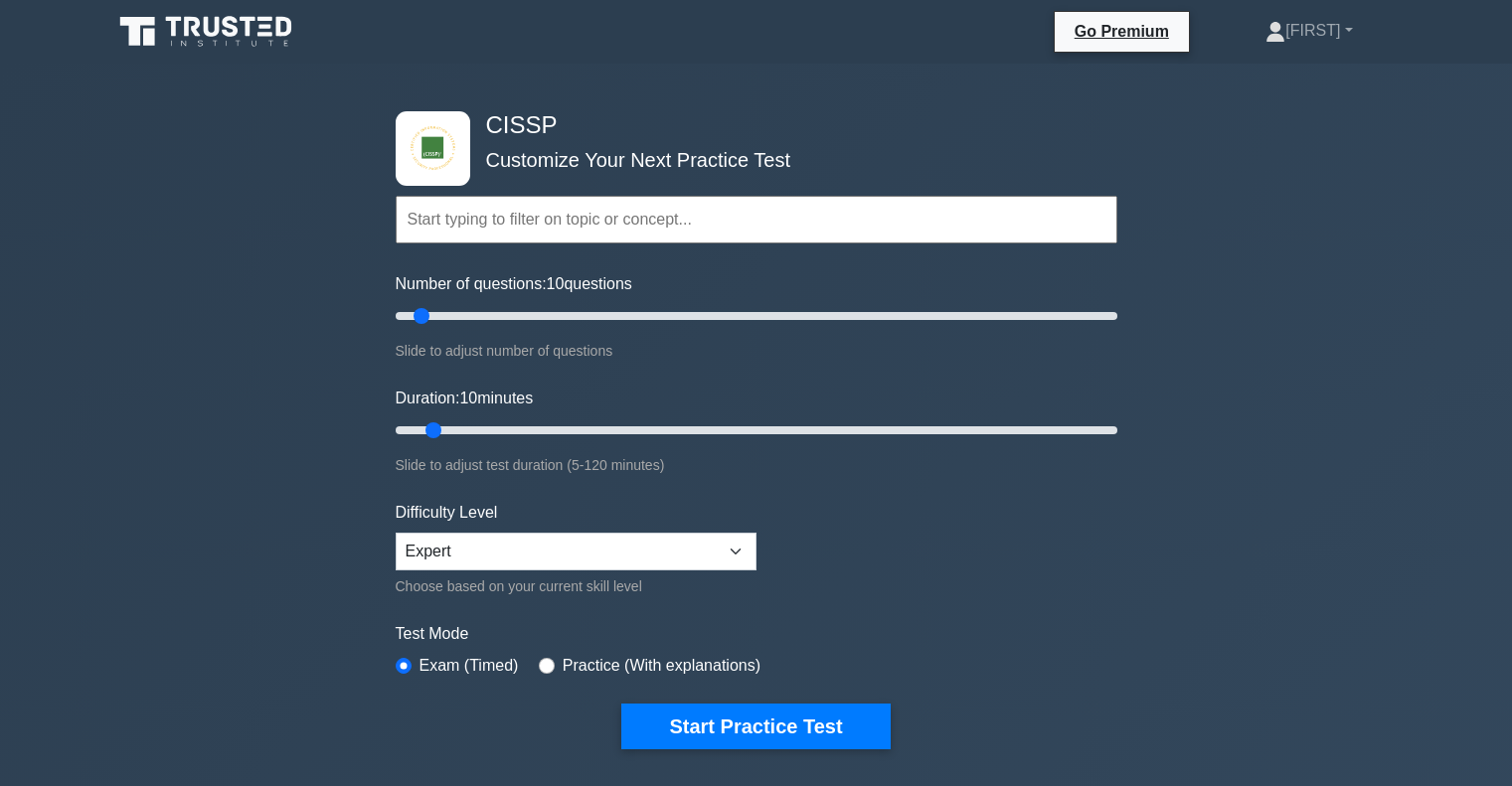 scroll, scrollTop: 0, scrollLeft: 0, axis: both 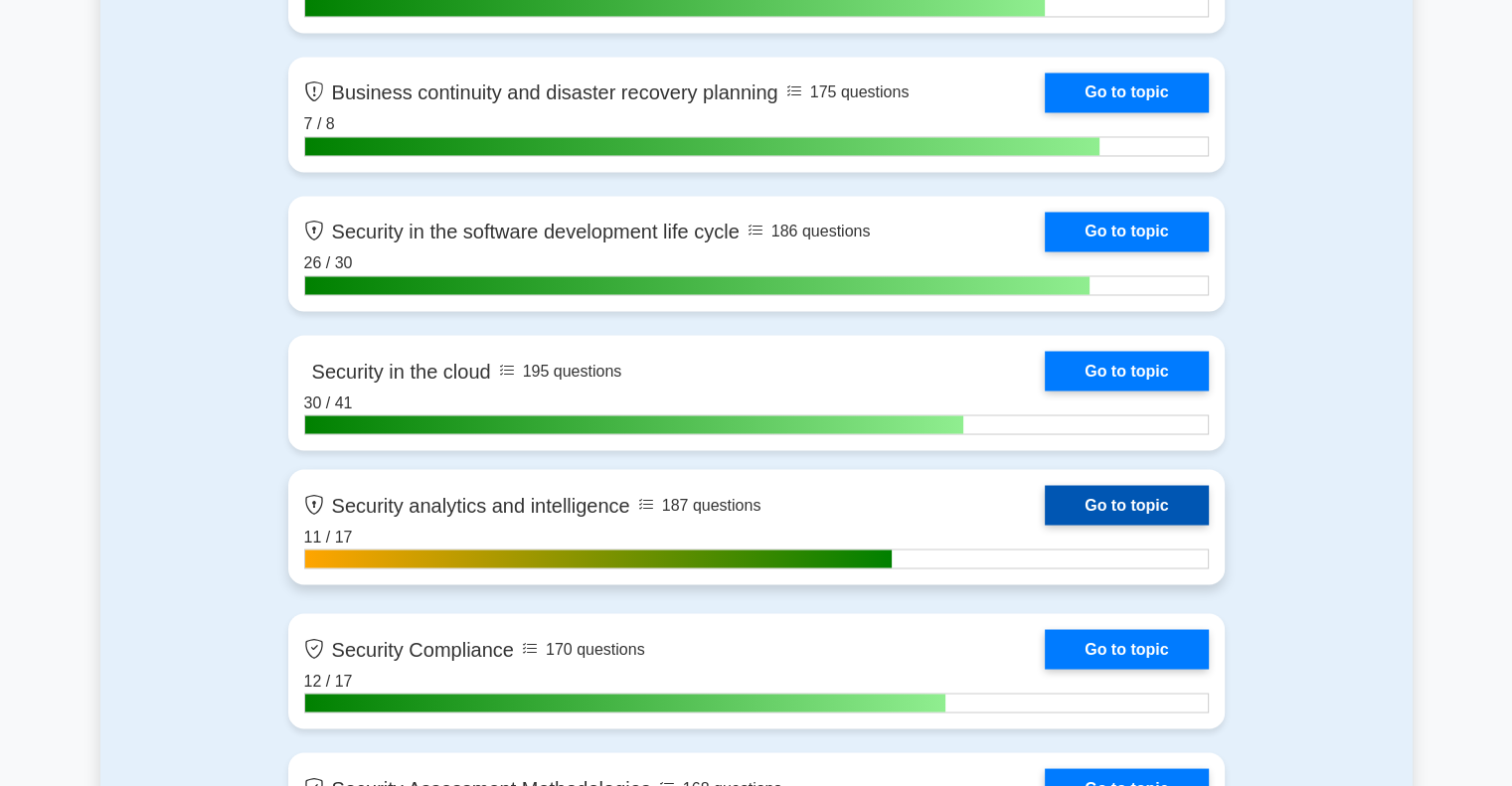 click on "Go to topic" at bounding box center (1126, 505) 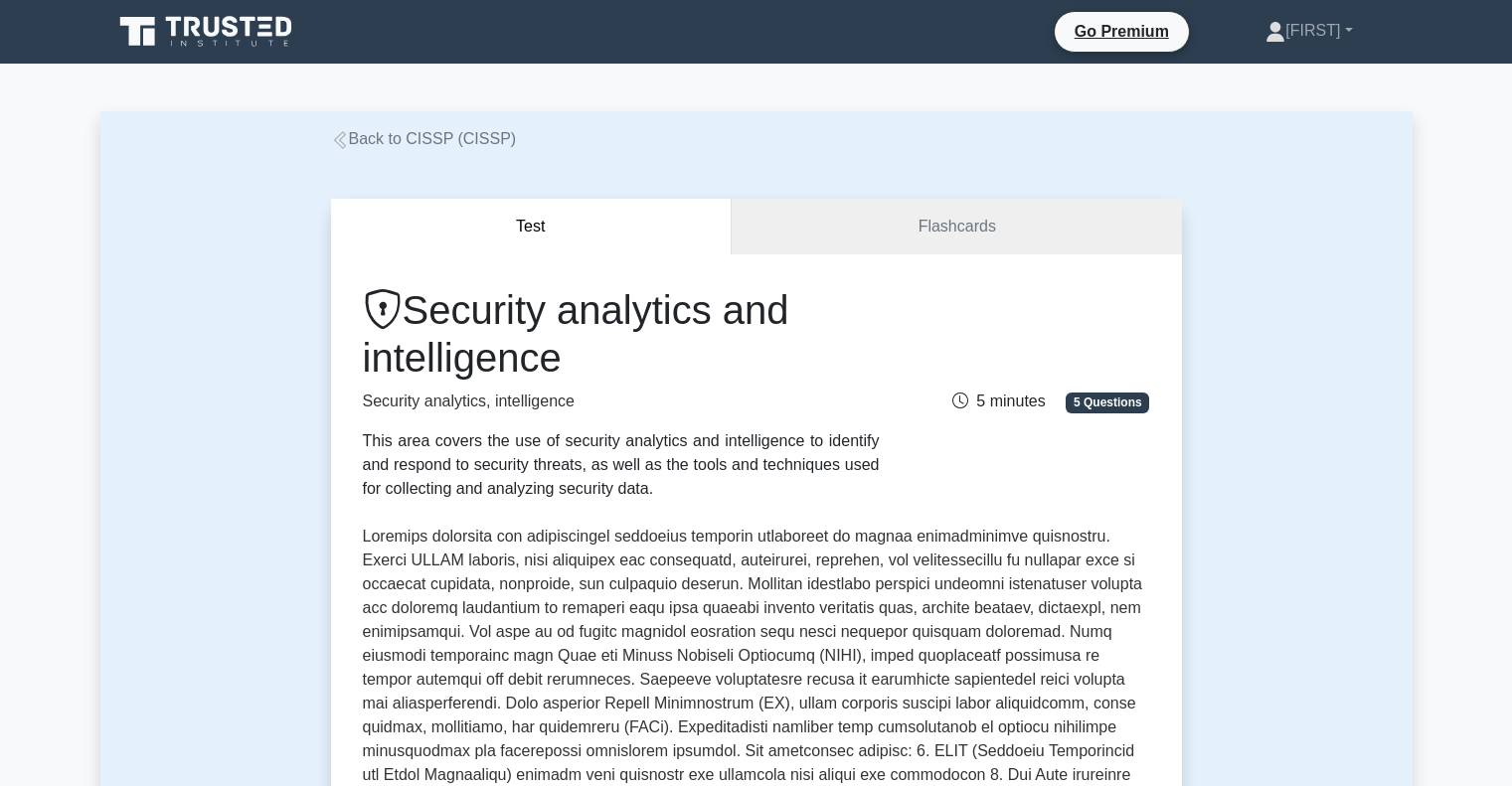 scroll, scrollTop: 0, scrollLeft: 0, axis: both 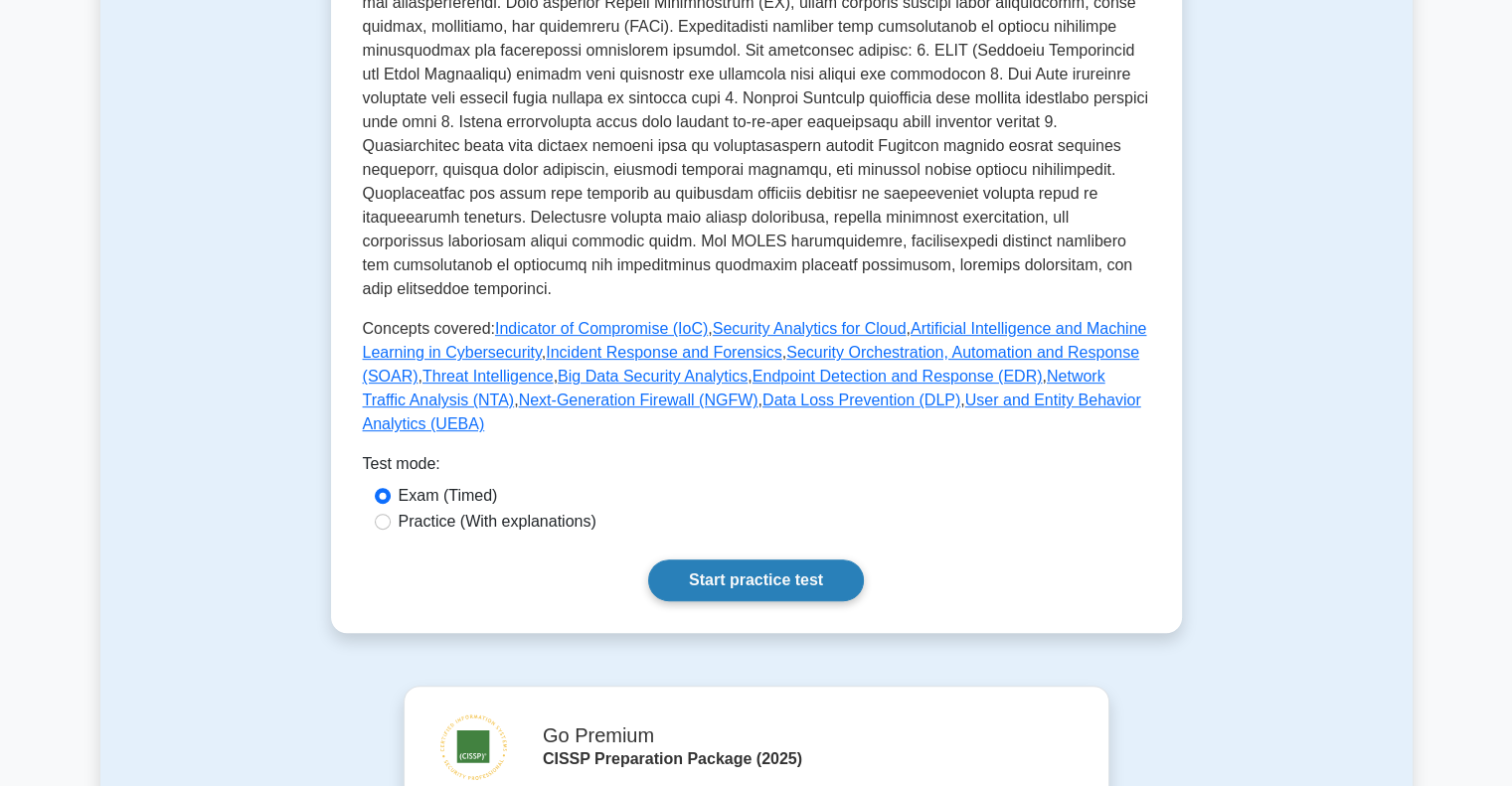 click on "Start practice test" at bounding box center [756, 580] 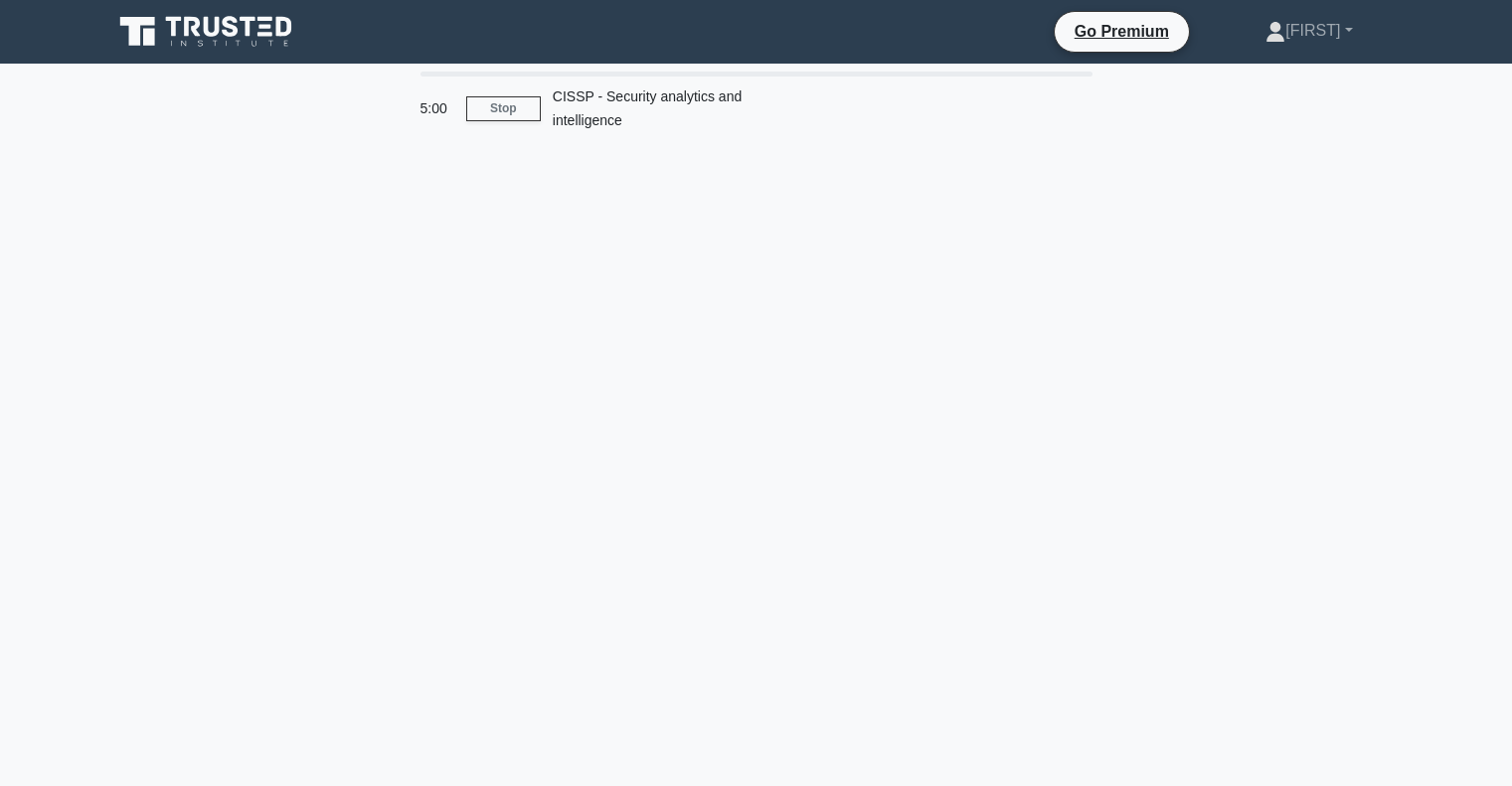 scroll, scrollTop: 0, scrollLeft: 0, axis: both 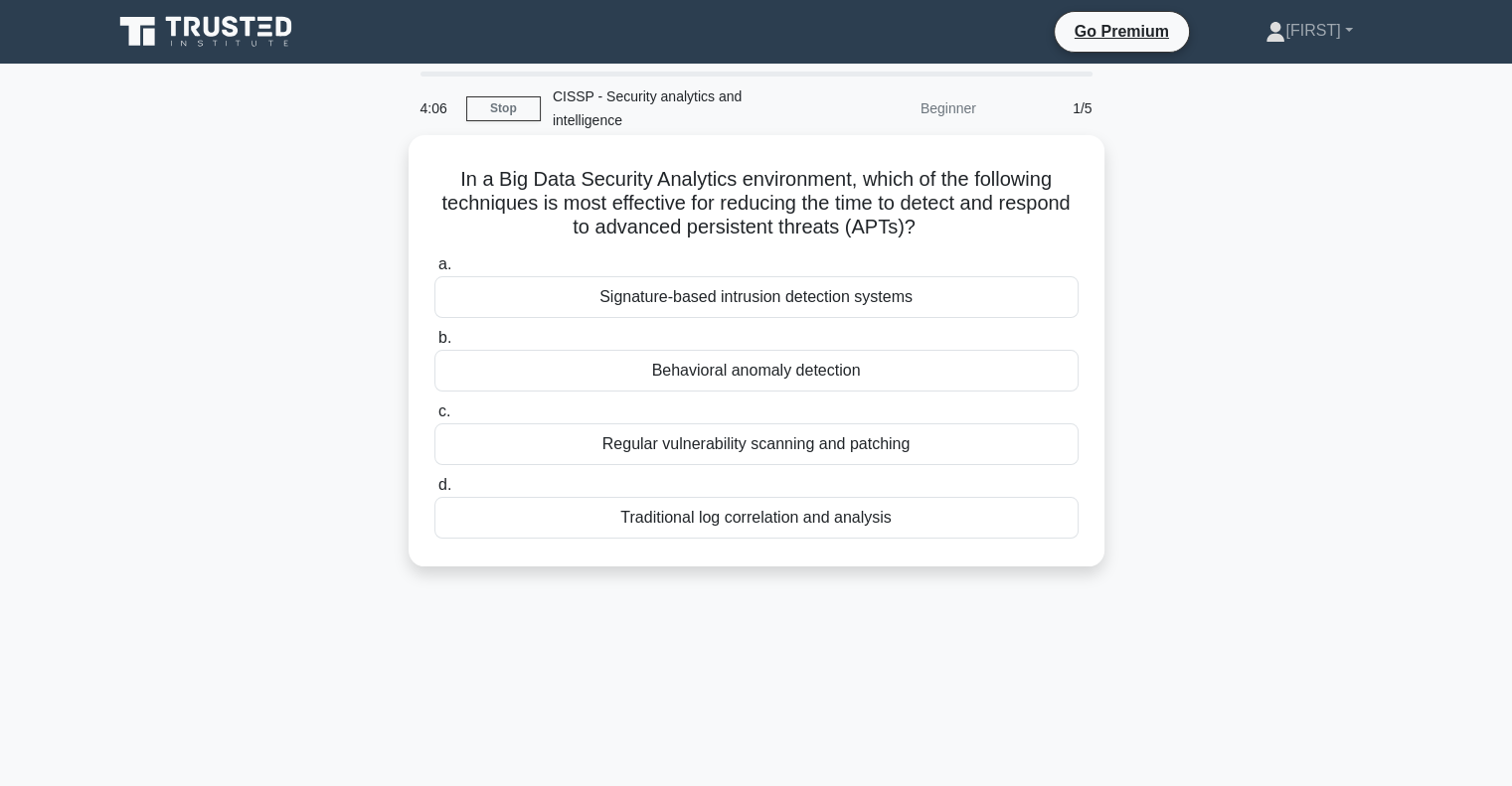 click on "Behavioral anomaly detection" at bounding box center (756, 371) 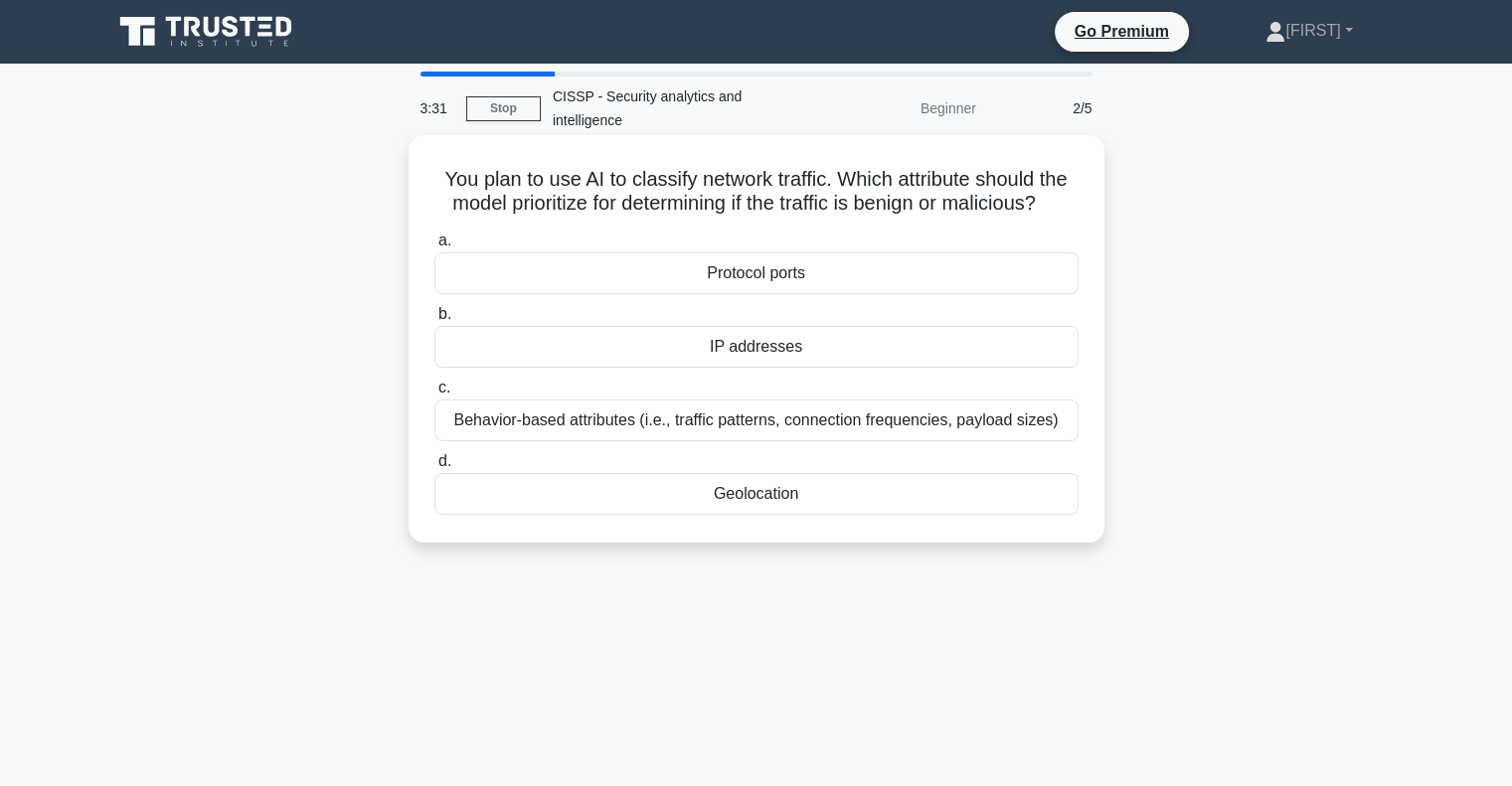 click on "Behavior-based attributes (i.e., traffic patterns, connection frequencies, payload sizes)" at bounding box center [756, 420] 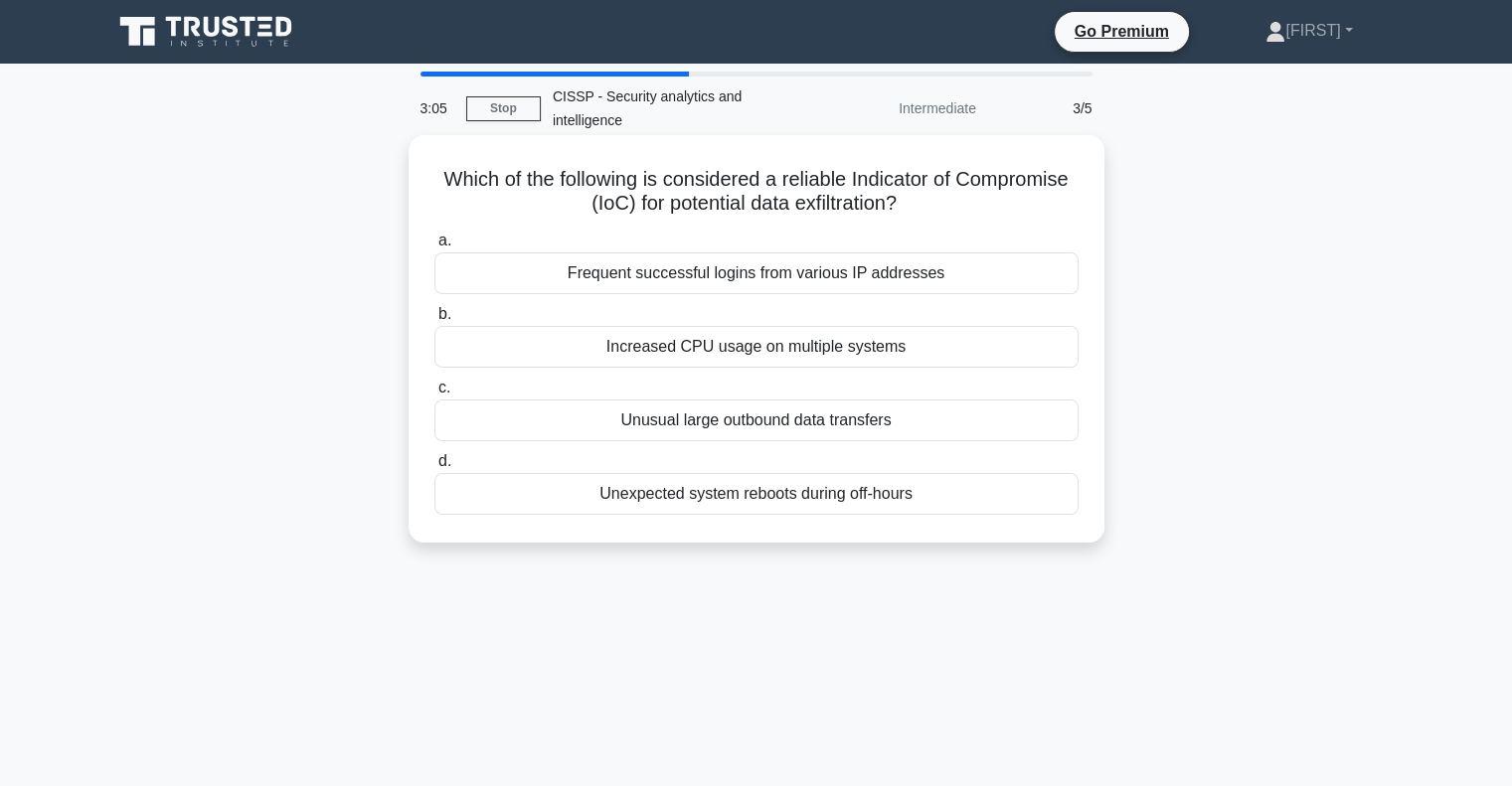 click on "Unusual large outbound data transfers" at bounding box center [756, 420] 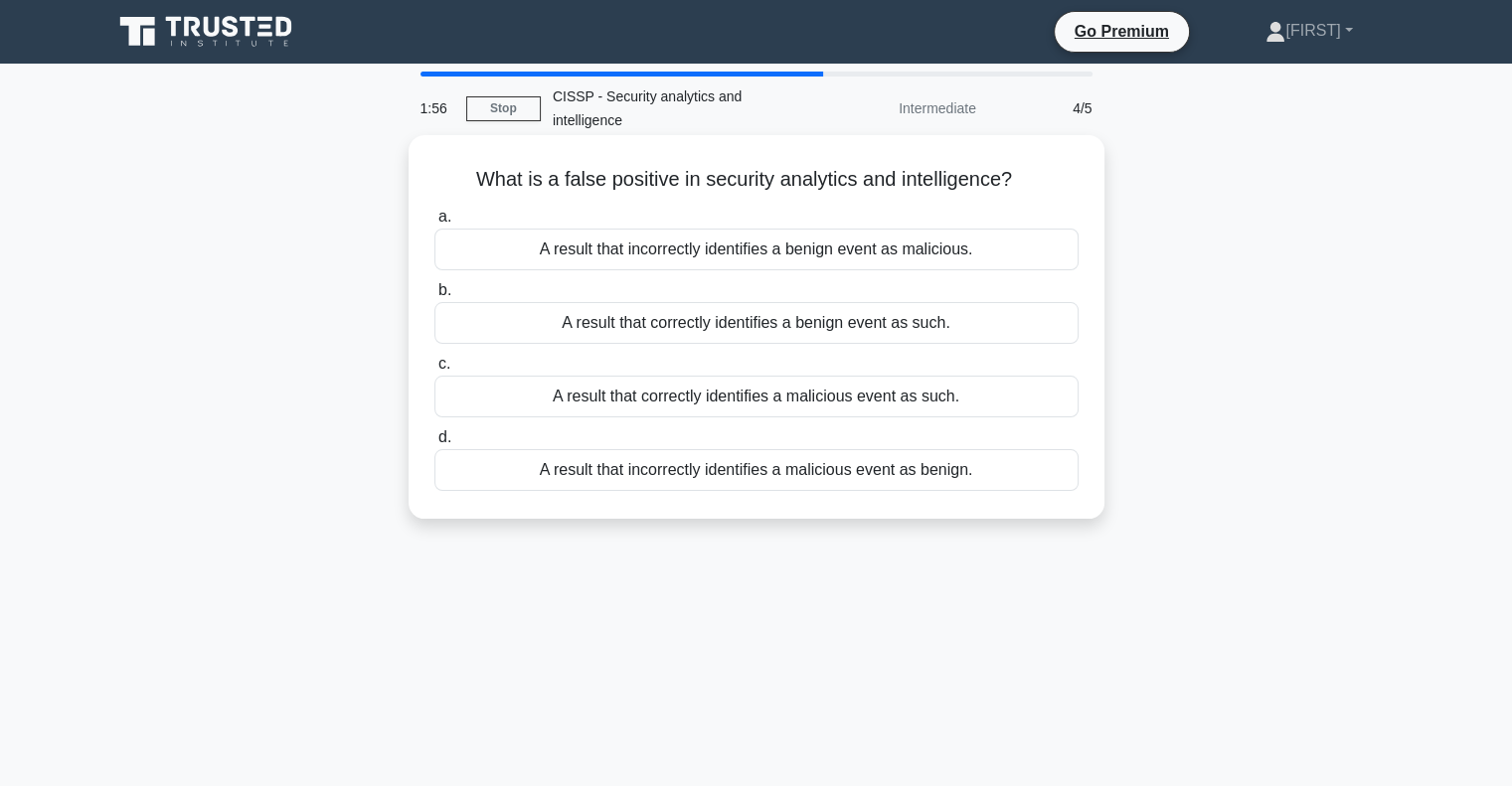 click on "A result that incorrectly identifies a malicious event as benign." at bounding box center [756, 470] 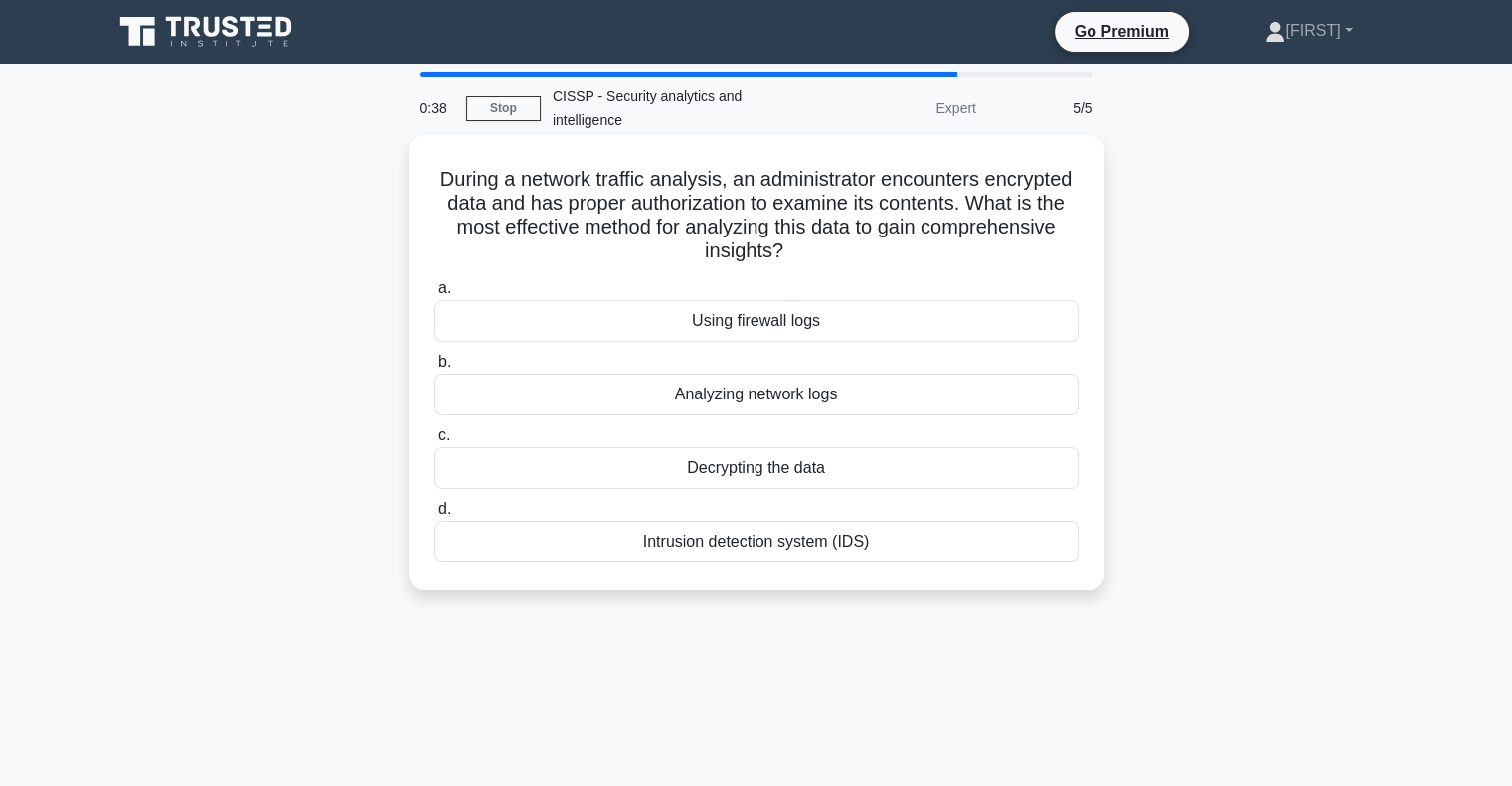 click on "Decrypting the data" at bounding box center [756, 468] 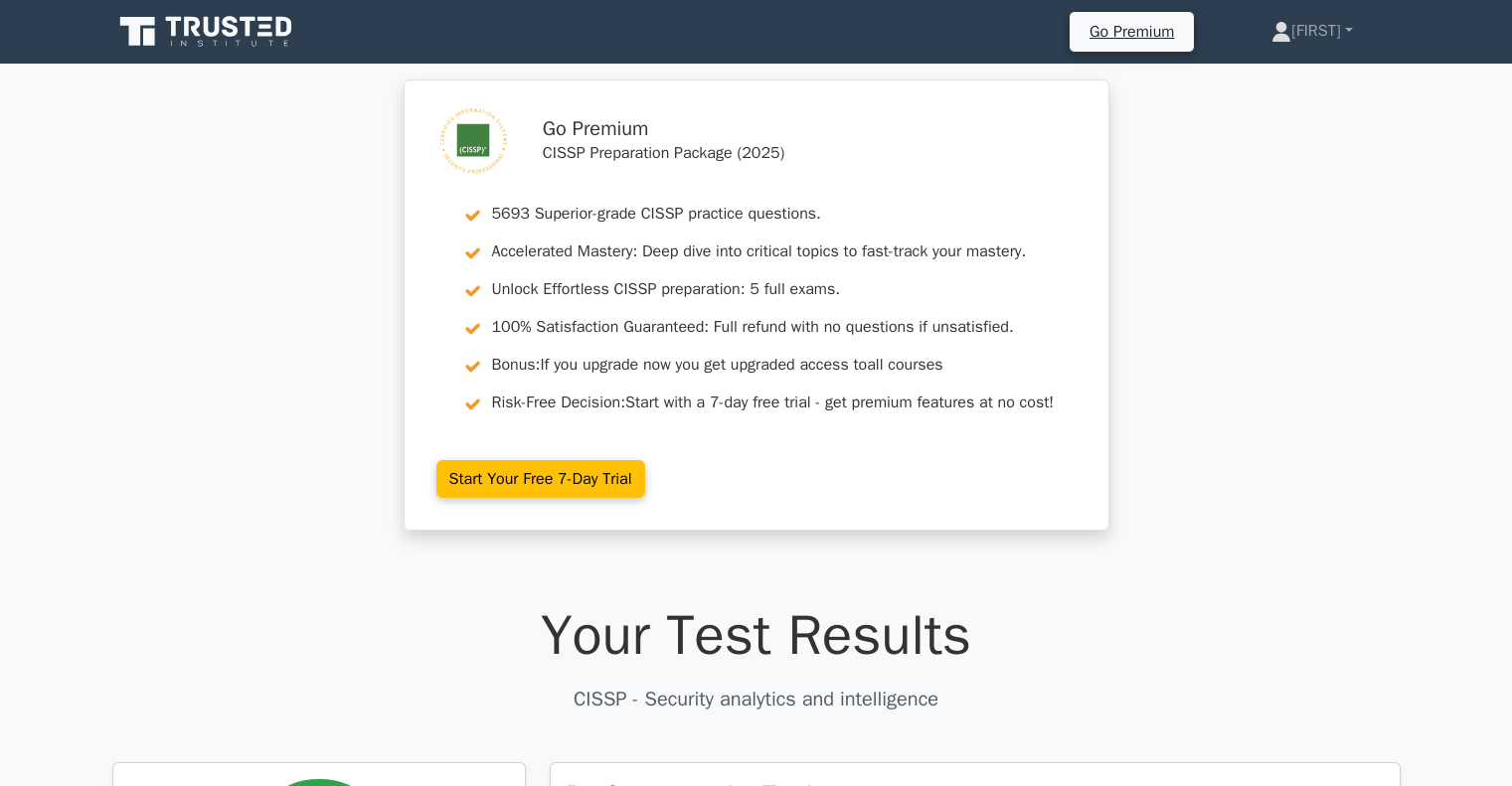 scroll, scrollTop: 0, scrollLeft: 0, axis: both 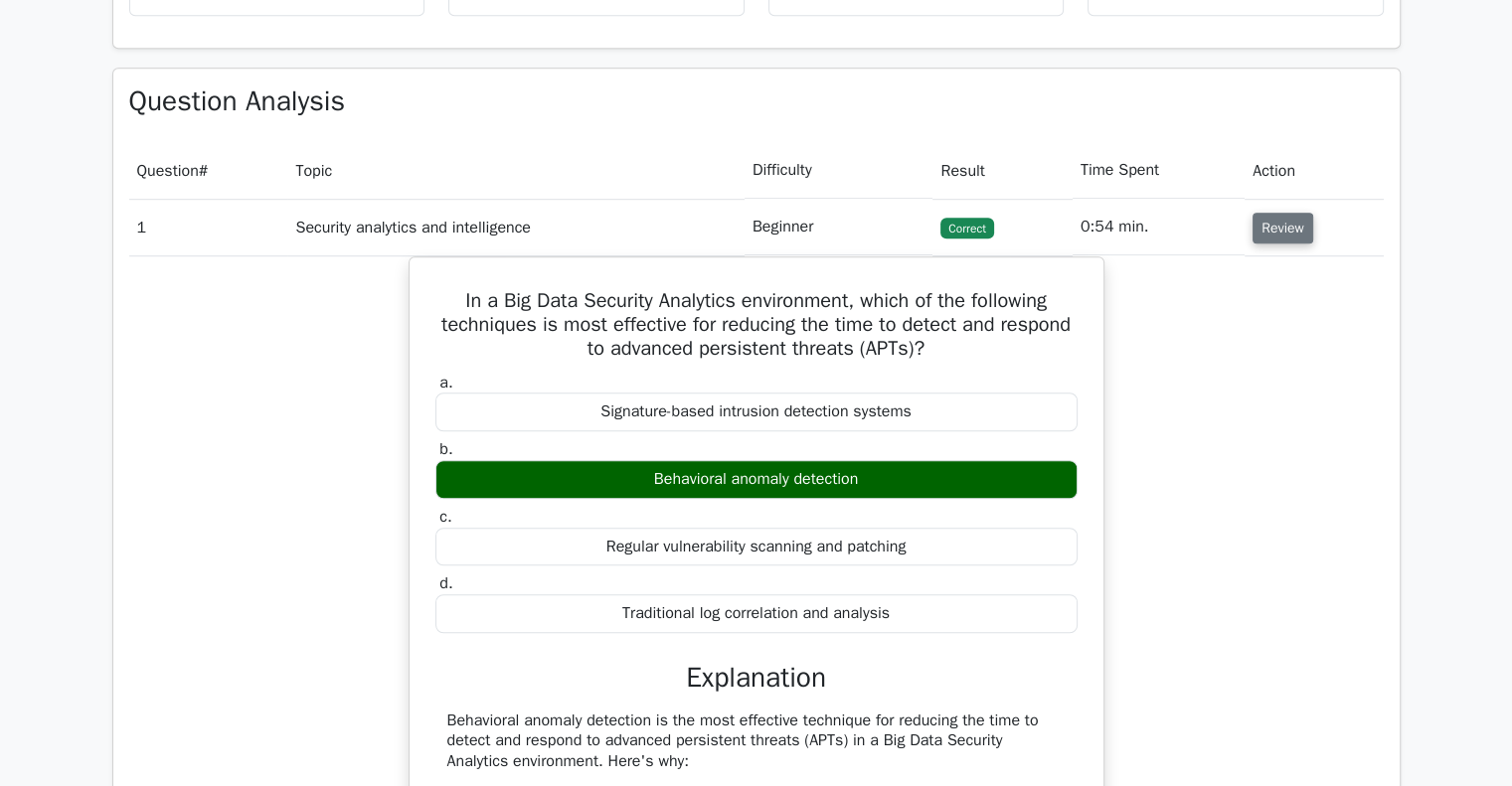 click on "Review" at bounding box center [1282, 228] 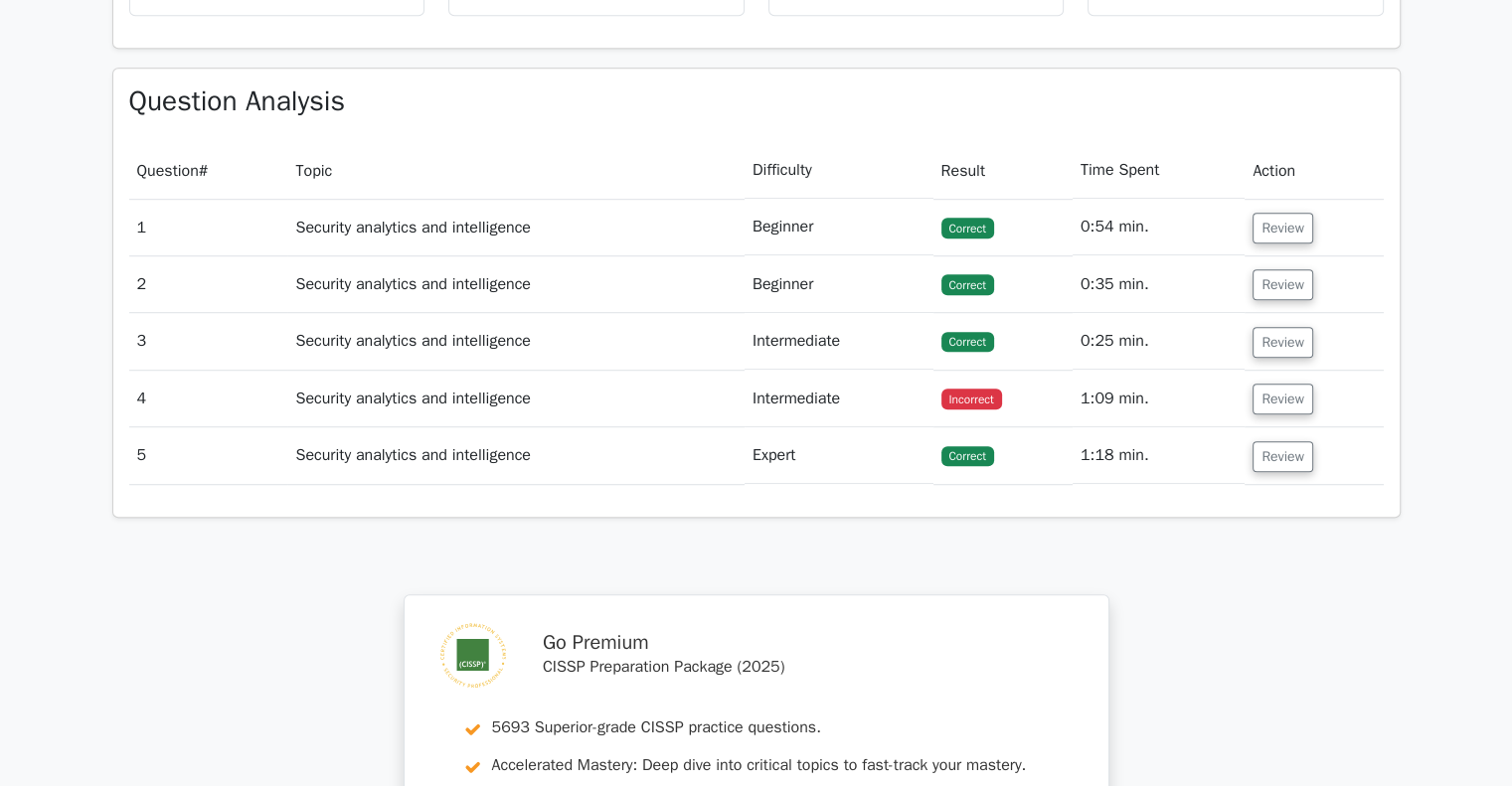 click on "Review" at bounding box center (1313, 398) 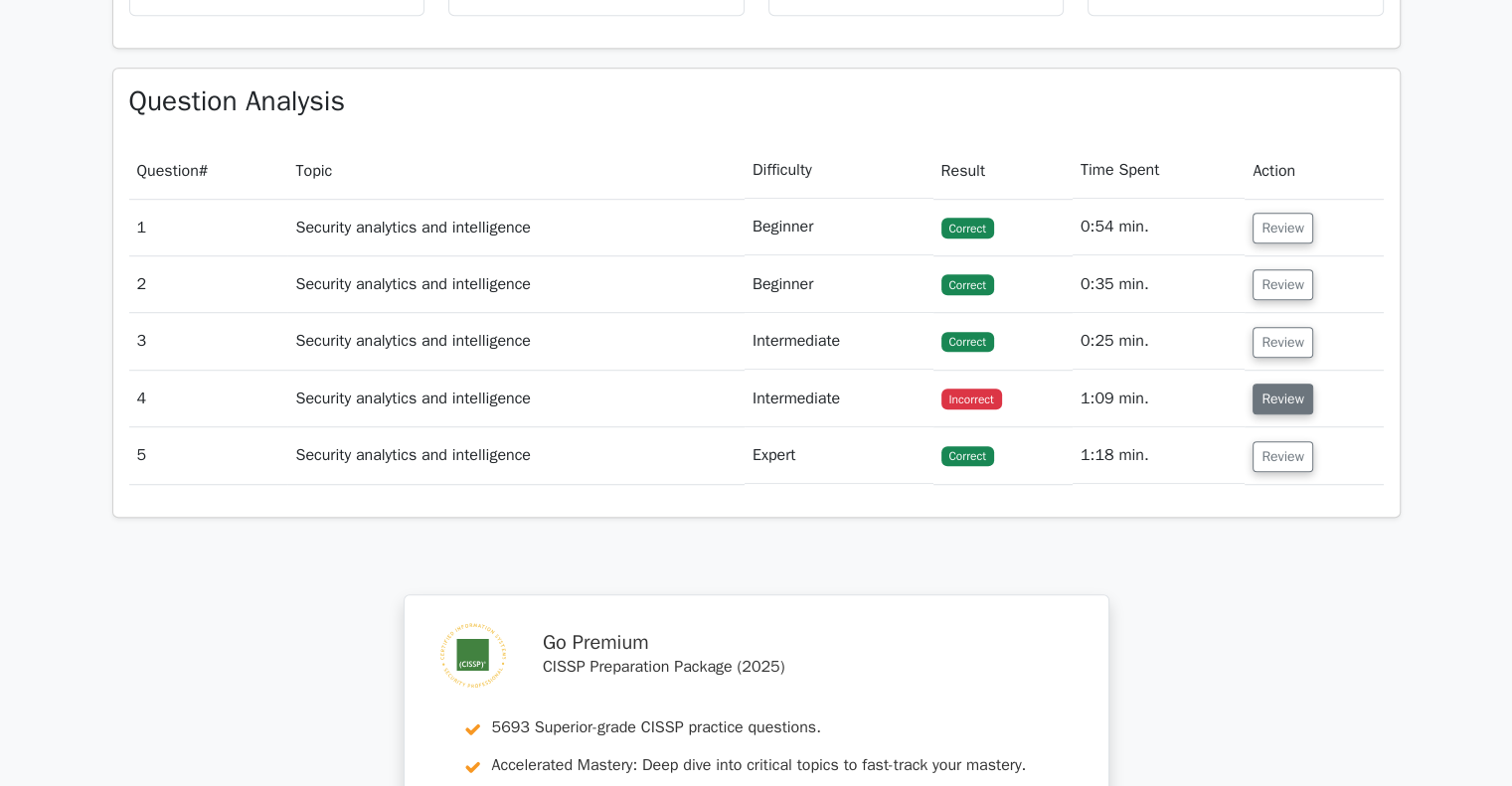 click on "Review" at bounding box center [1282, 398] 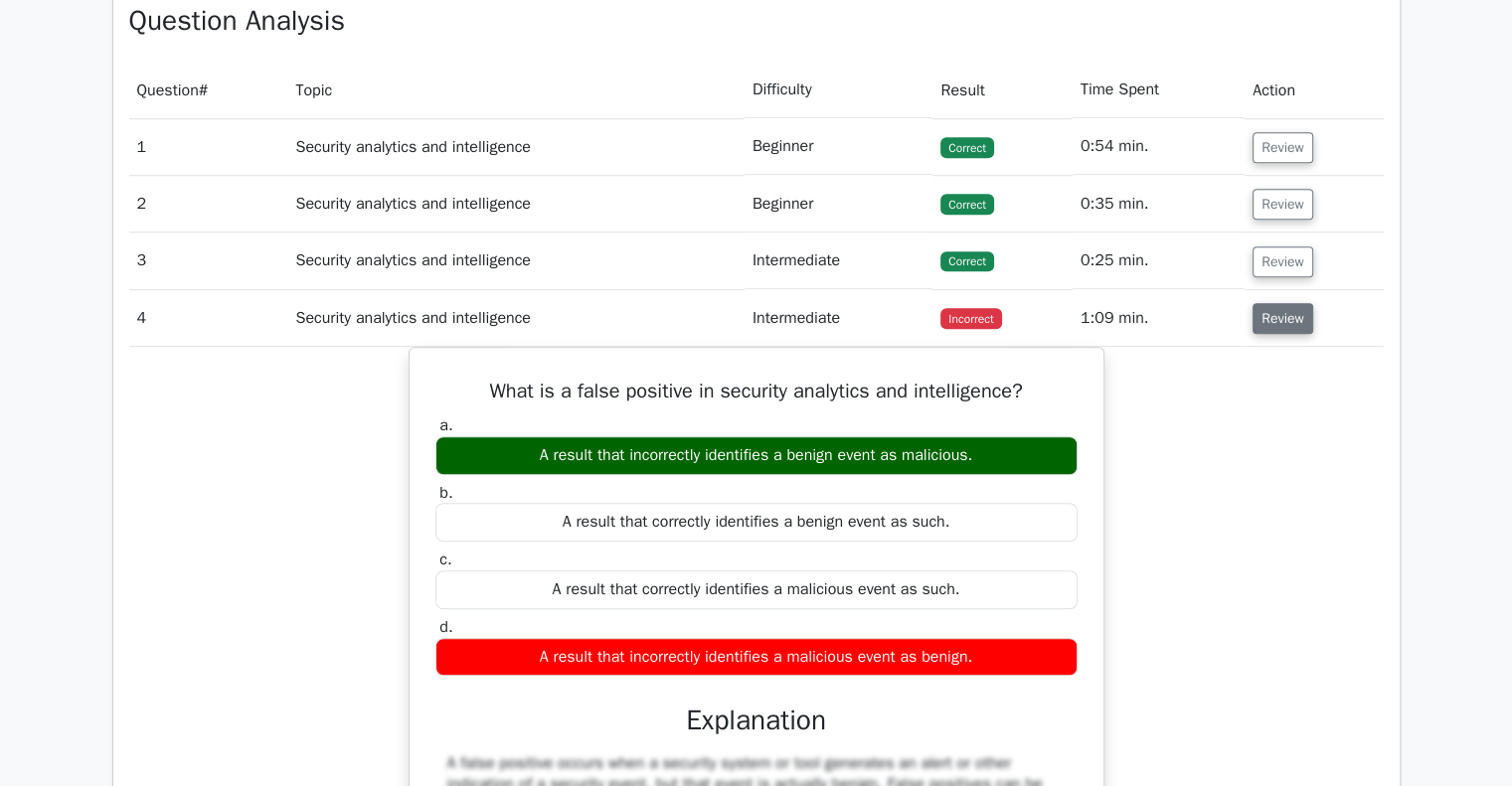 scroll, scrollTop: 1491, scrollLeft: 0, axis: vertical 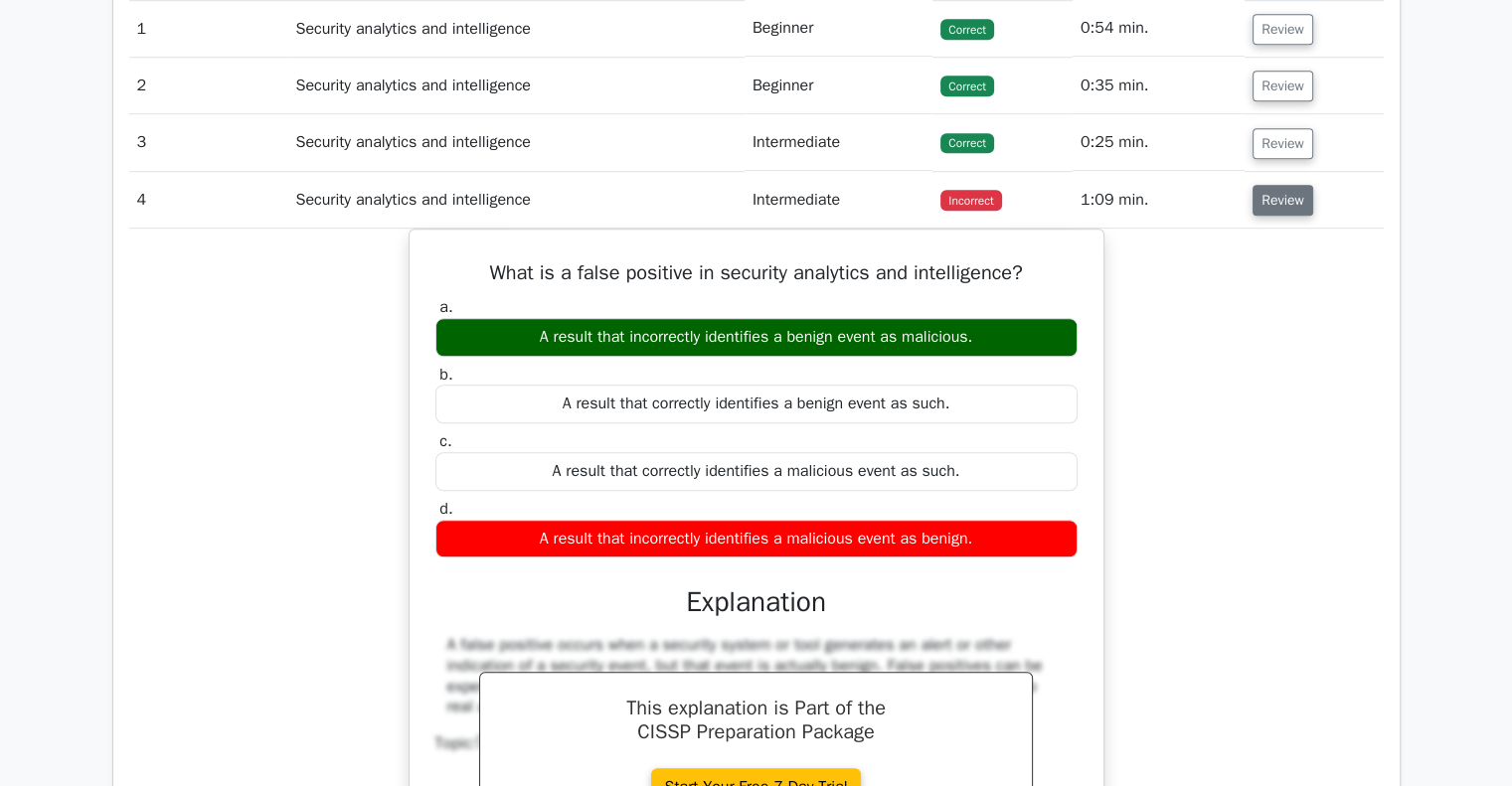 click on "Review" at bounding box center (1282, 200) 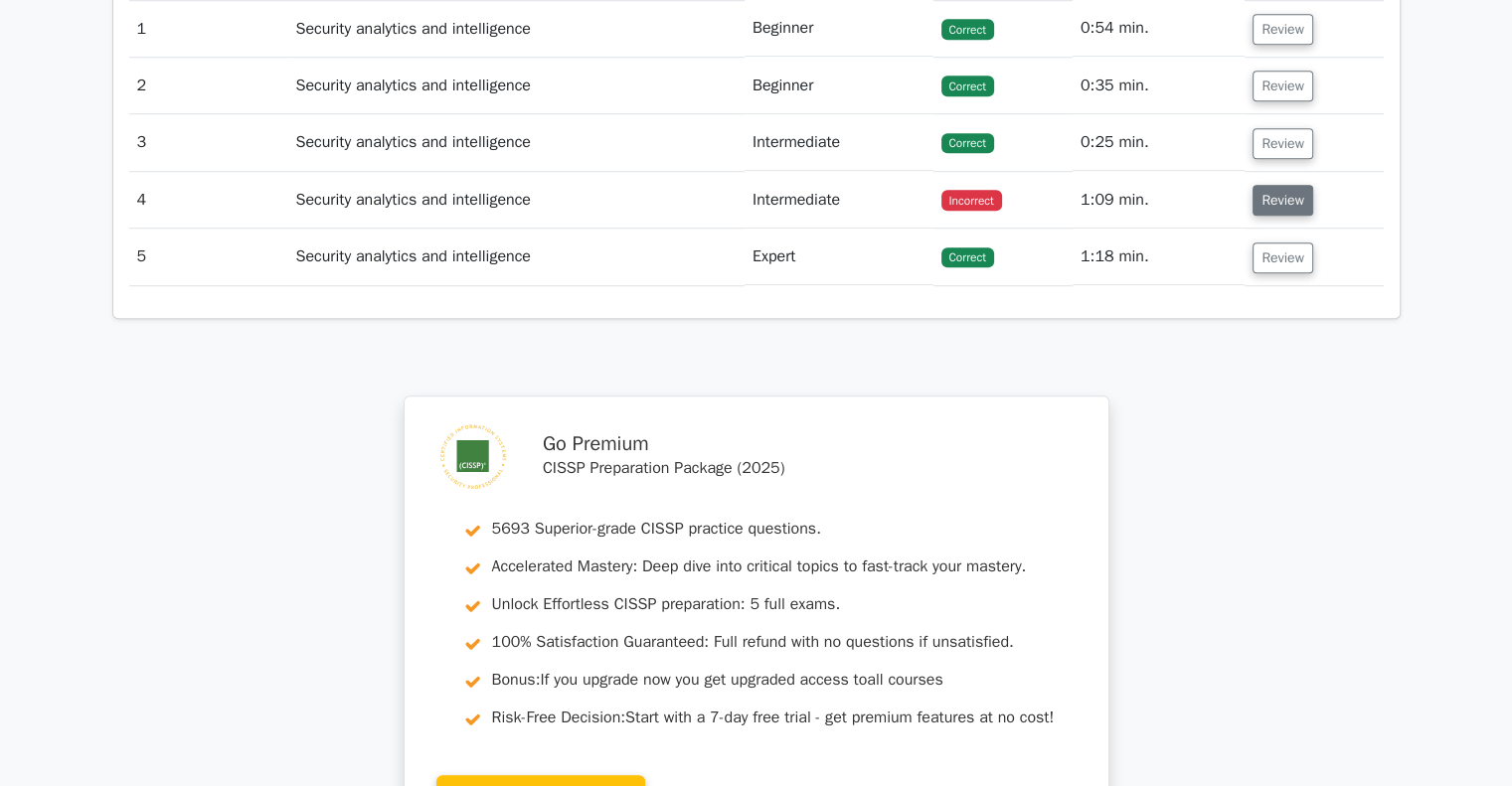 click on "Review" at bounding box center [1282, 200] 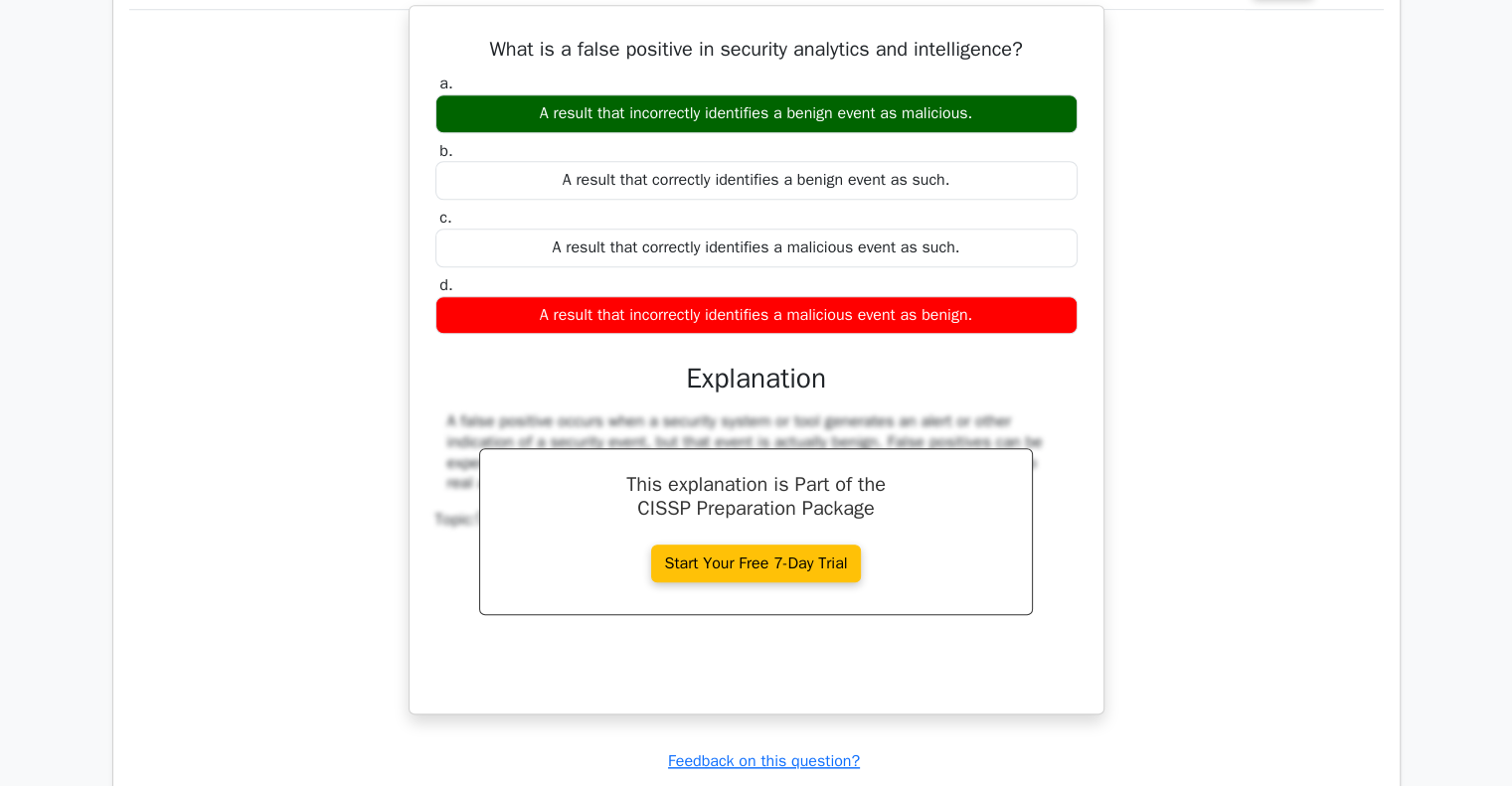 scroll, scrollTop: 1590, scrollLeft: 0, axis: vertical 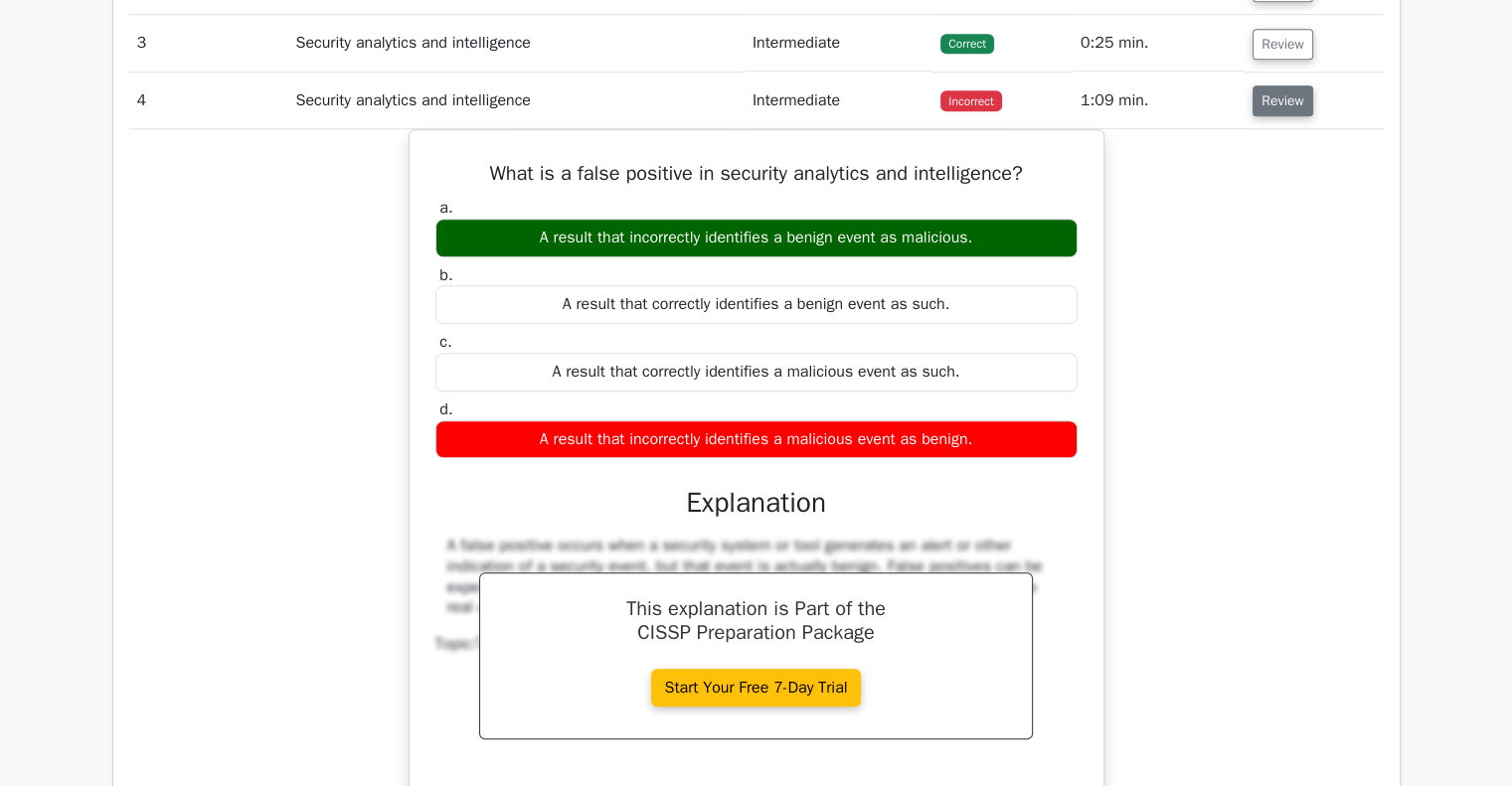 click on "Review" at bounding box center [1282, 100] 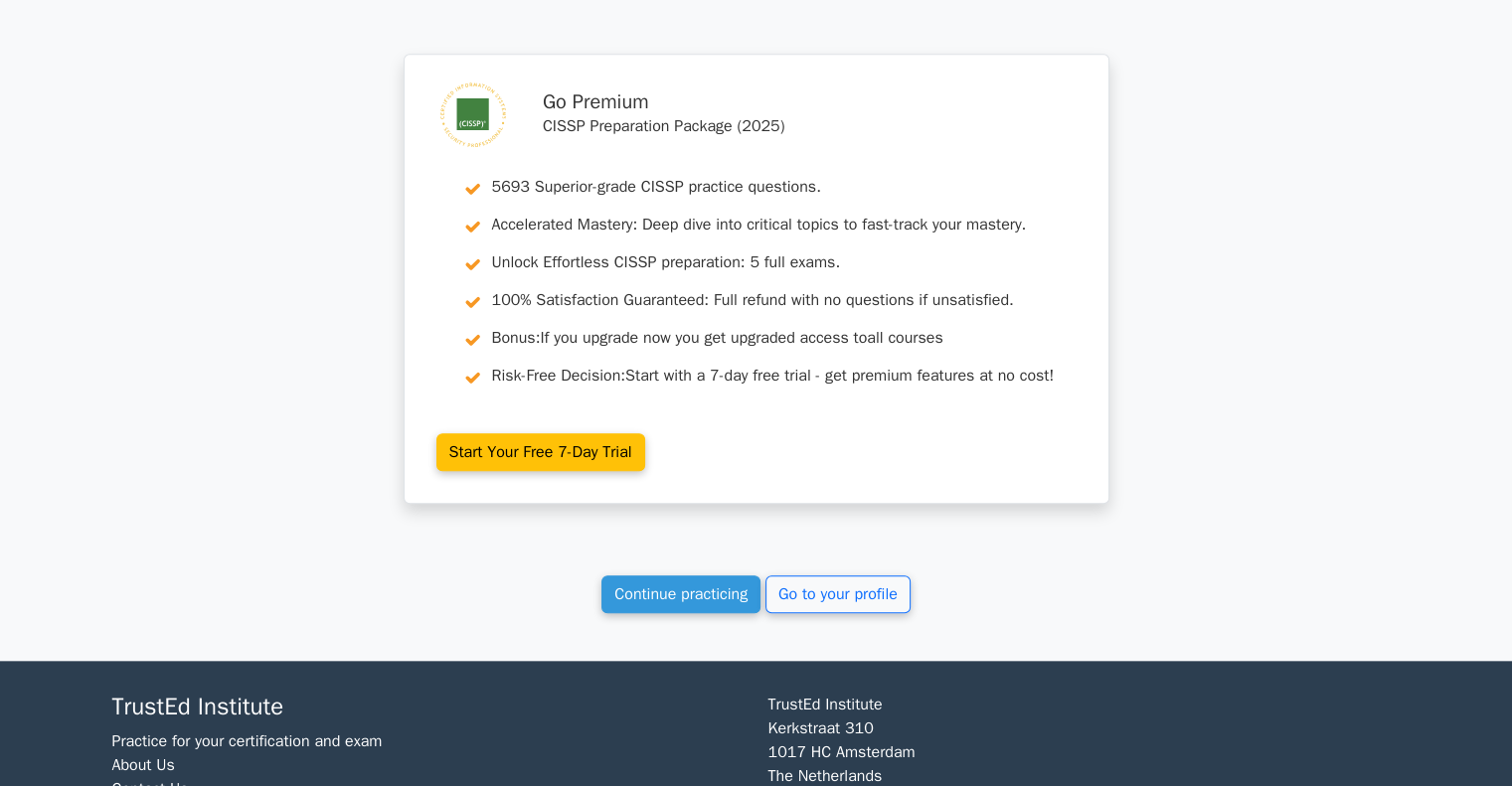 scroll, scrollTop: 1937, scrollLeft: 0, axis: vertical 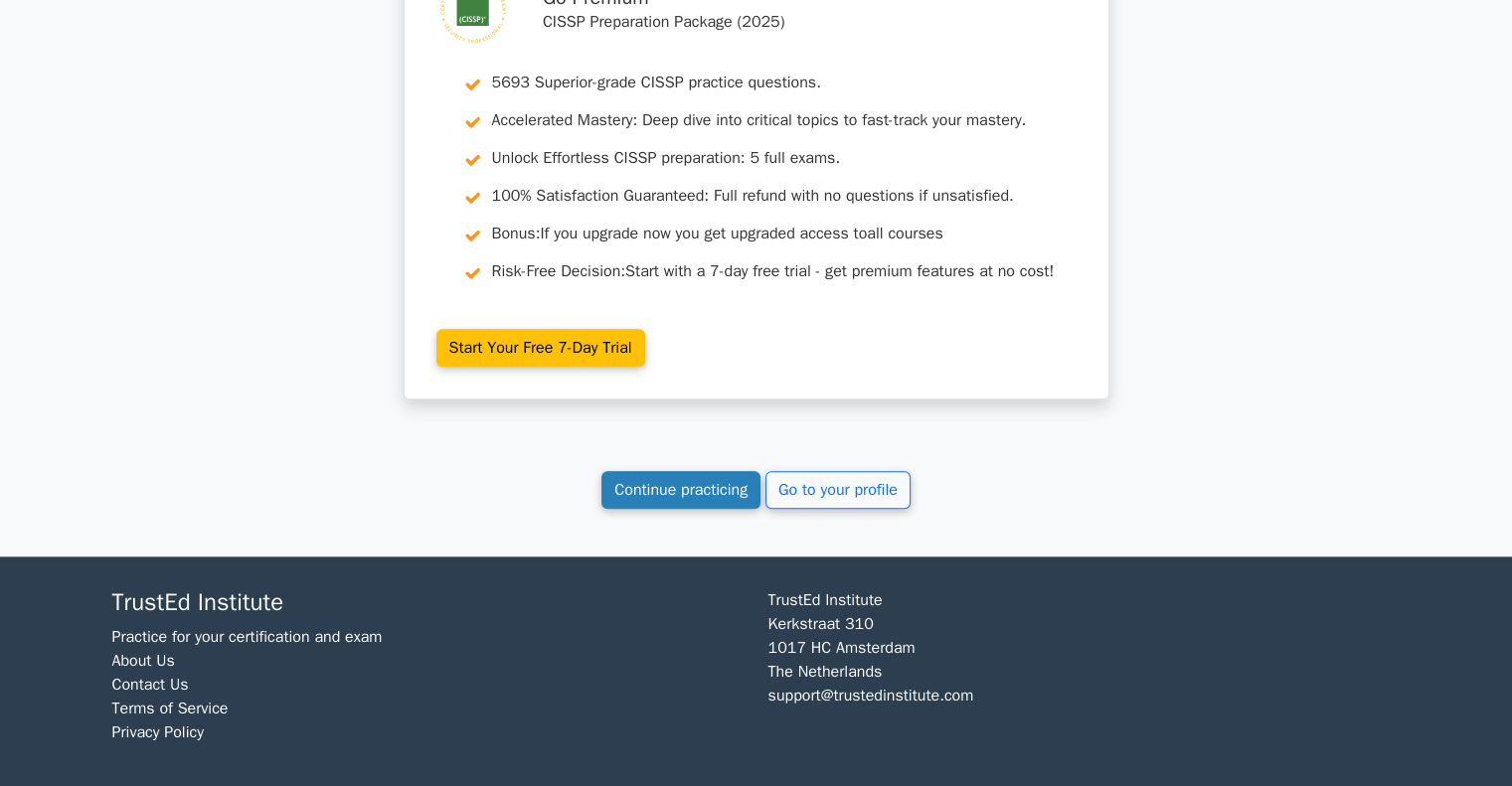 click on "Continue practicing" at bounding box center [681, 490] 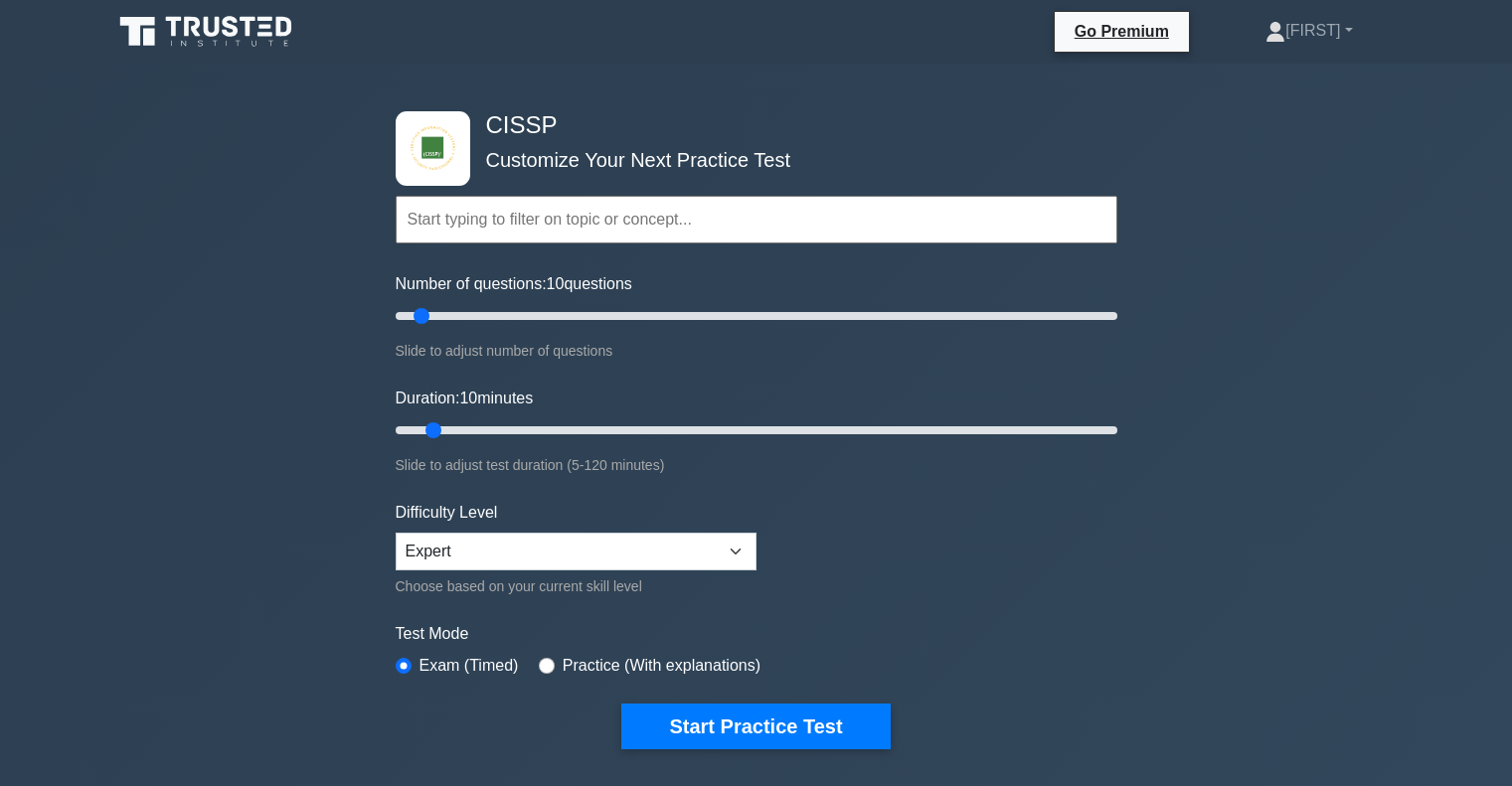 scroll, scrollTop: 0, scrollLeft: 0, axis: both 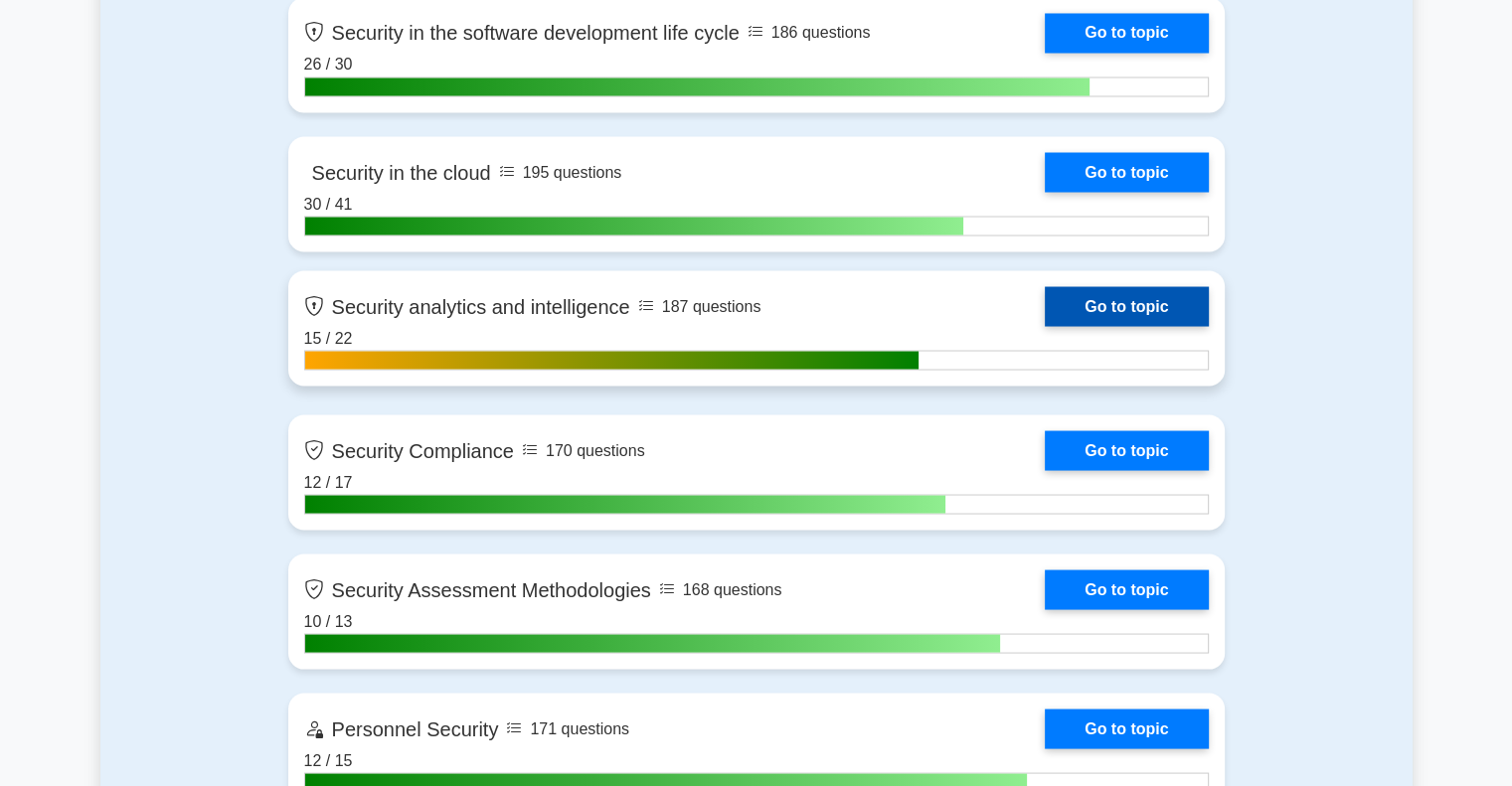 click on "Go to topic" at bounding box center [1126, 306] 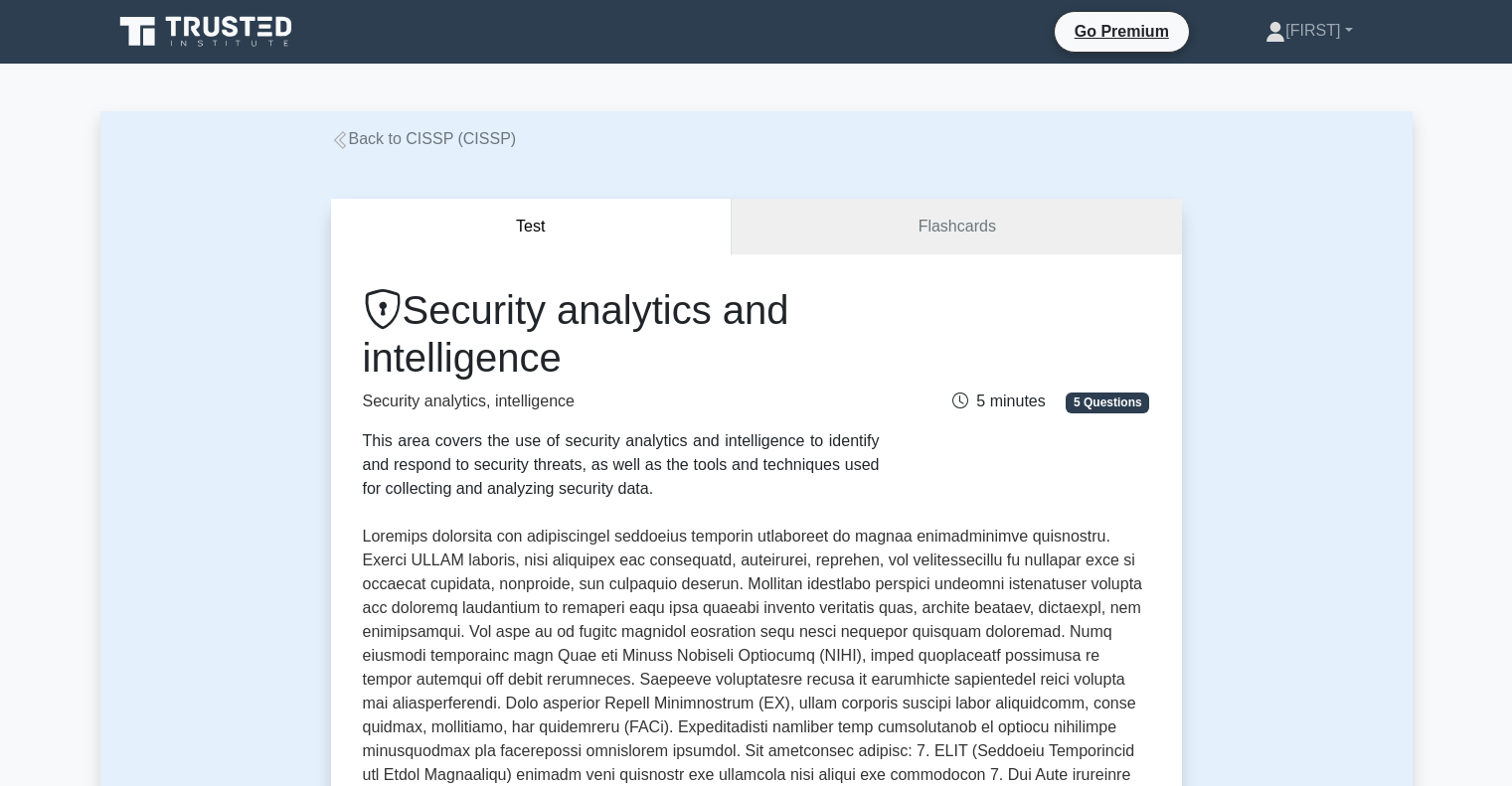 scroll, scrollTop: 0, scrollLeft: 0, axis: both 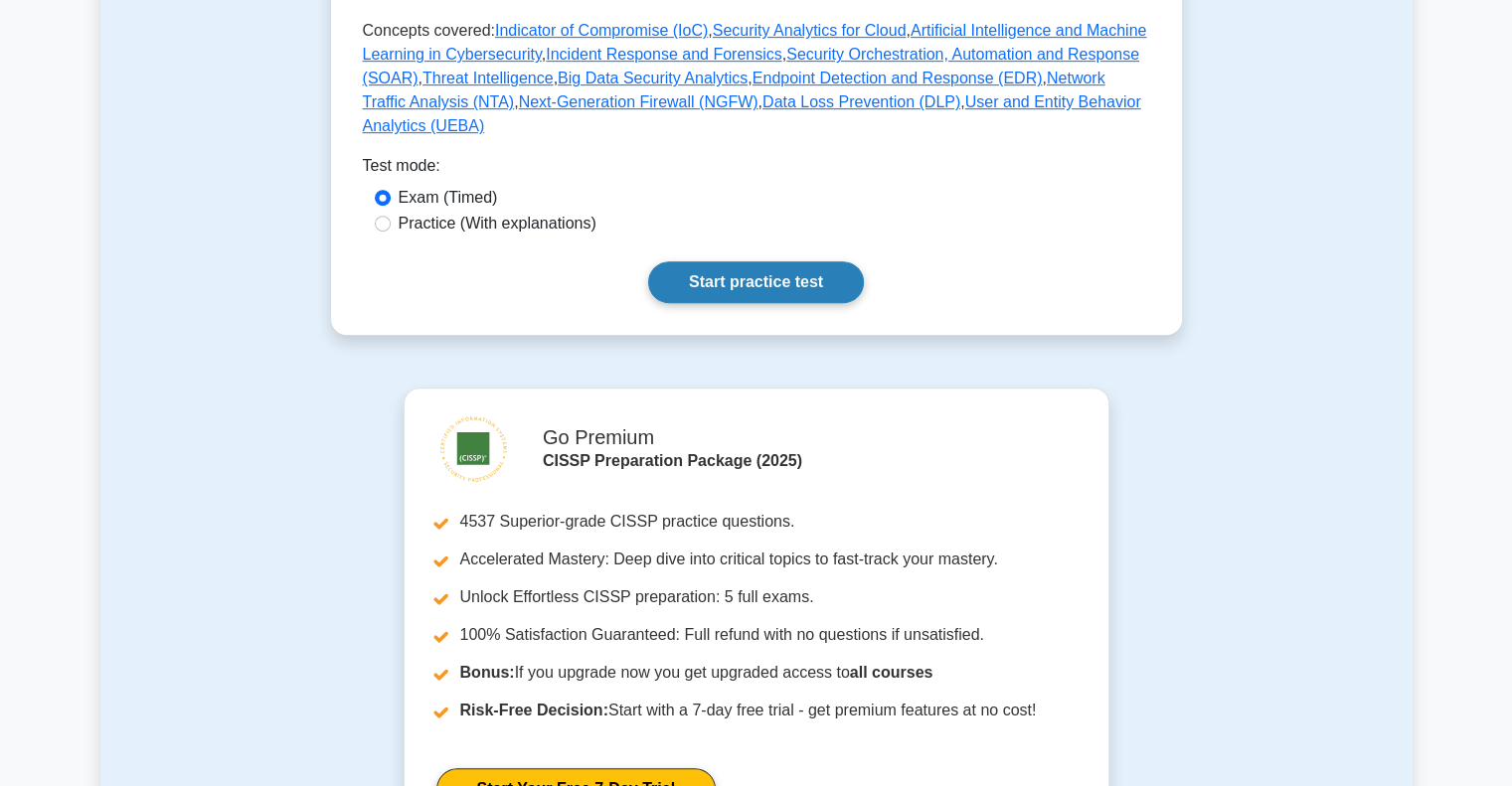 click on "Start practice test" at bounding box center [756, 282] 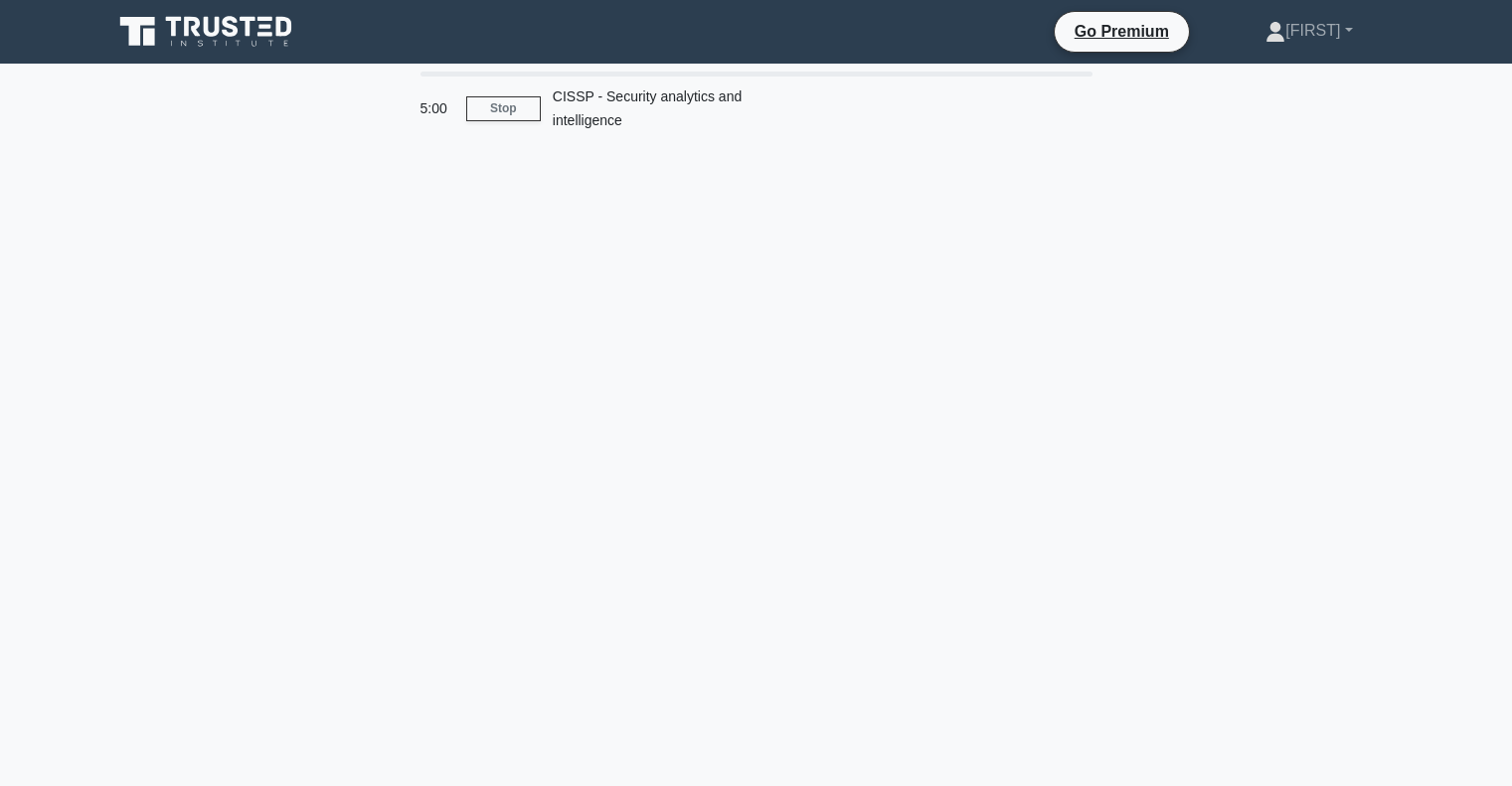 scroll, scrollTop: 0, scrollLeft: 0, axis: both 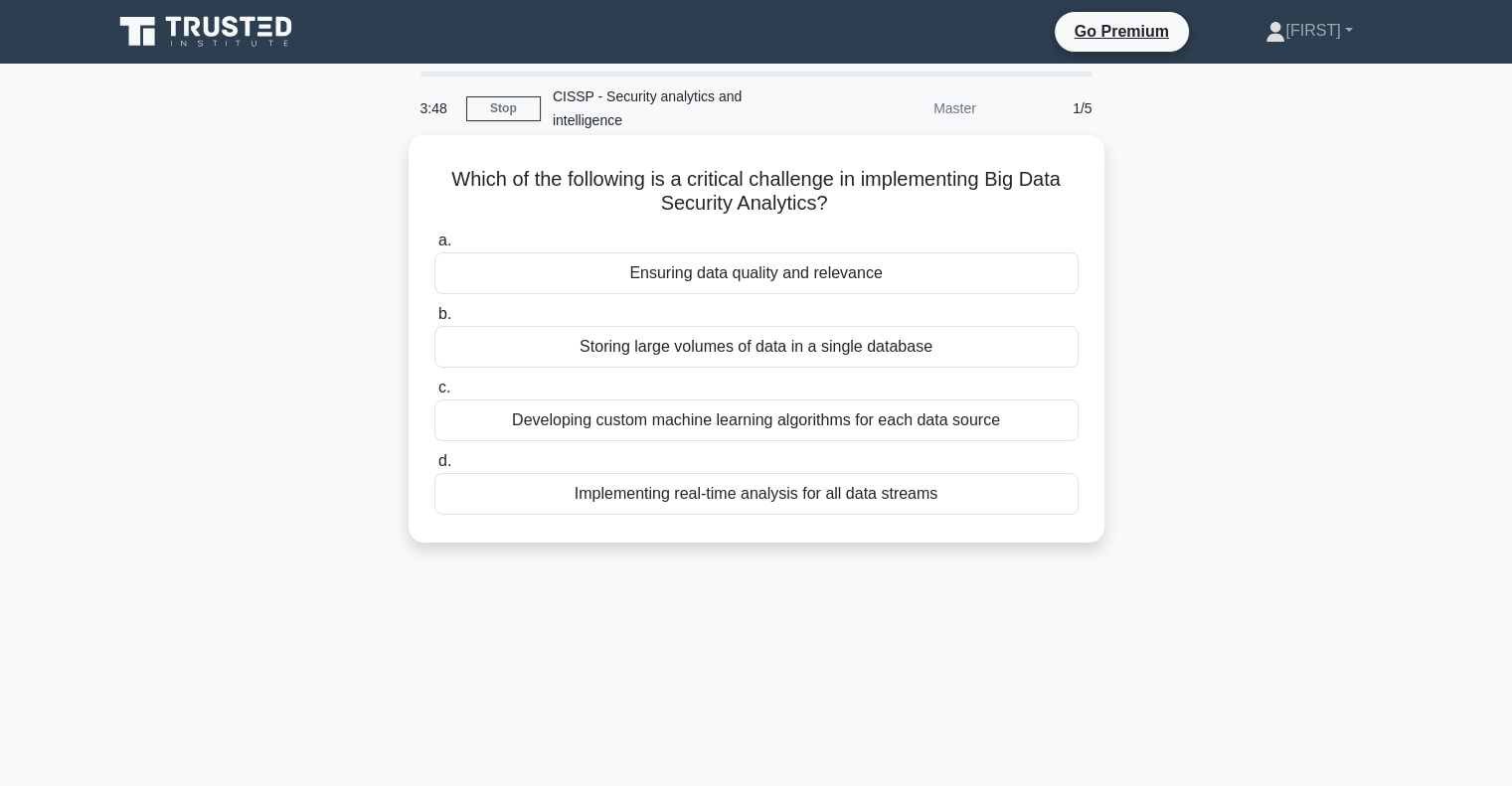 click on "Ensuring data quality and relevance" at bounding box center [756, 273] 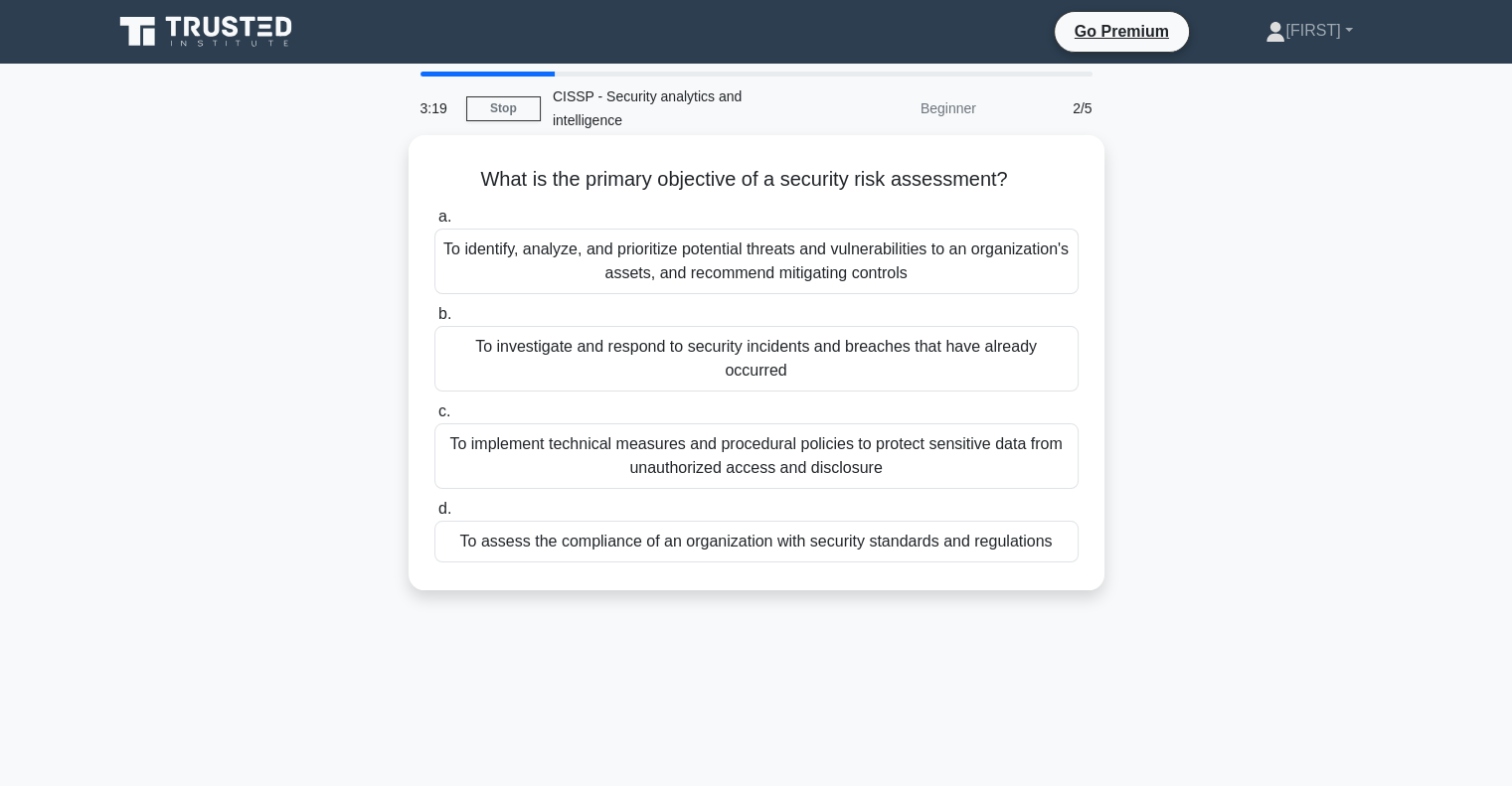 click on "To identify, analyze, and prioritize potential threats and vulnerabilities to an organization's assets, and recommend mitigating controls" at bounding box center [756, 261] 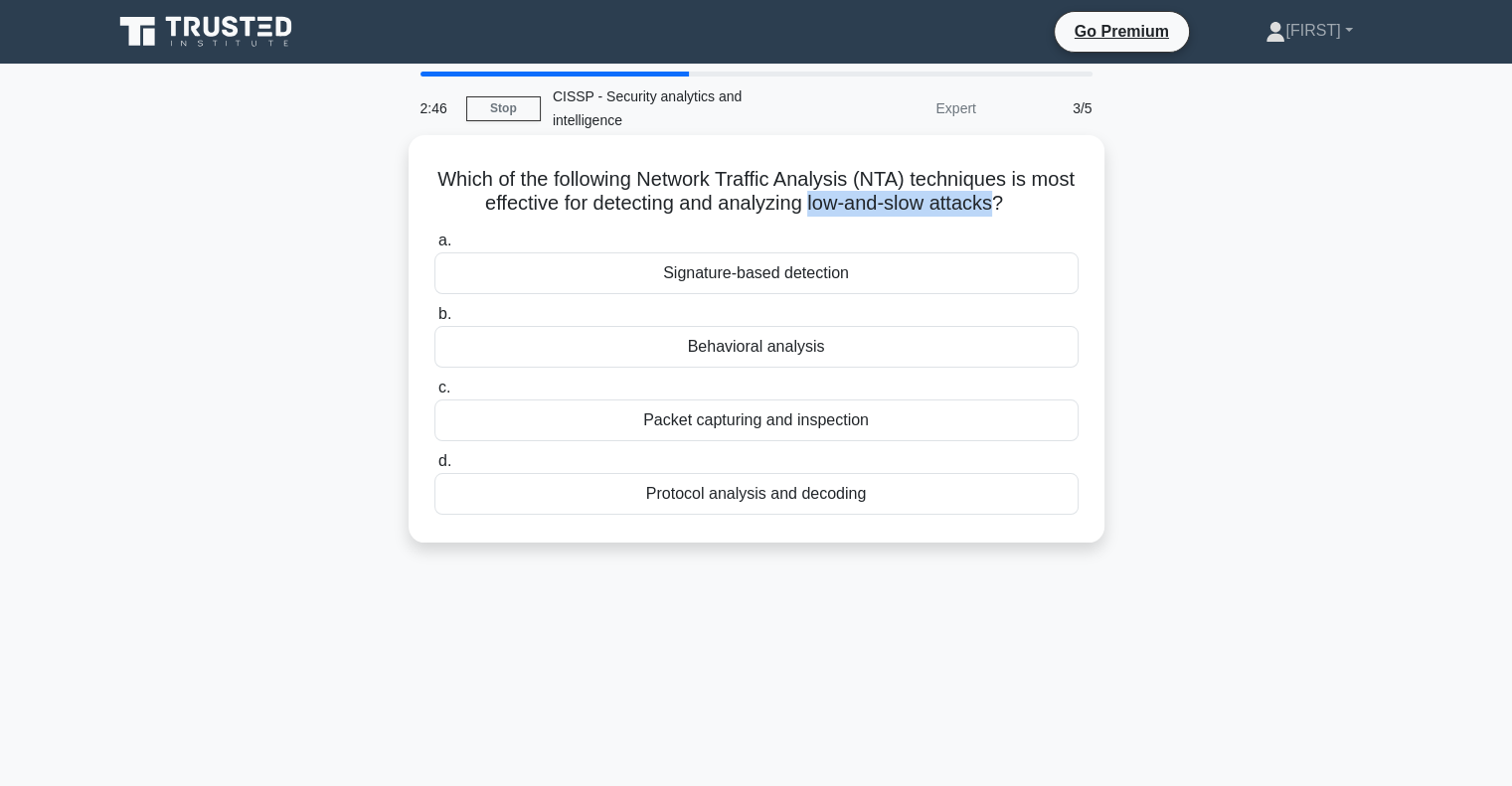 drag, startPoint x: 835, startPoint y: 199, endPoint x: 1025, endPoint y: 217, distance: 190.8507 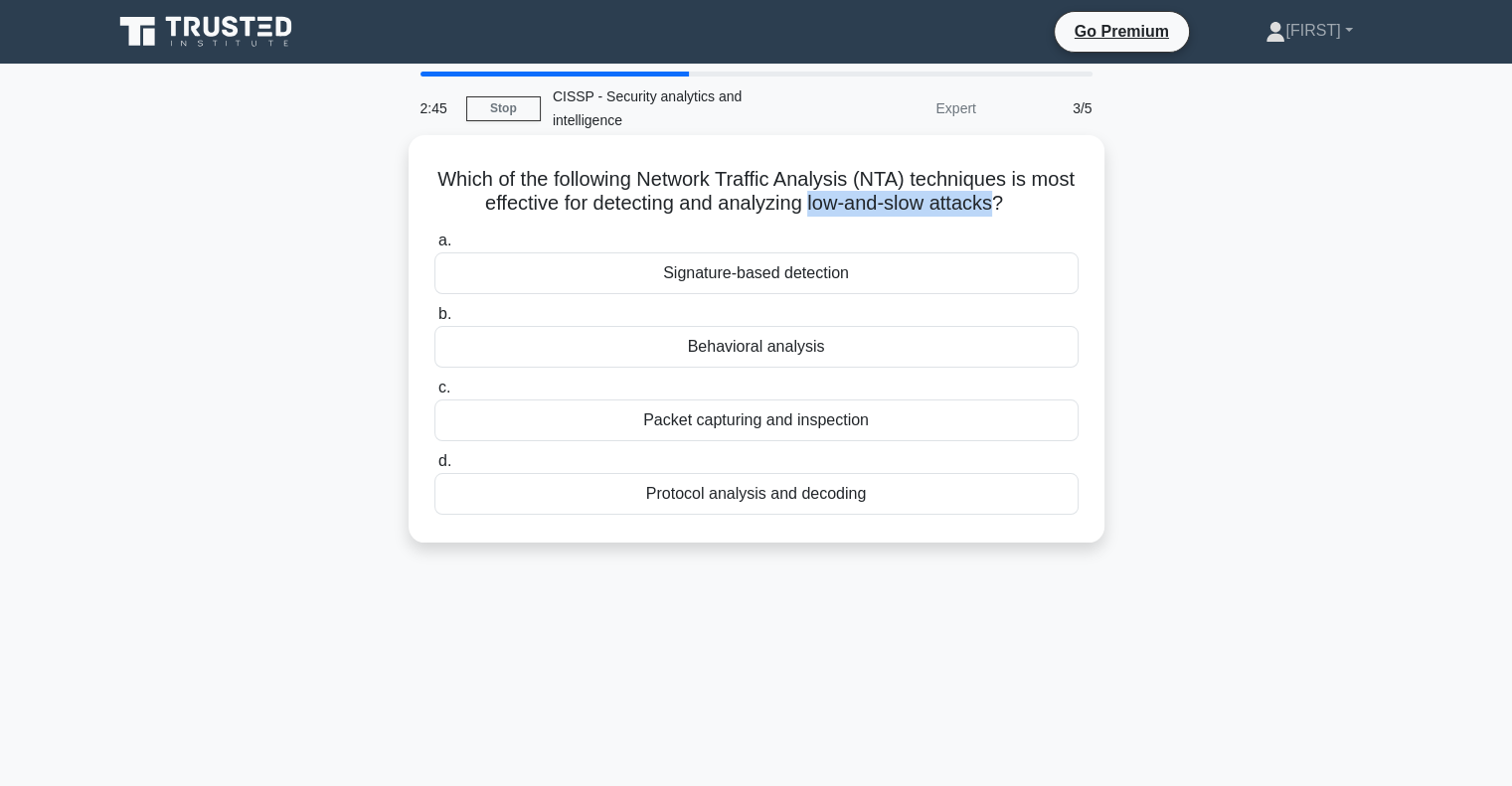 copy on "low-and-slow attacks" 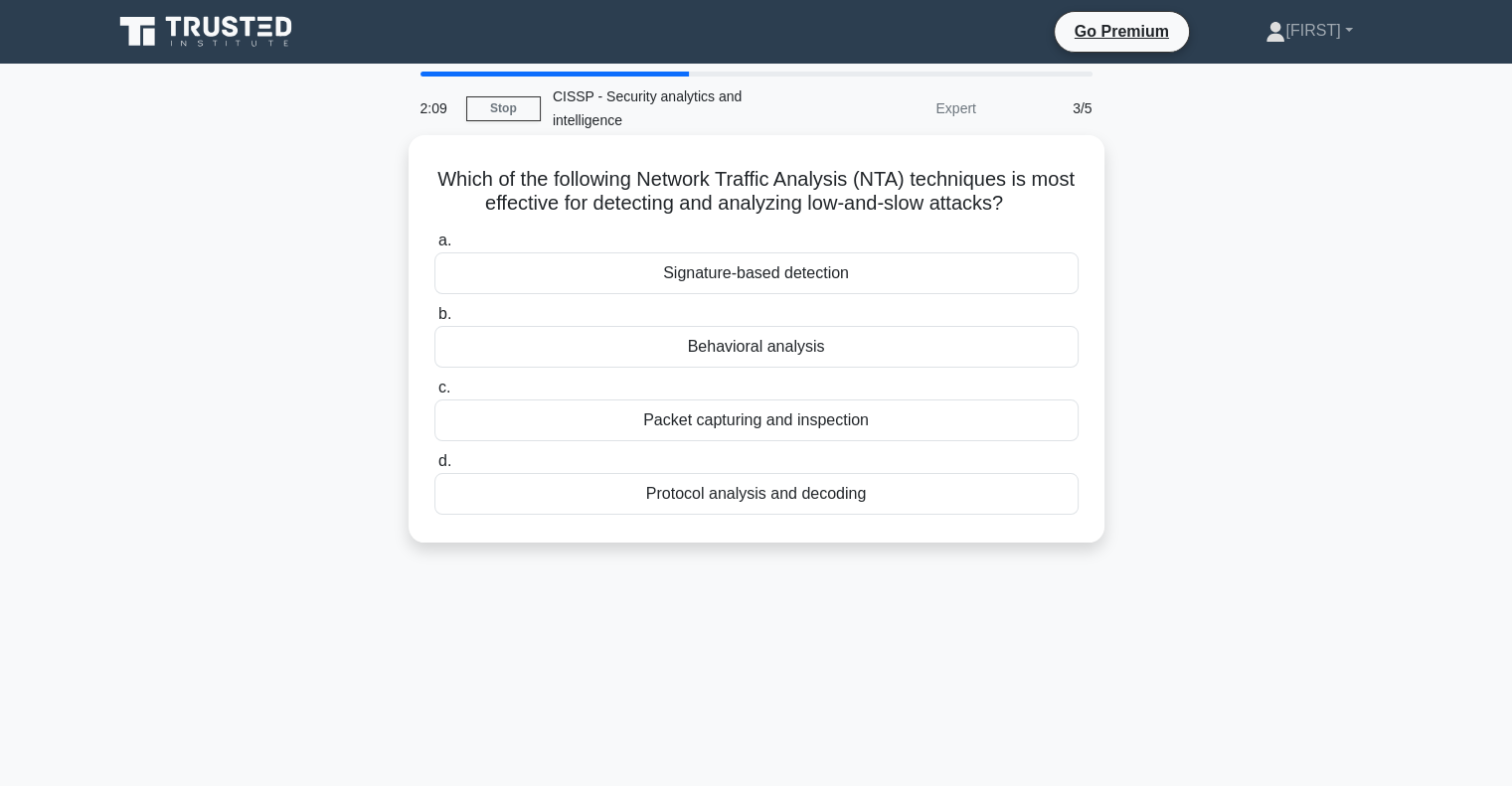 click on "Behavioral analysis" at bounding box center (756, 347) 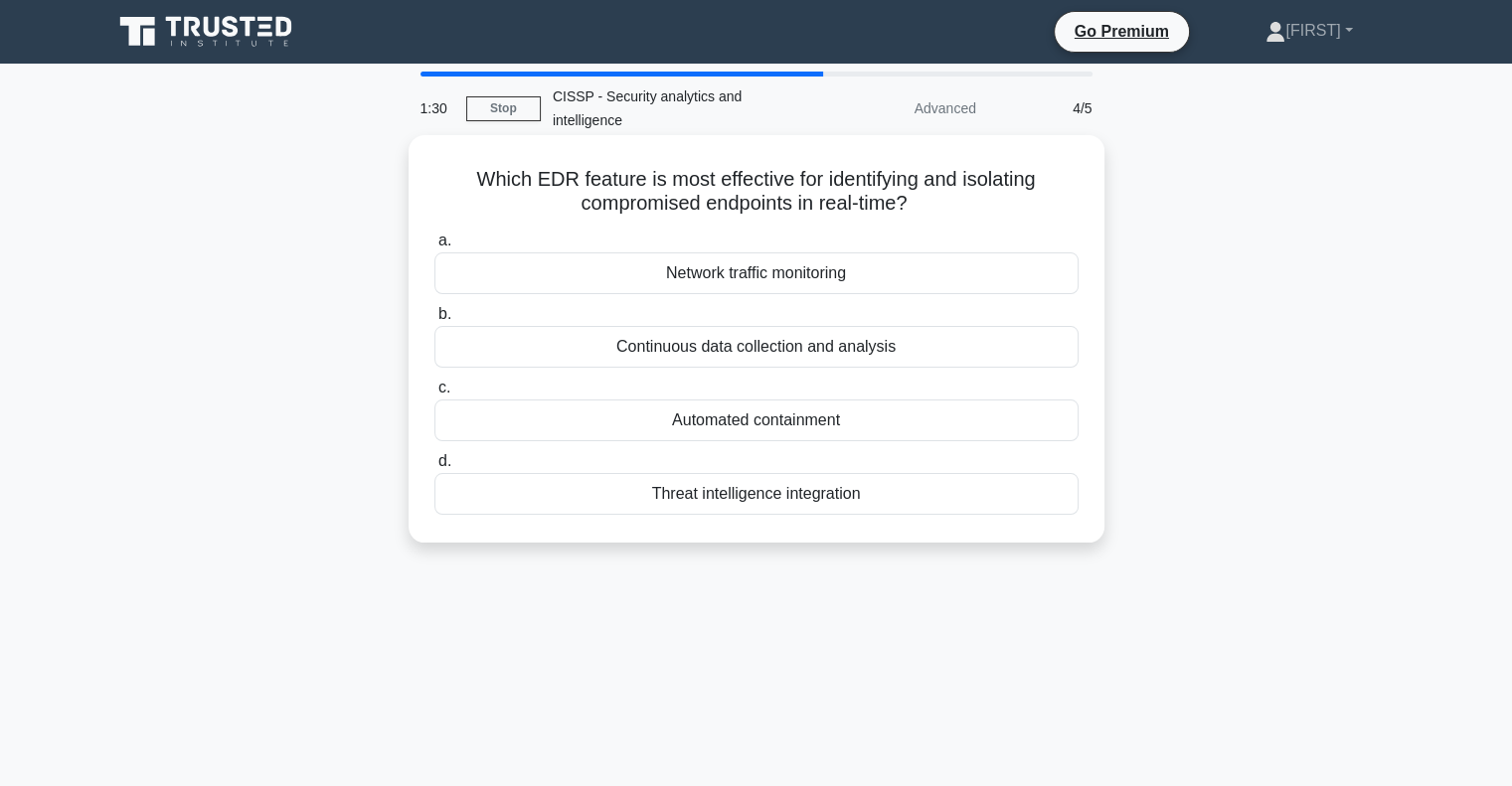 click on "Threat intelligence integration" at bounding box center (756, 494) 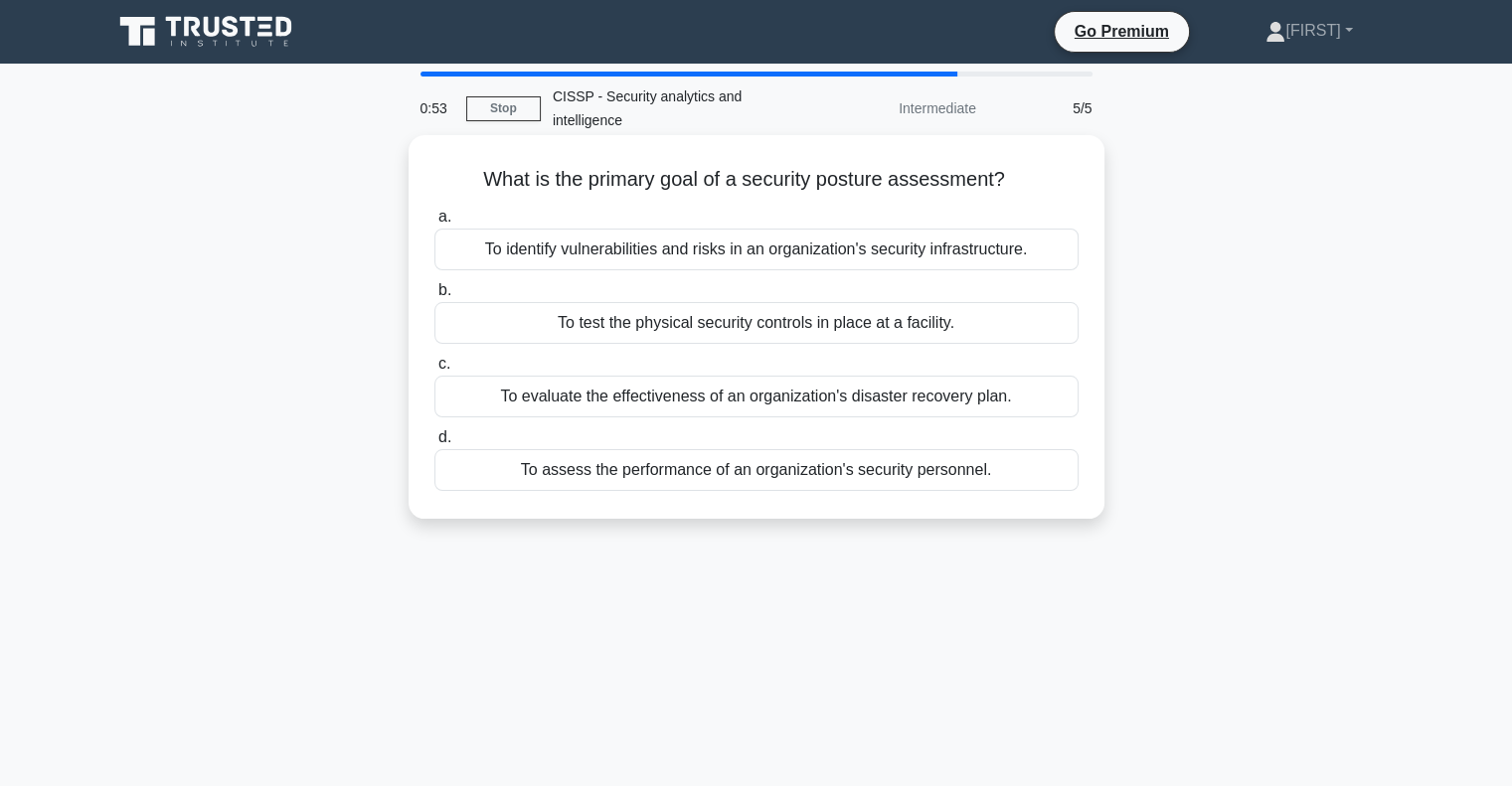 click on "To identify vulnerabilities and risks in an organization's security infrastructure." at bounding box center (756, 249) 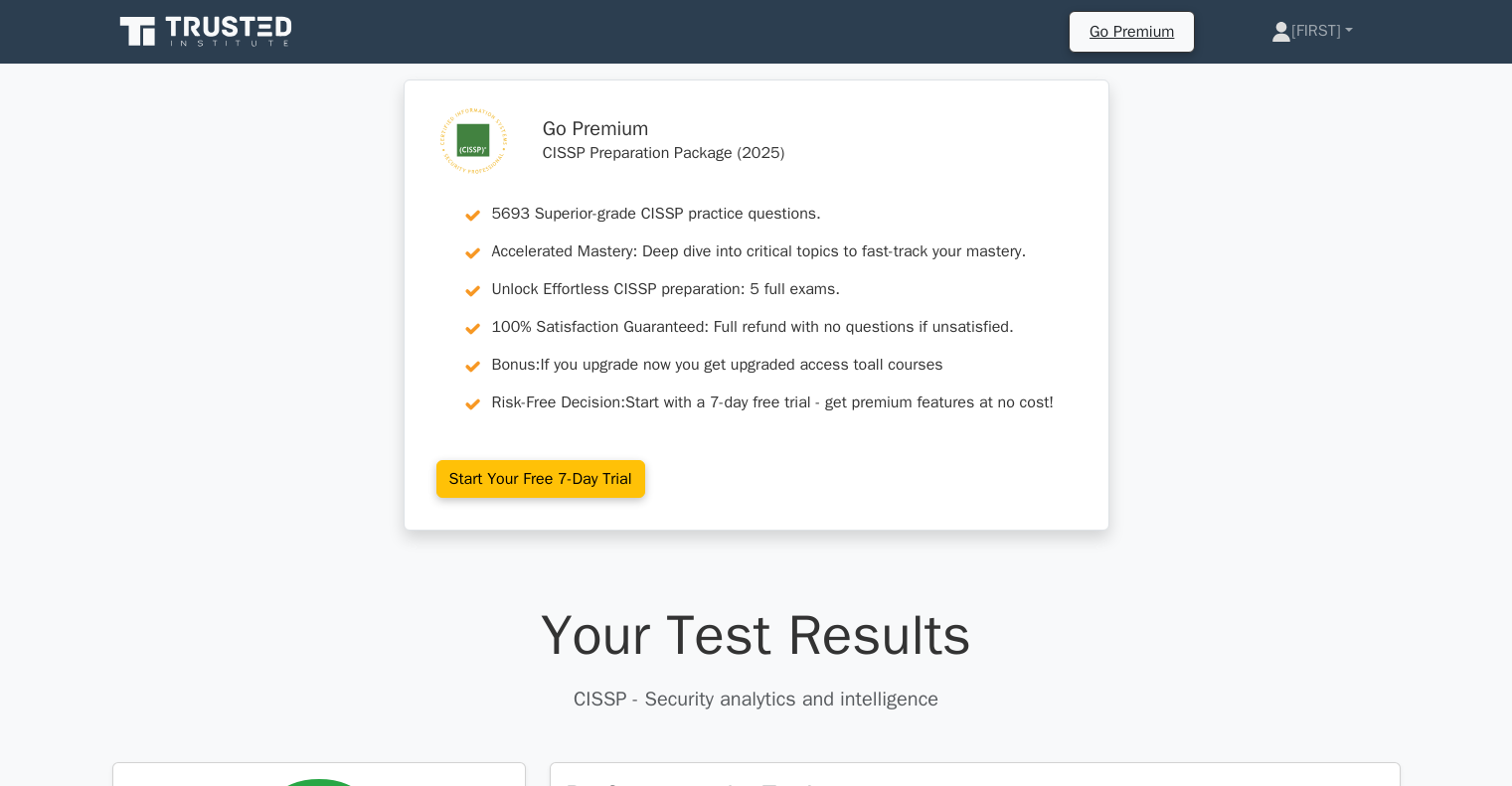 scroll, scrollTop: 0, scrollLeft: 0, axis: both 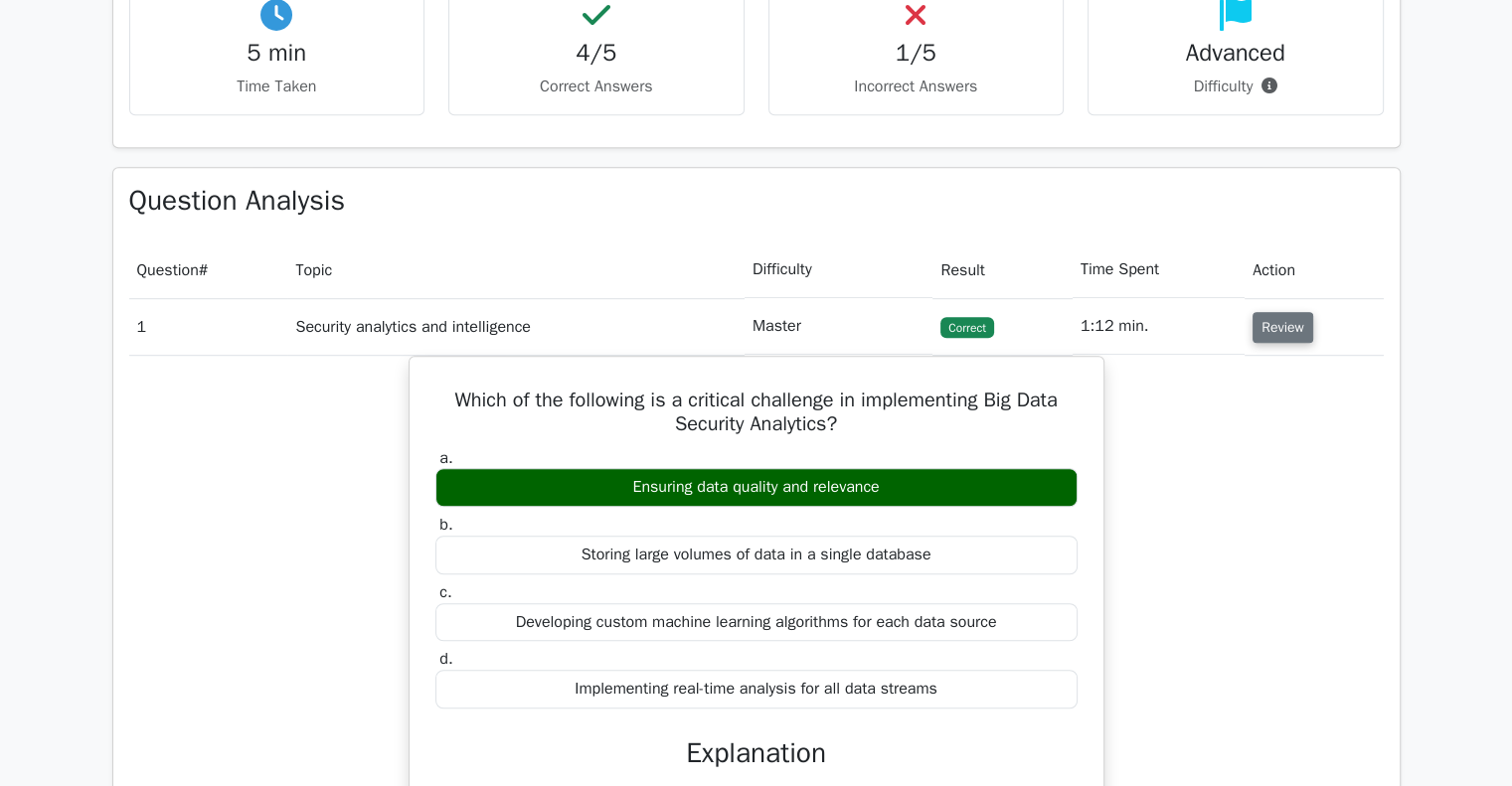 click on "Review" at bounding box center (1282, 327) 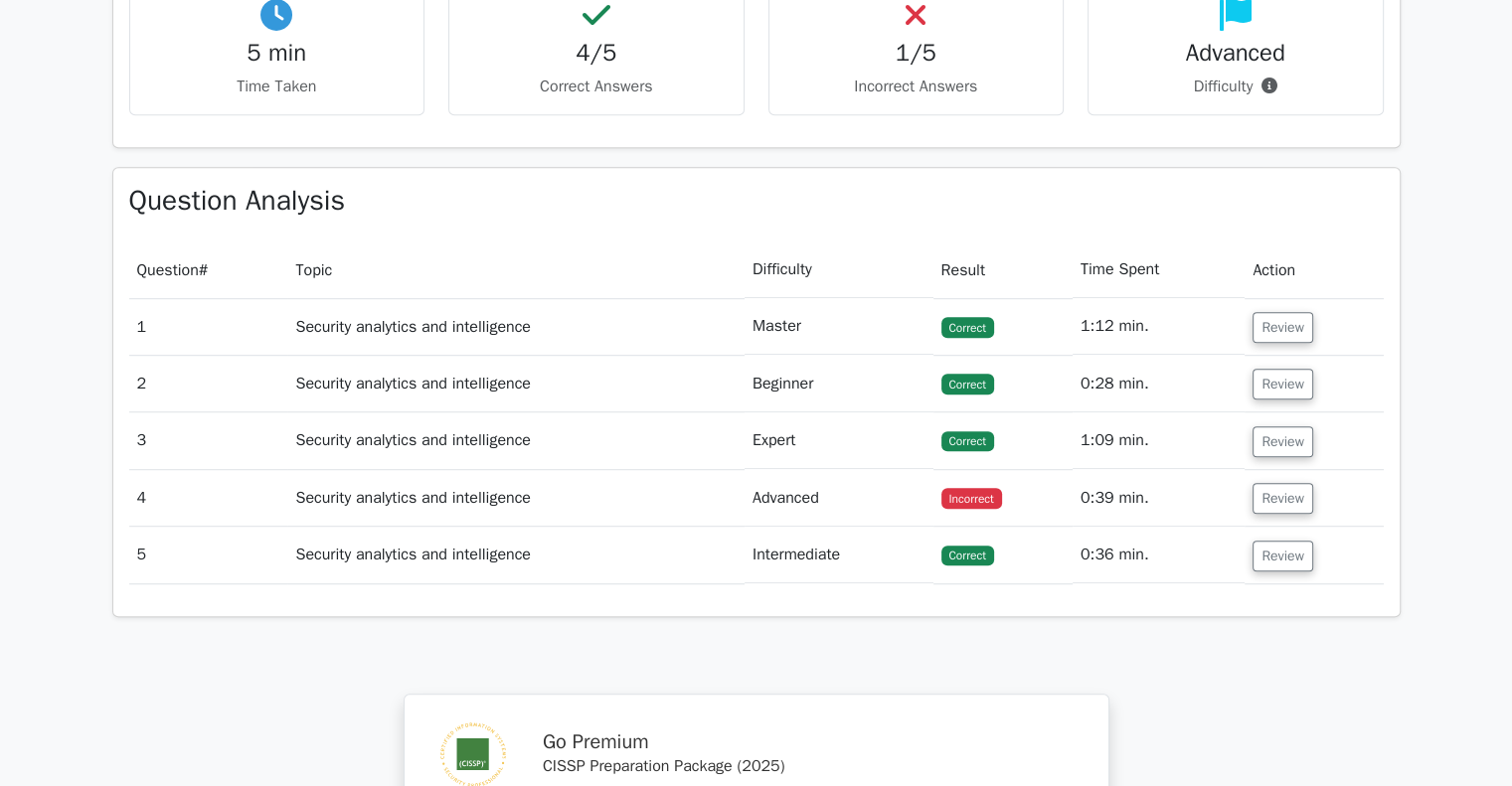 scroll, scrollTop: 1391, scrollLeft: 0, axis: vertical 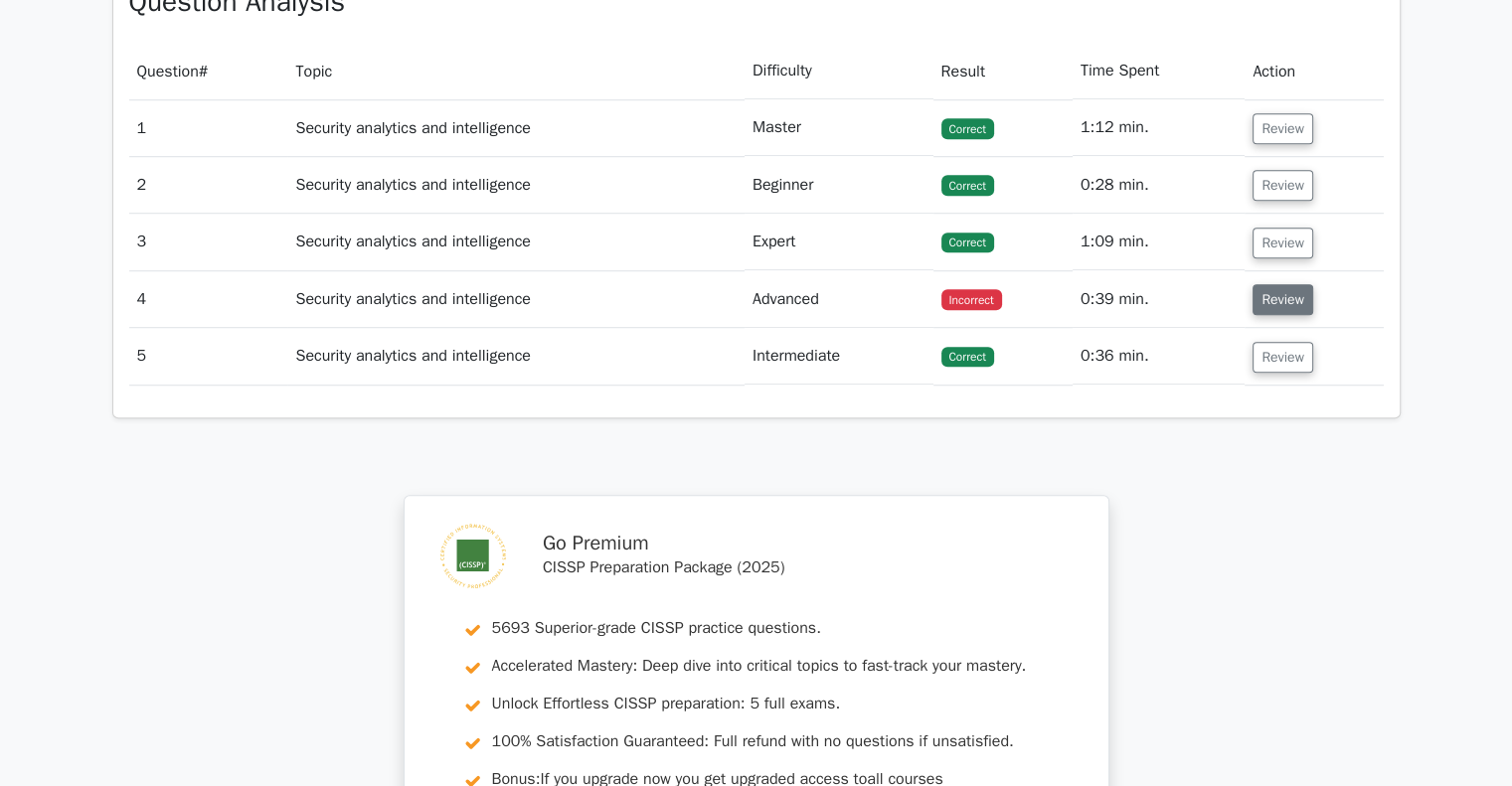 click on "Review" at bounding box center (1282, 299) 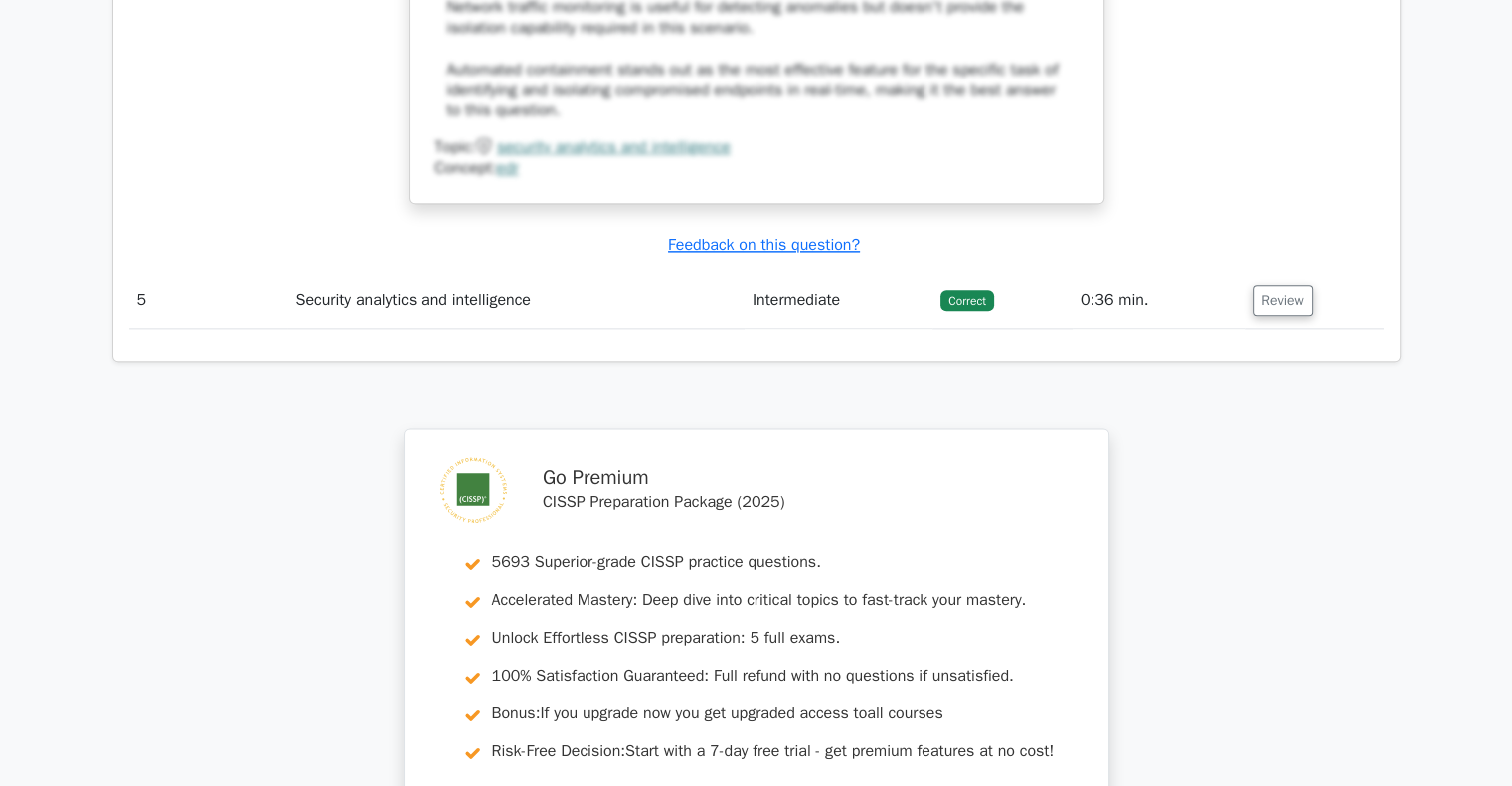 scroll, scrollTop: 2782, scrollLeft: 0, axis: vertical 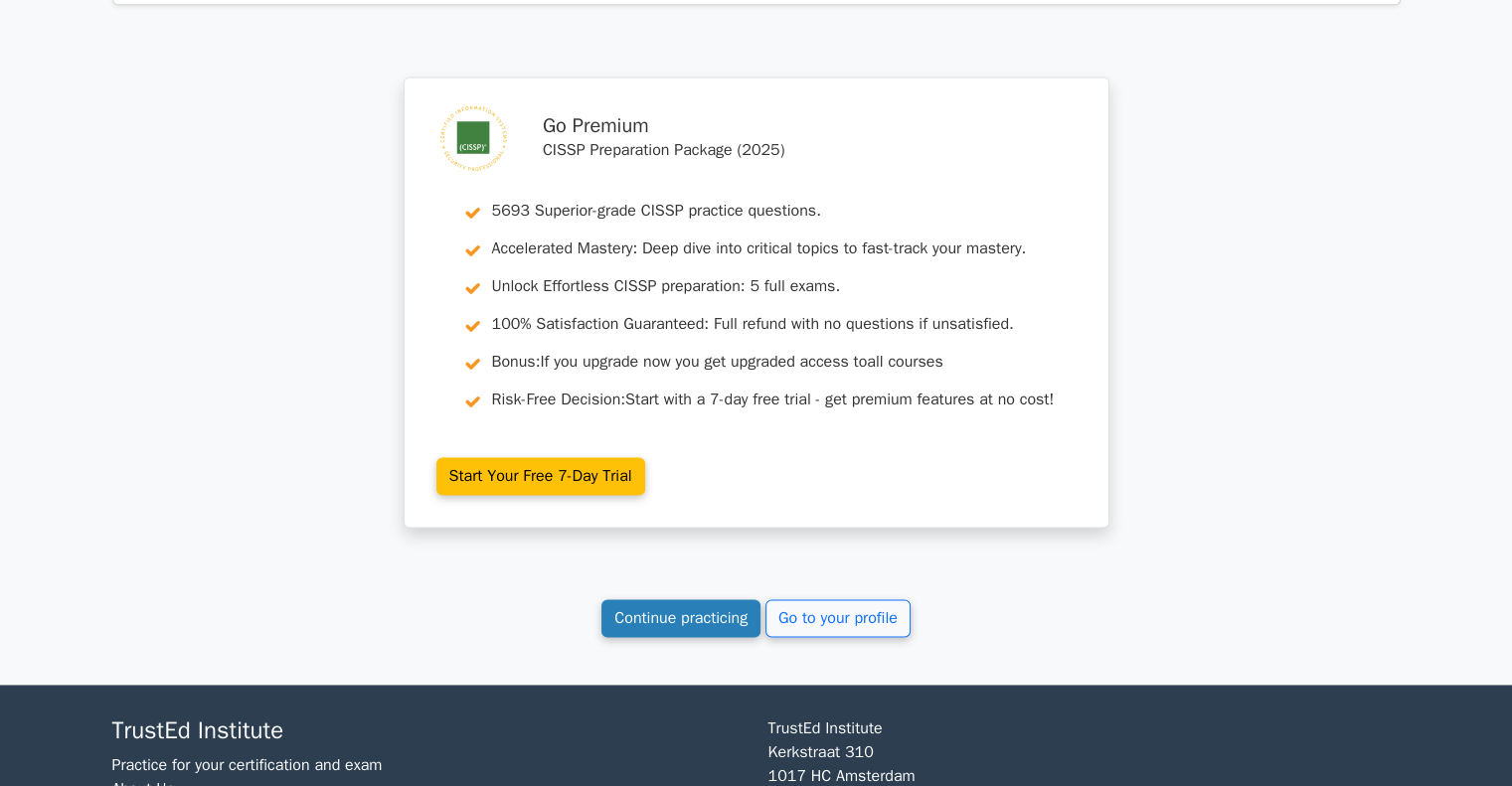 click on "Continue practicing" at bounding box center (681, 618) 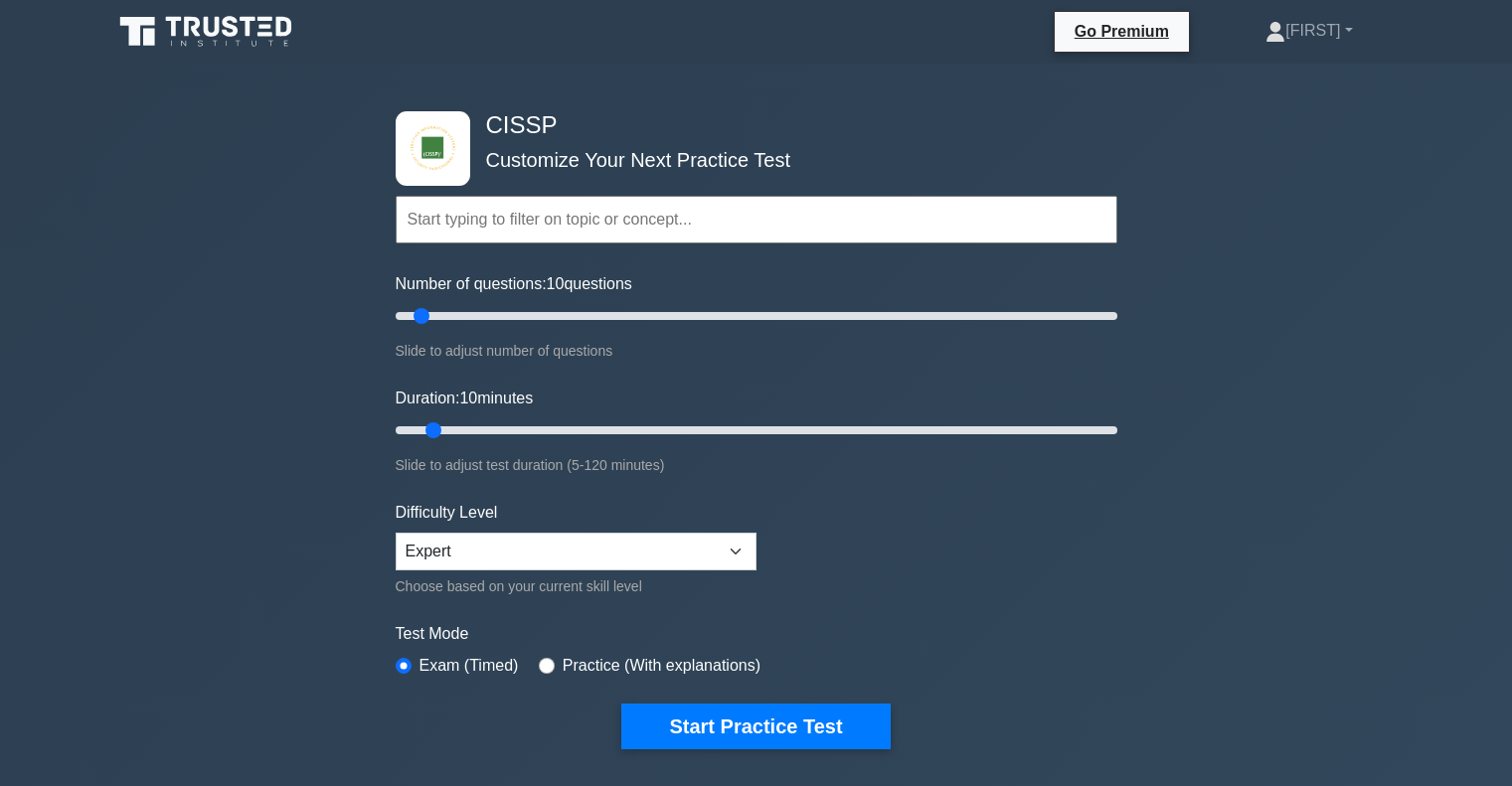 scroll, scrollTop: 0, scrollLeft: 0, axis: both 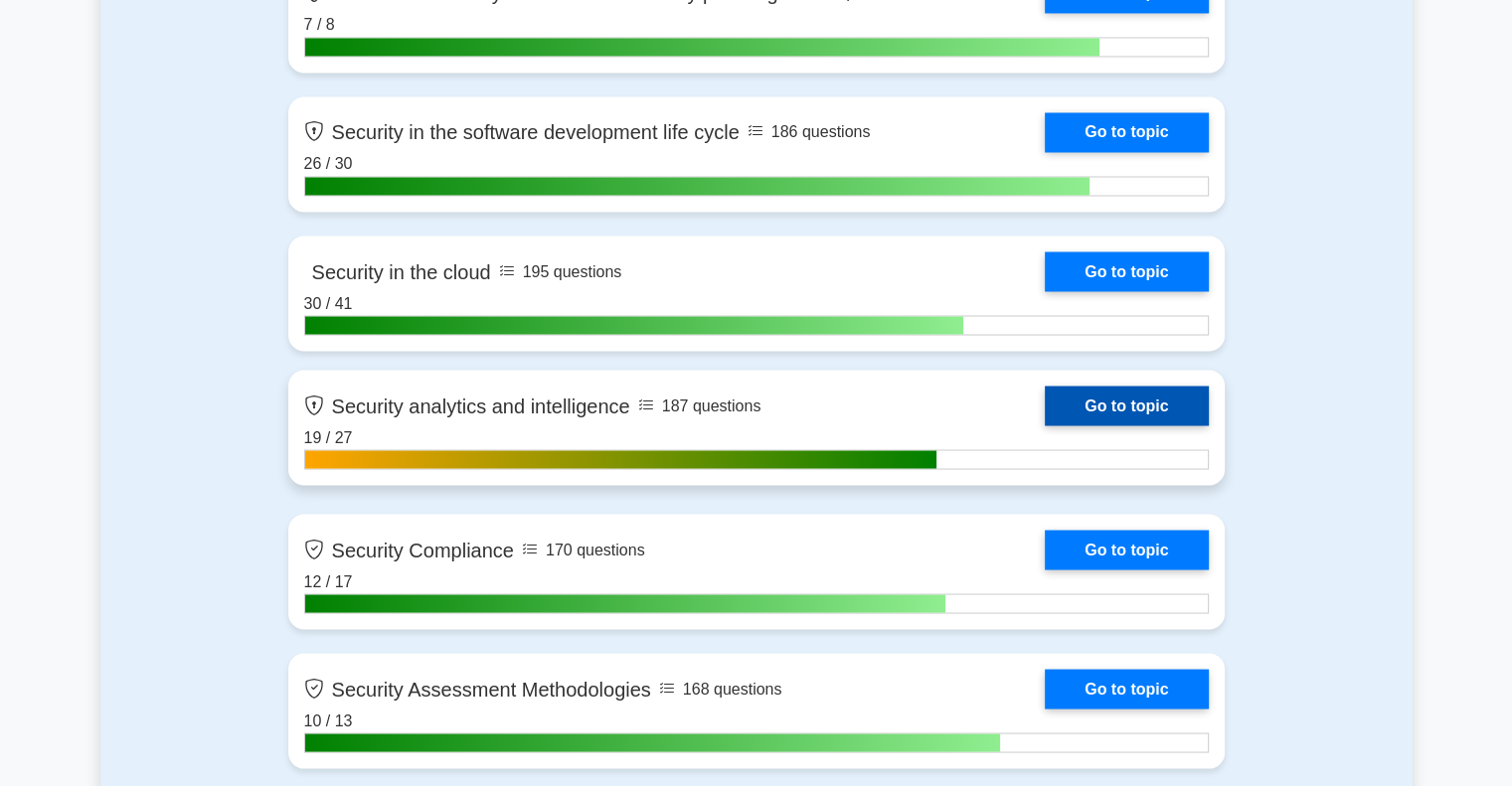 click on "Go to topic" at bounding box center (1126, 405) 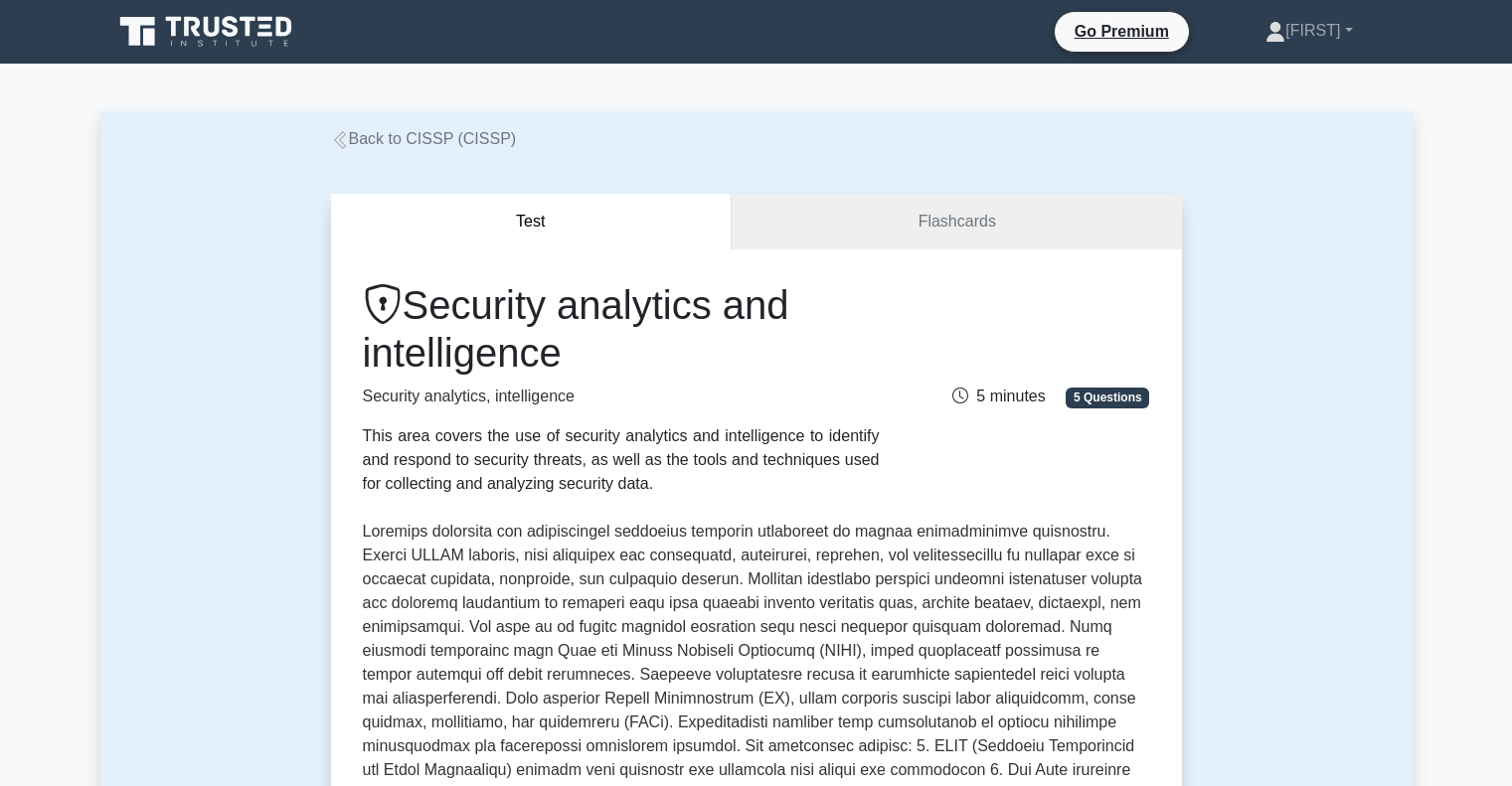 scroll, scrollTop: 0, scrollLeft: 0, axis: both 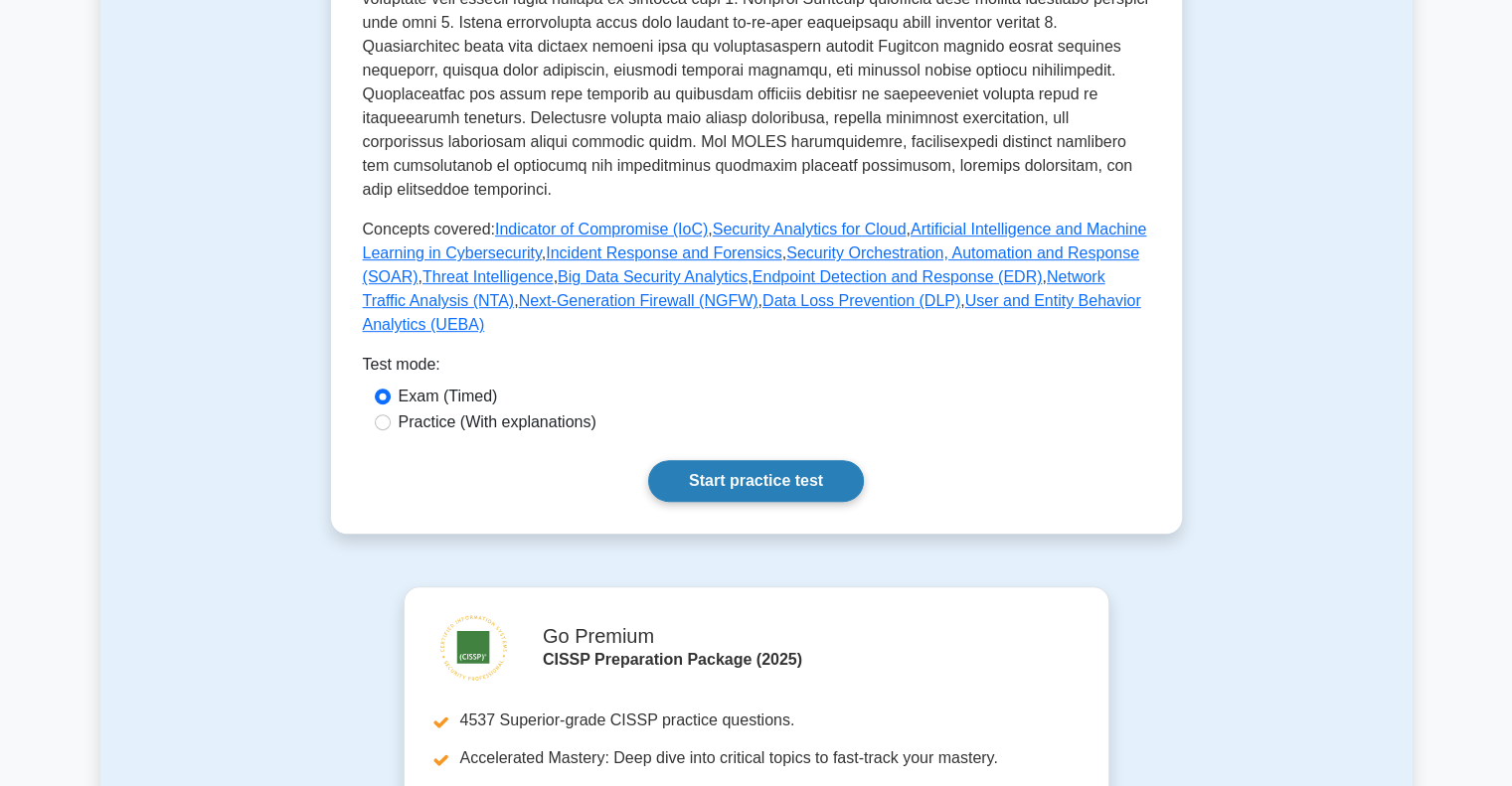 click on "Start practice test" at bounding box center (756, 481) 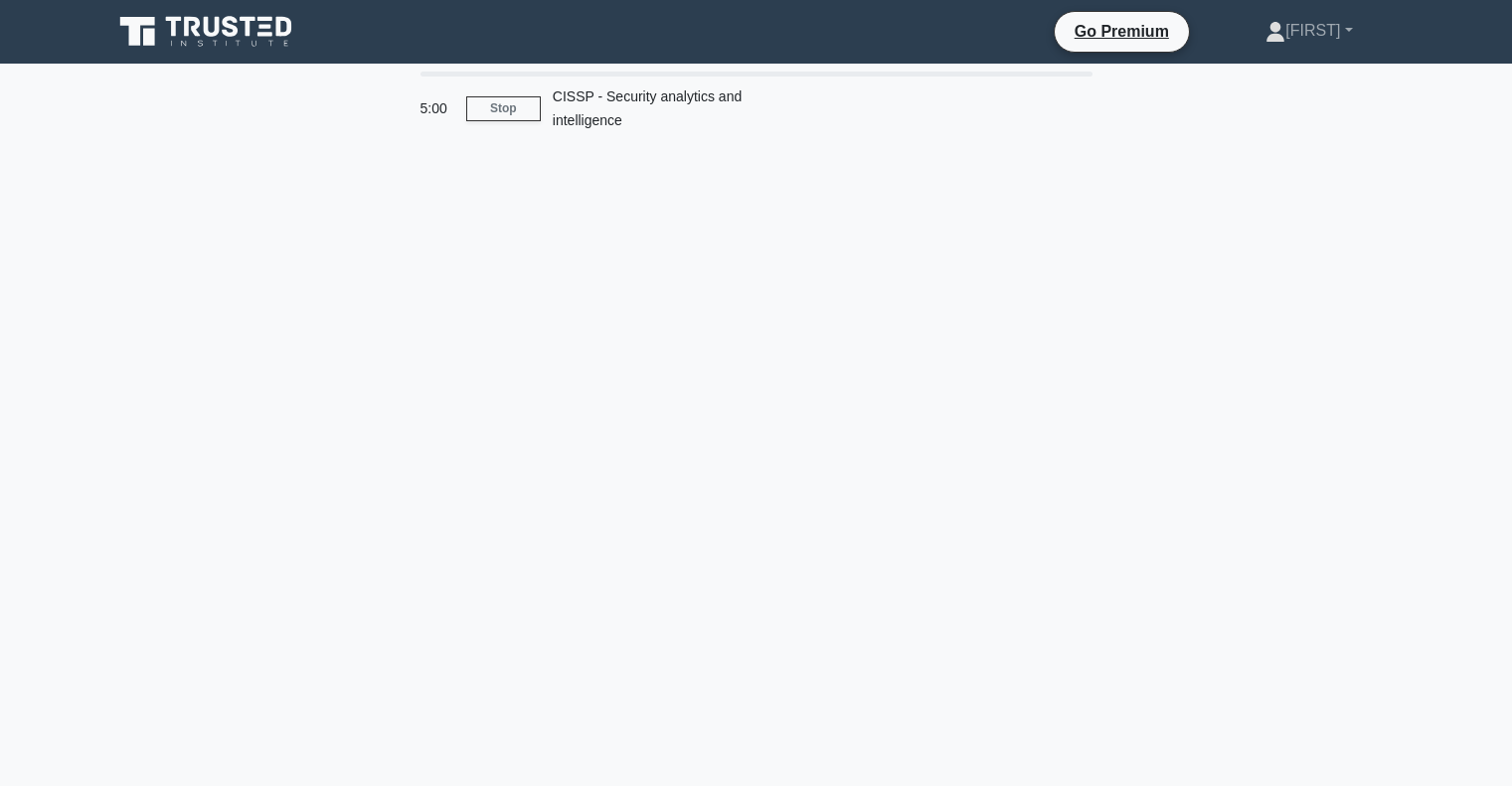 scroll, scrollTop: 0, scrollLeft: 0, axis: both 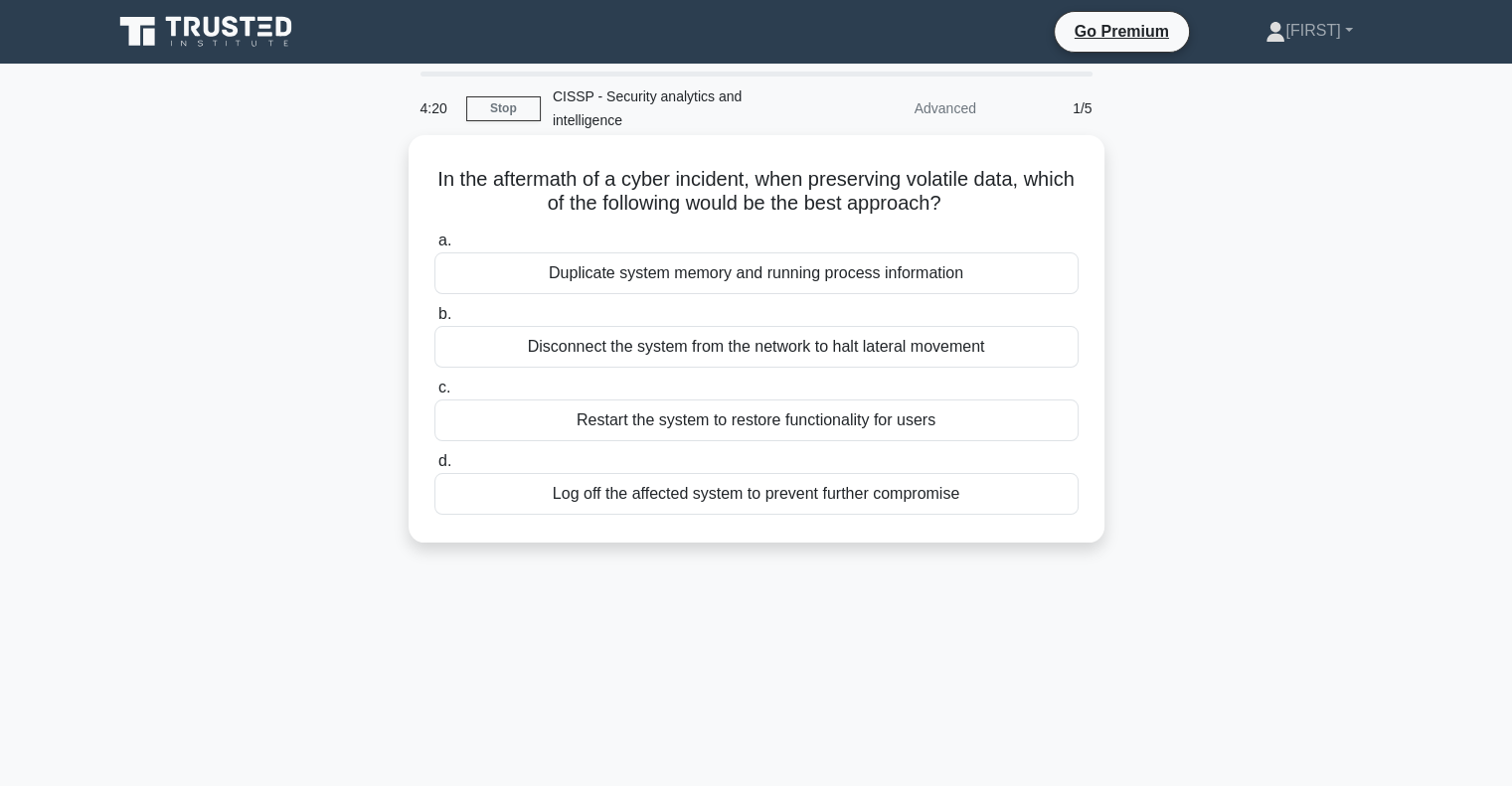 click on "Disconnect the system from the network to halt lateral movement" at bounding box center [756, 347] 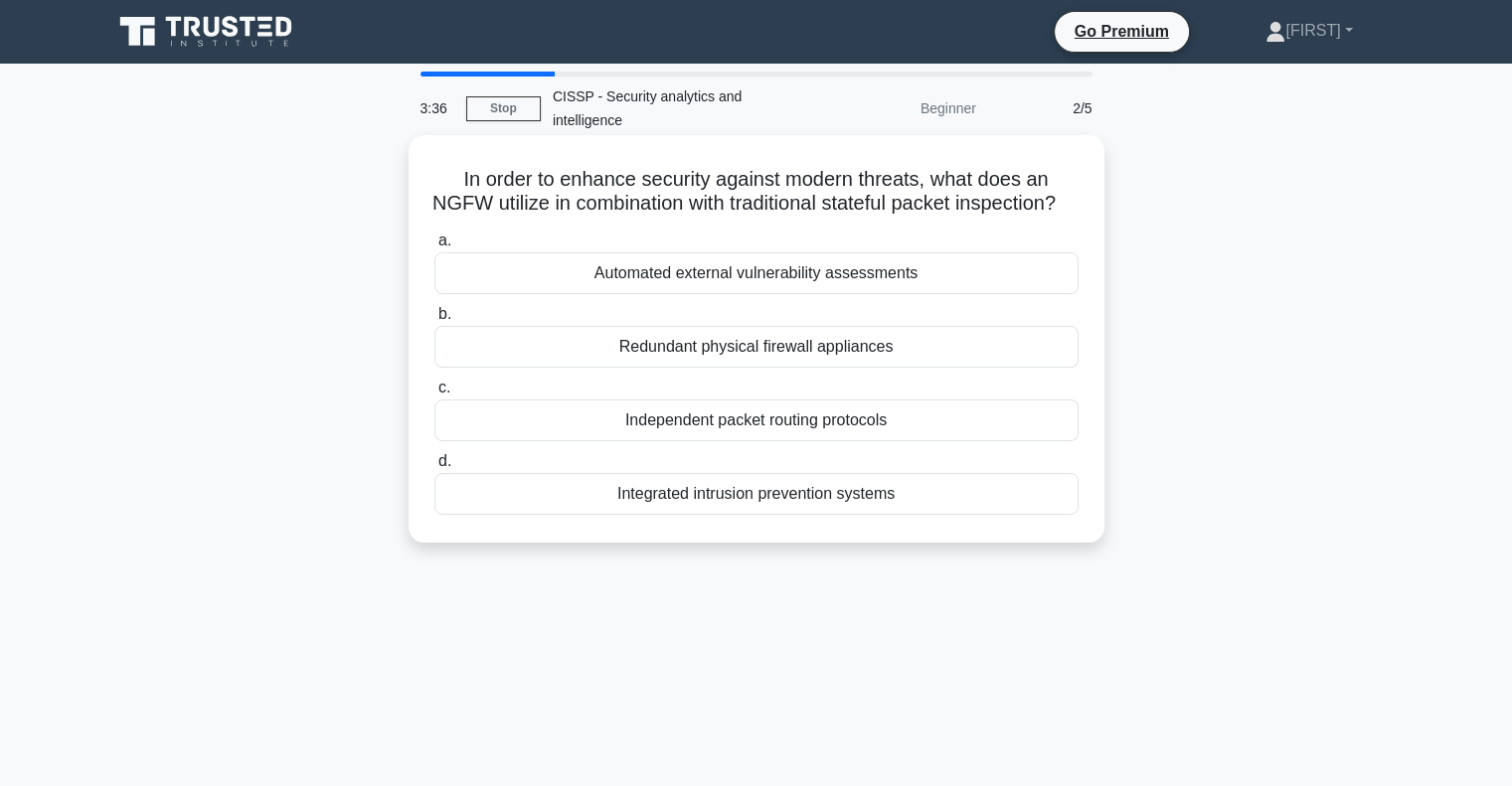 click on "Automated external vulnerability assessments" at bounding box center [756, 273] 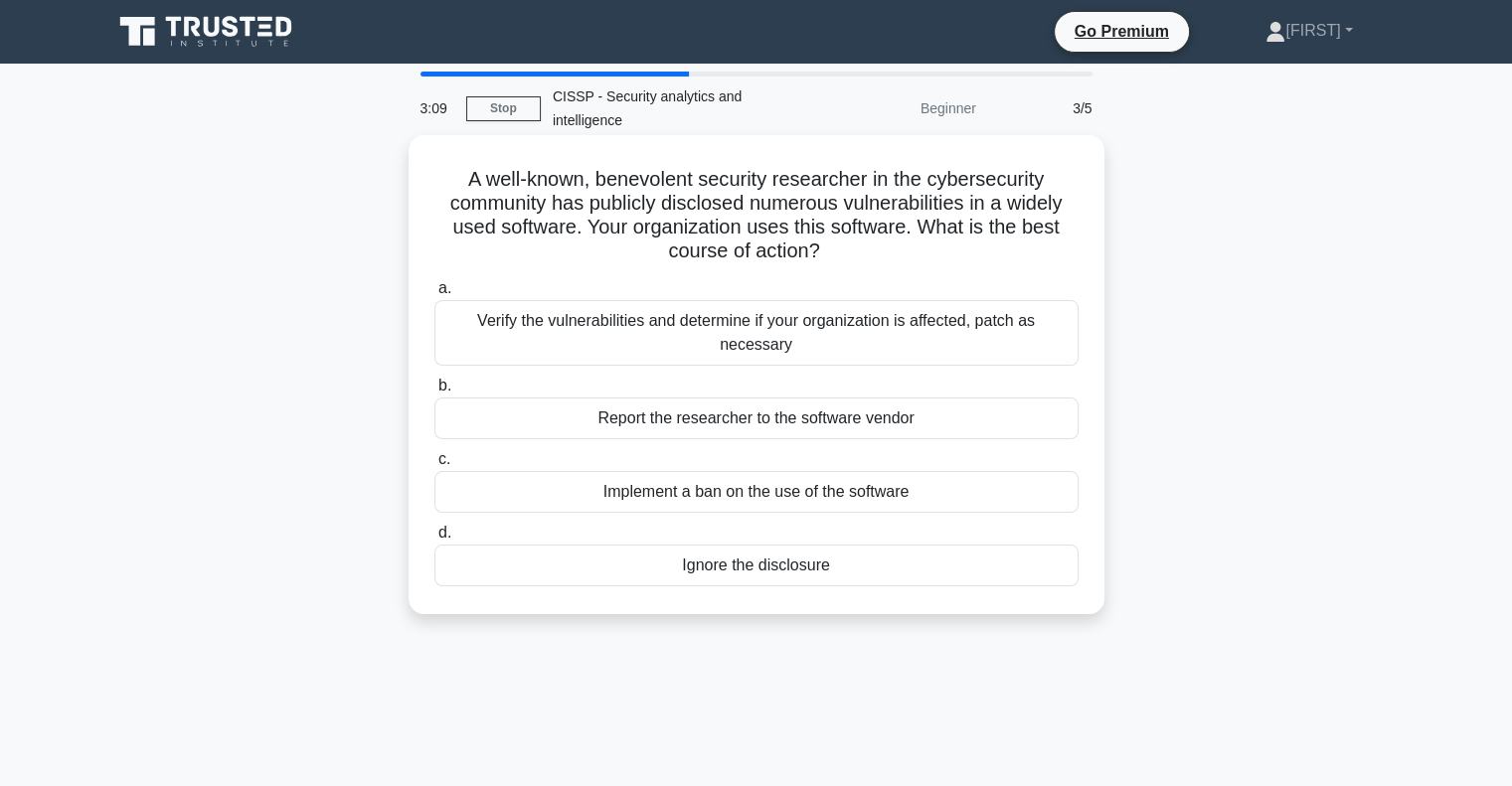 click on "Verify the vulnerabilities and determine if your organization is affected, patch as necessary" at bounding box center (756, 333) 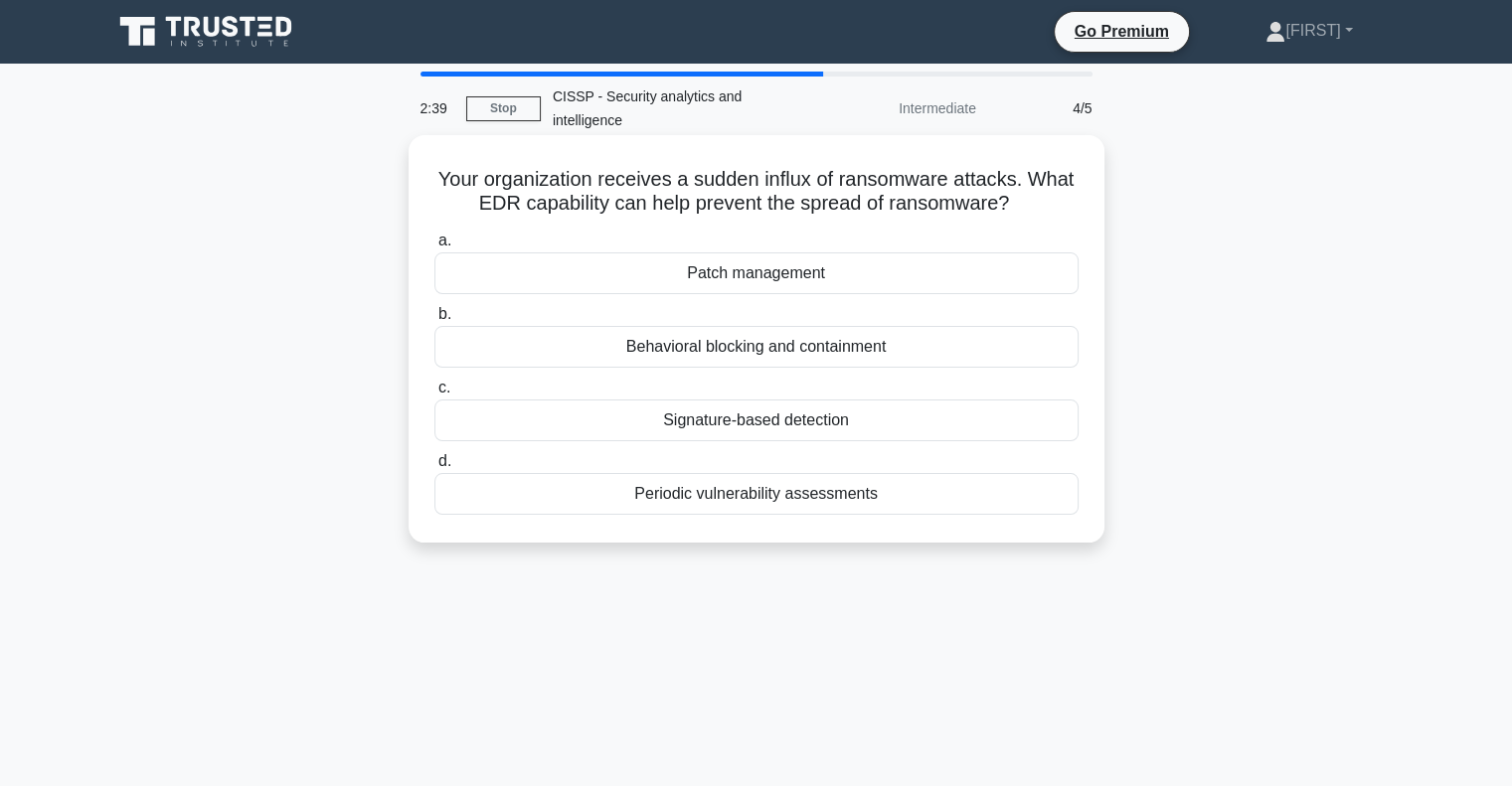 click on "Behavioral blocking and containment" at bounding box center [756, 347] 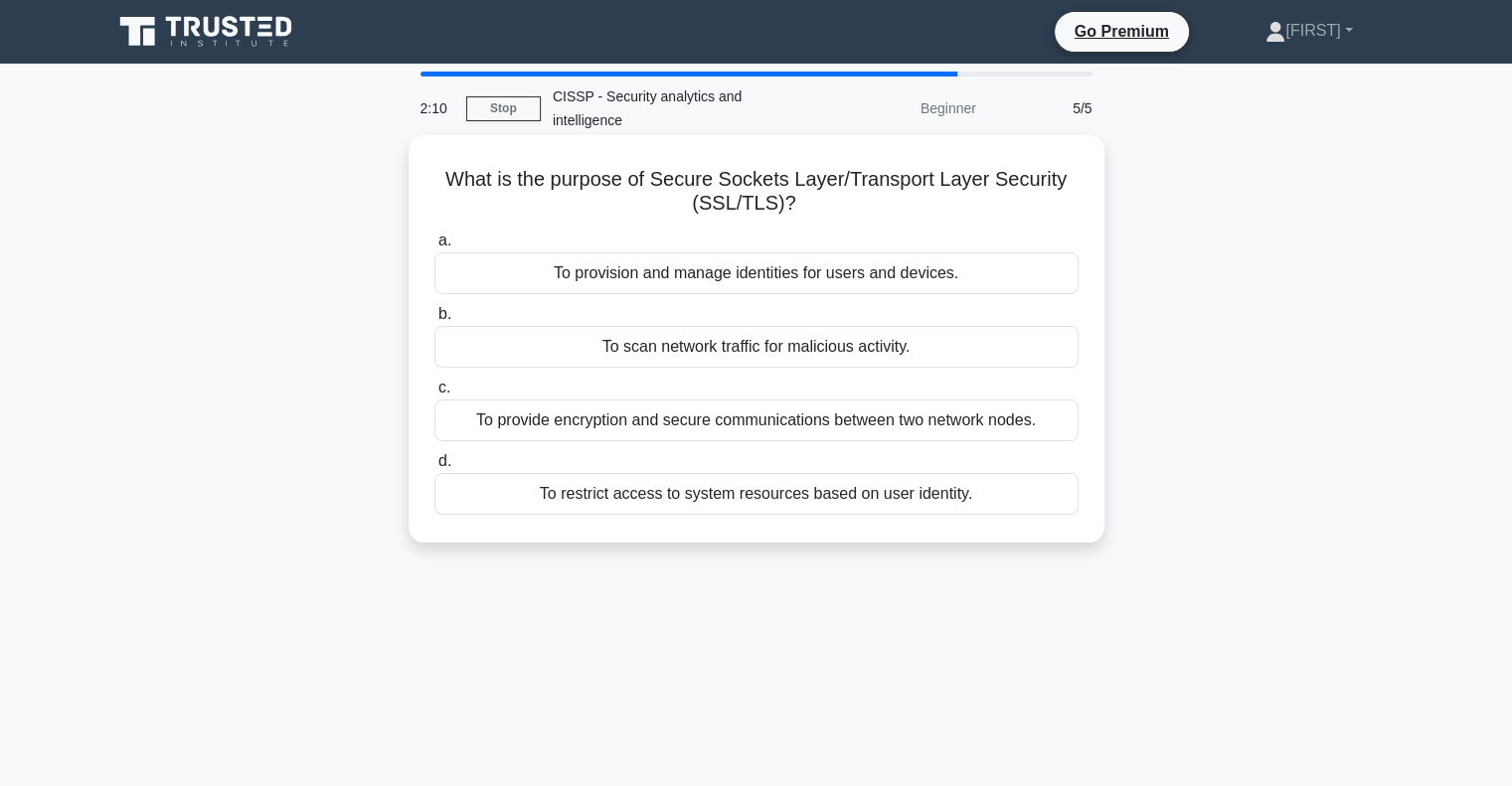 click on "To provide encryption and secure communications between two network nodes." at bounding box center [756, 420] 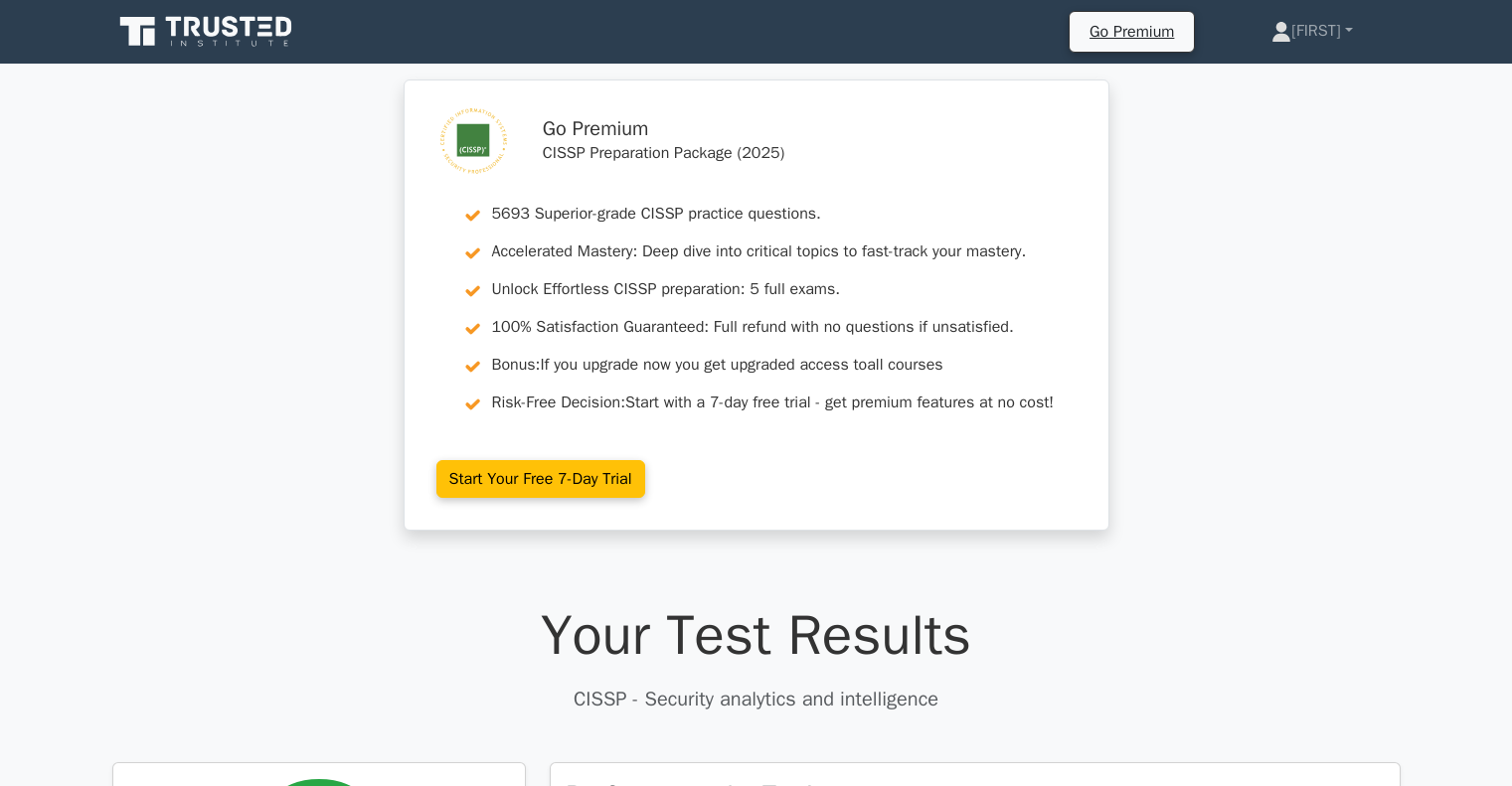 scroll, scrollTop: 164, scrollLeft: 0, axis: vertical 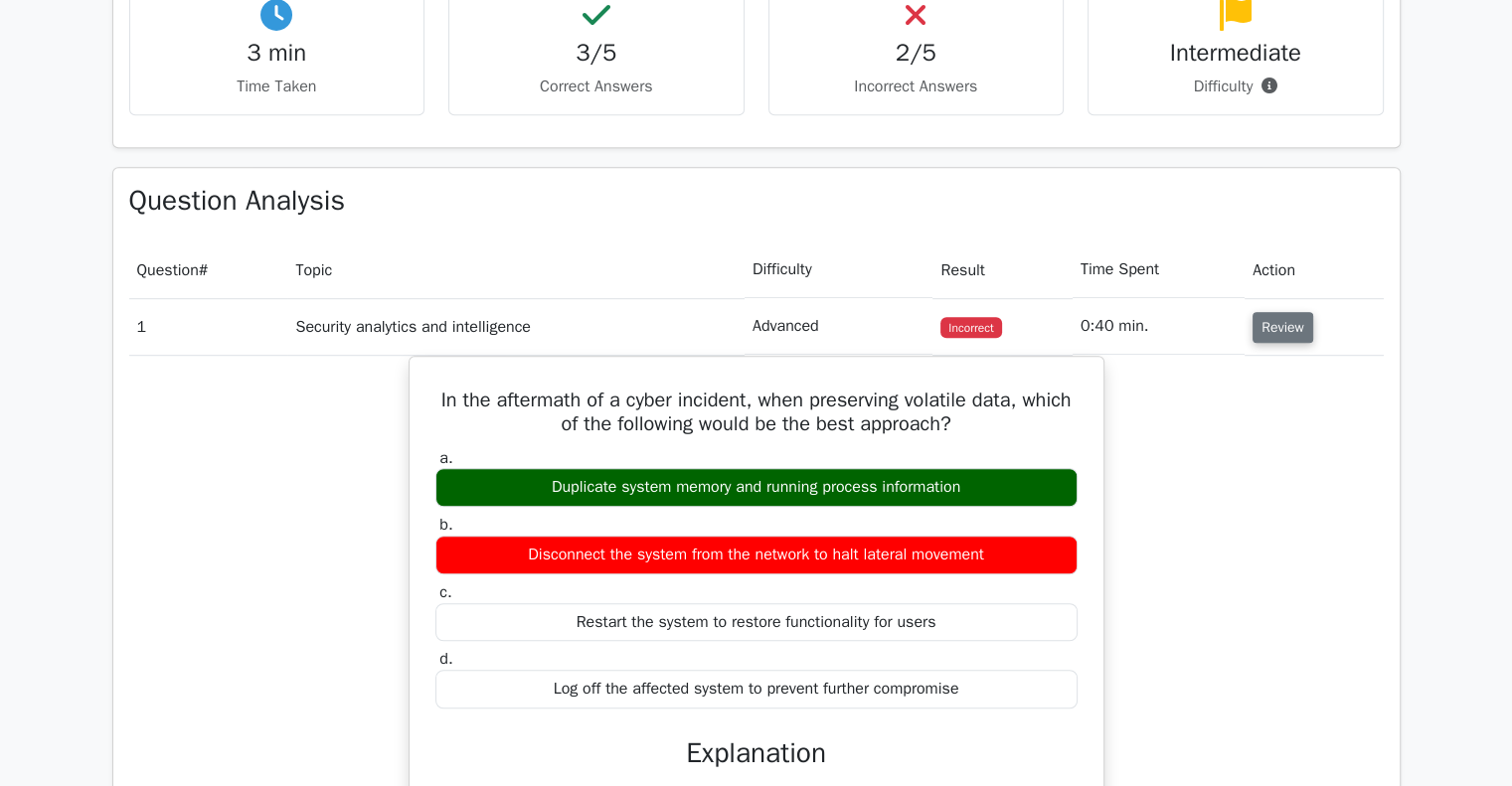 drag, startPoint x: 1298, startPoint y: 318, endPoint x: 1285, endPoint y: 323, distance: 13.928388 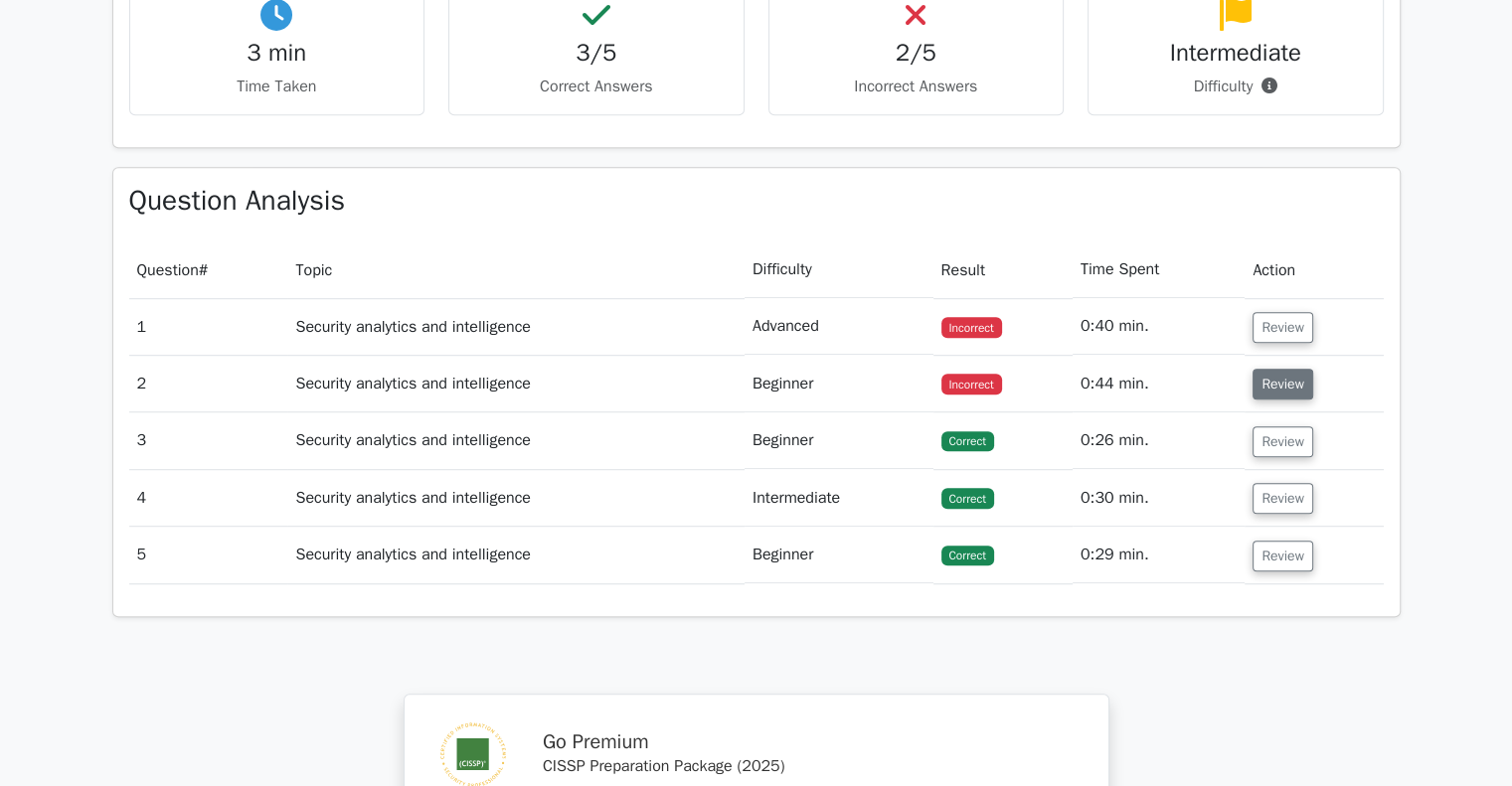 click on "Review" at bounding box center [1282, 384] 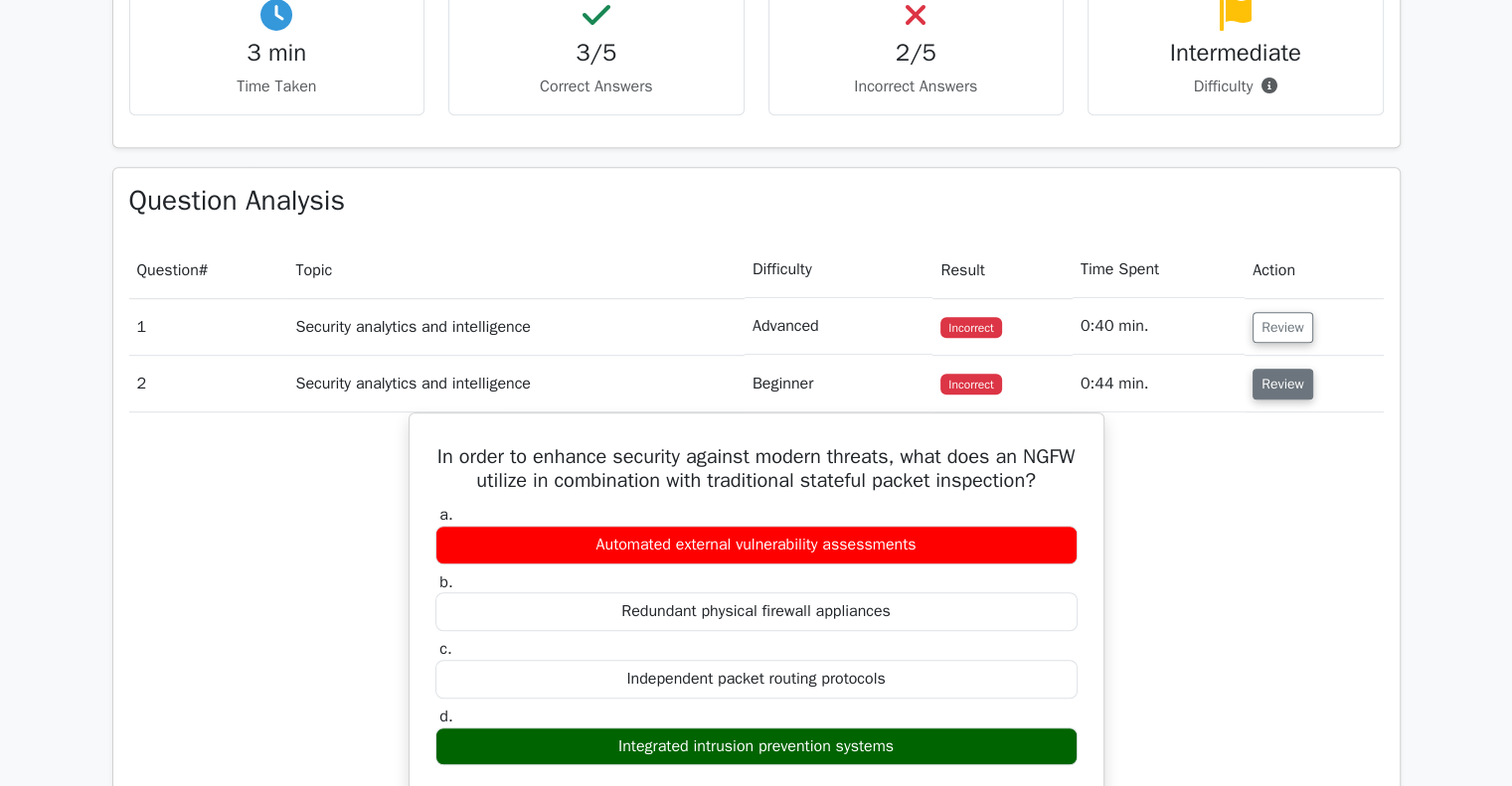 click on "Review" at bounding box center (1282, 384) 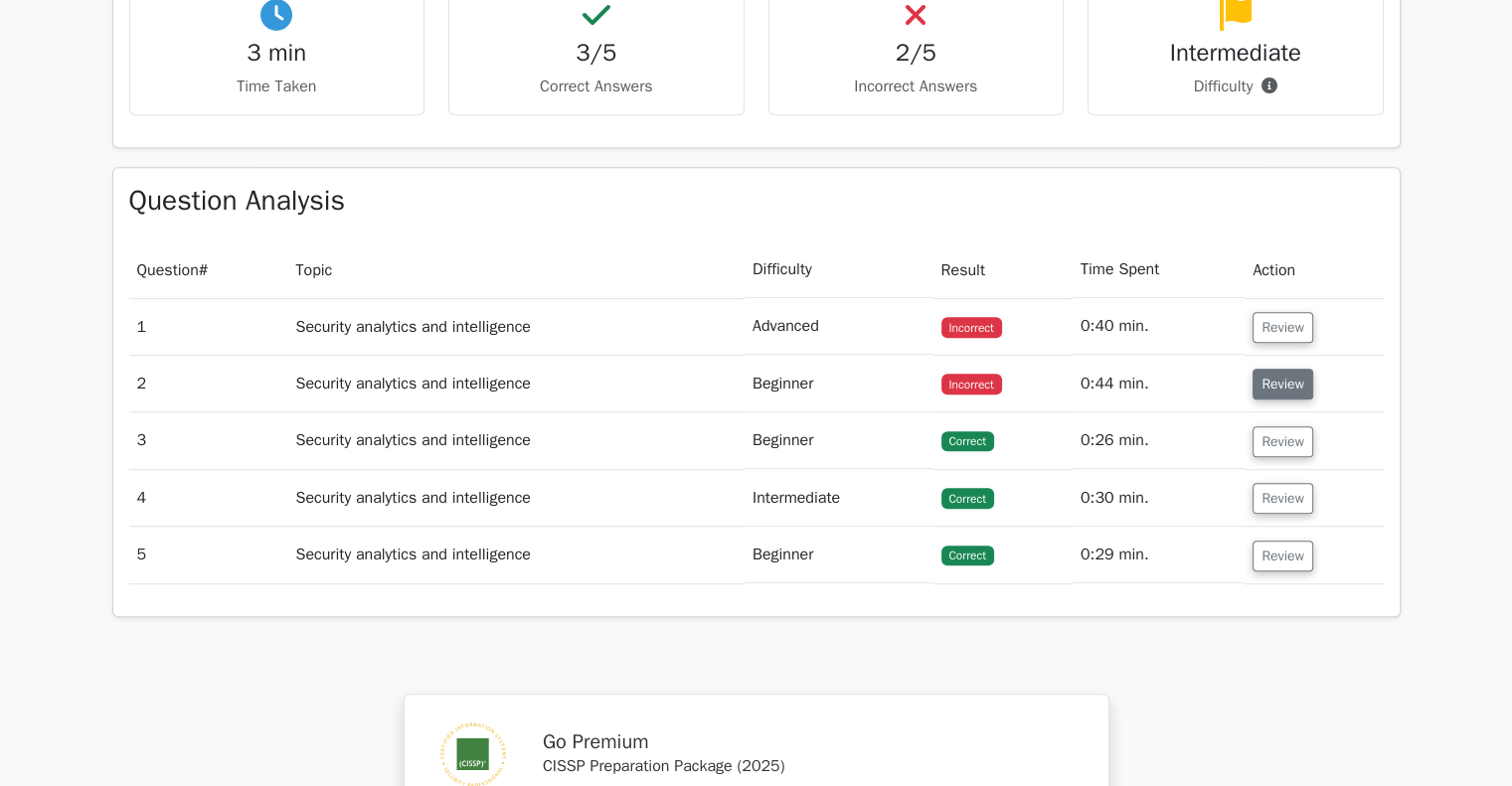 click on "Review" at bounding box center (1282, 384) 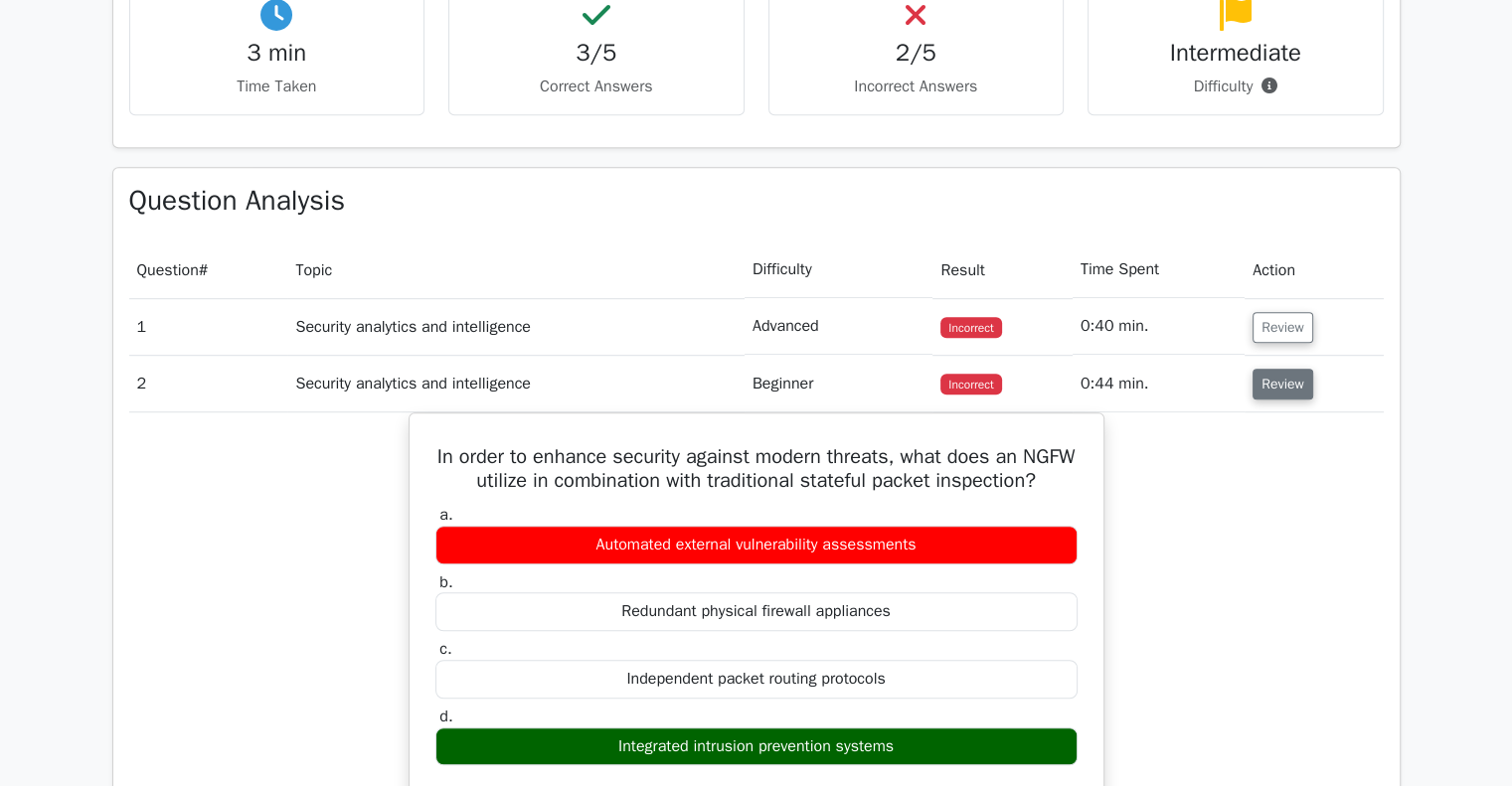 click on "Review" at bounding box center [1282, 384] 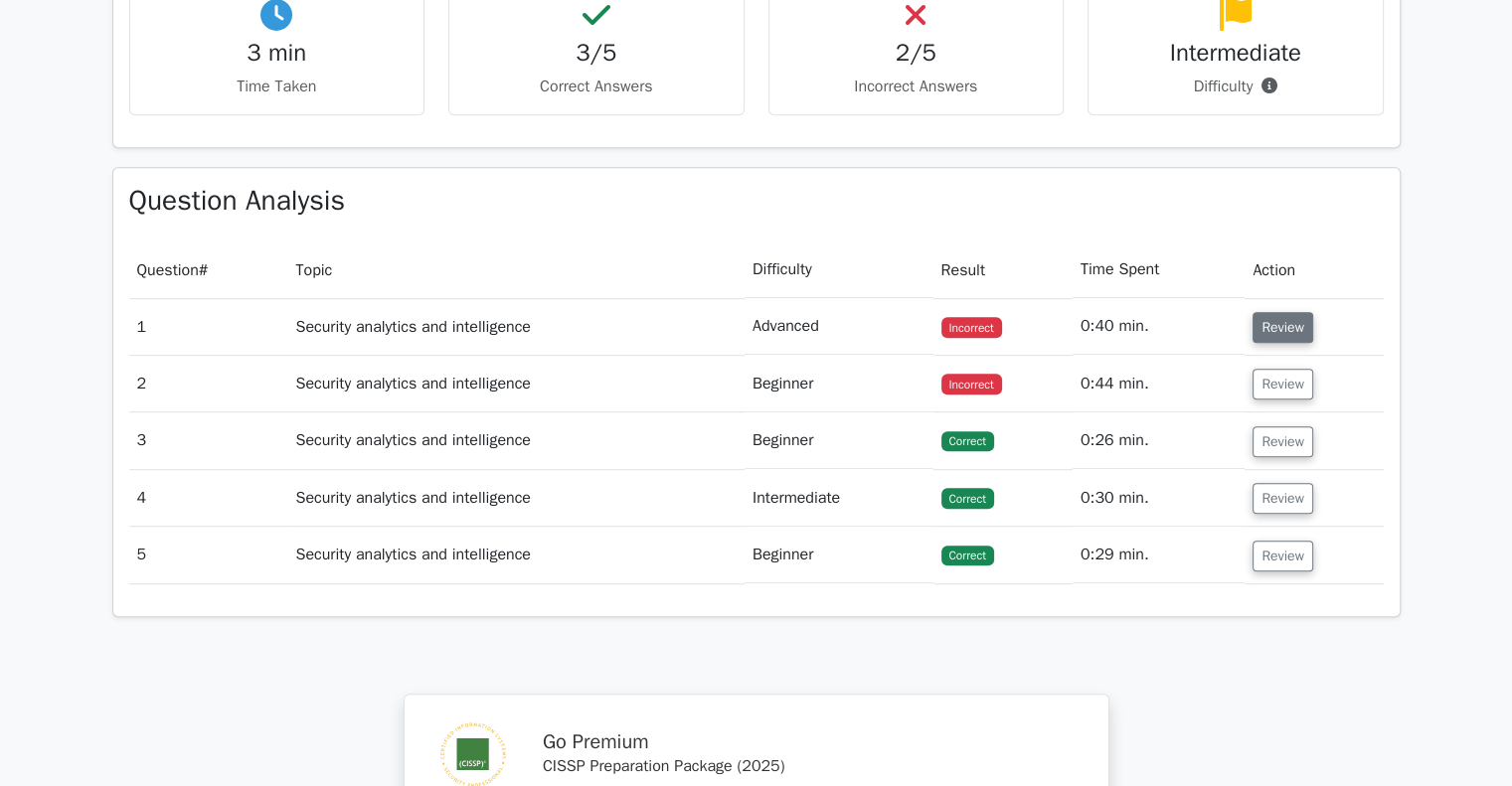 click on "Review" at bounding box center [1282, 327] 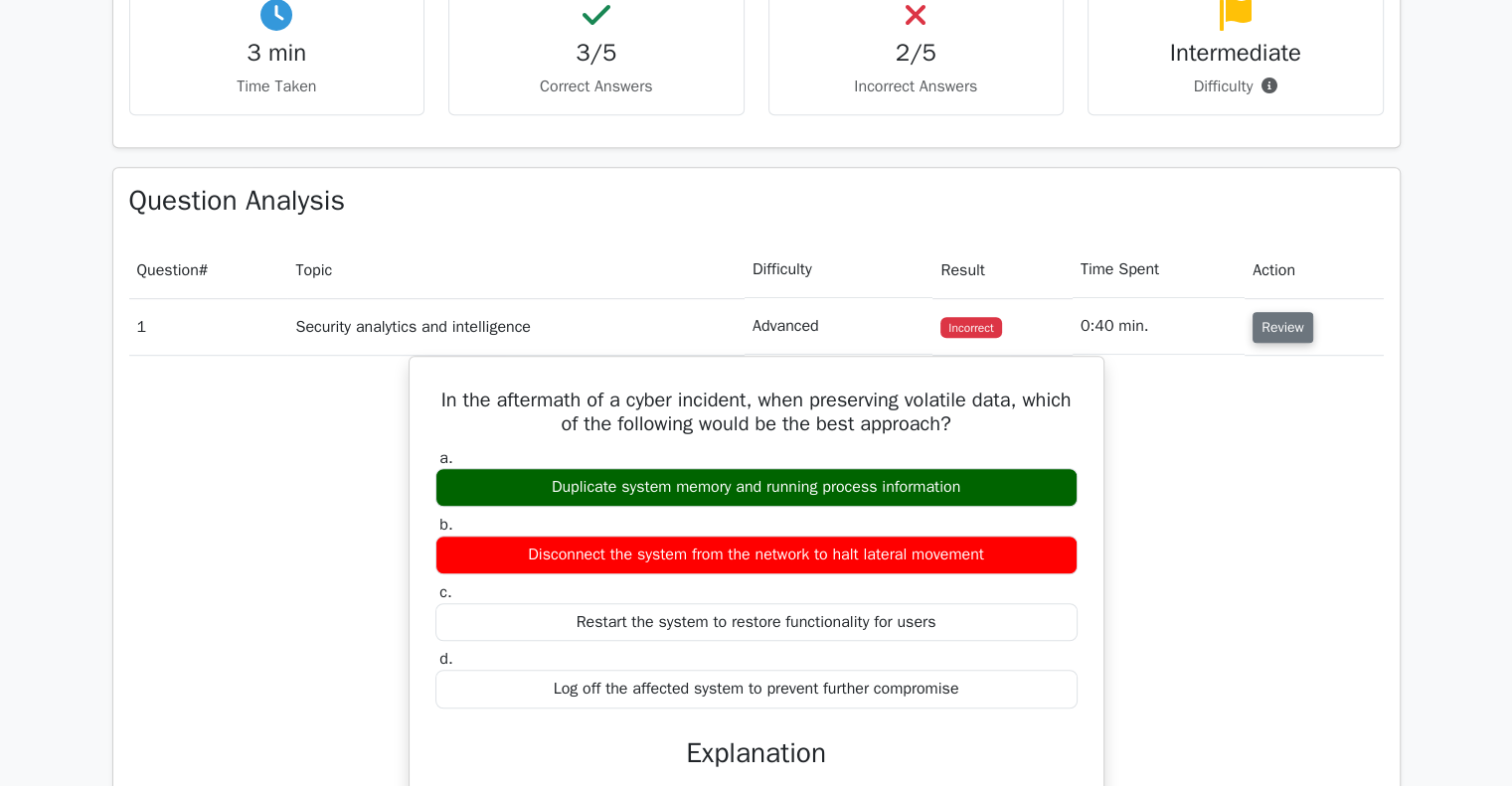 click on "Review" at bounding box center [1282, 327] 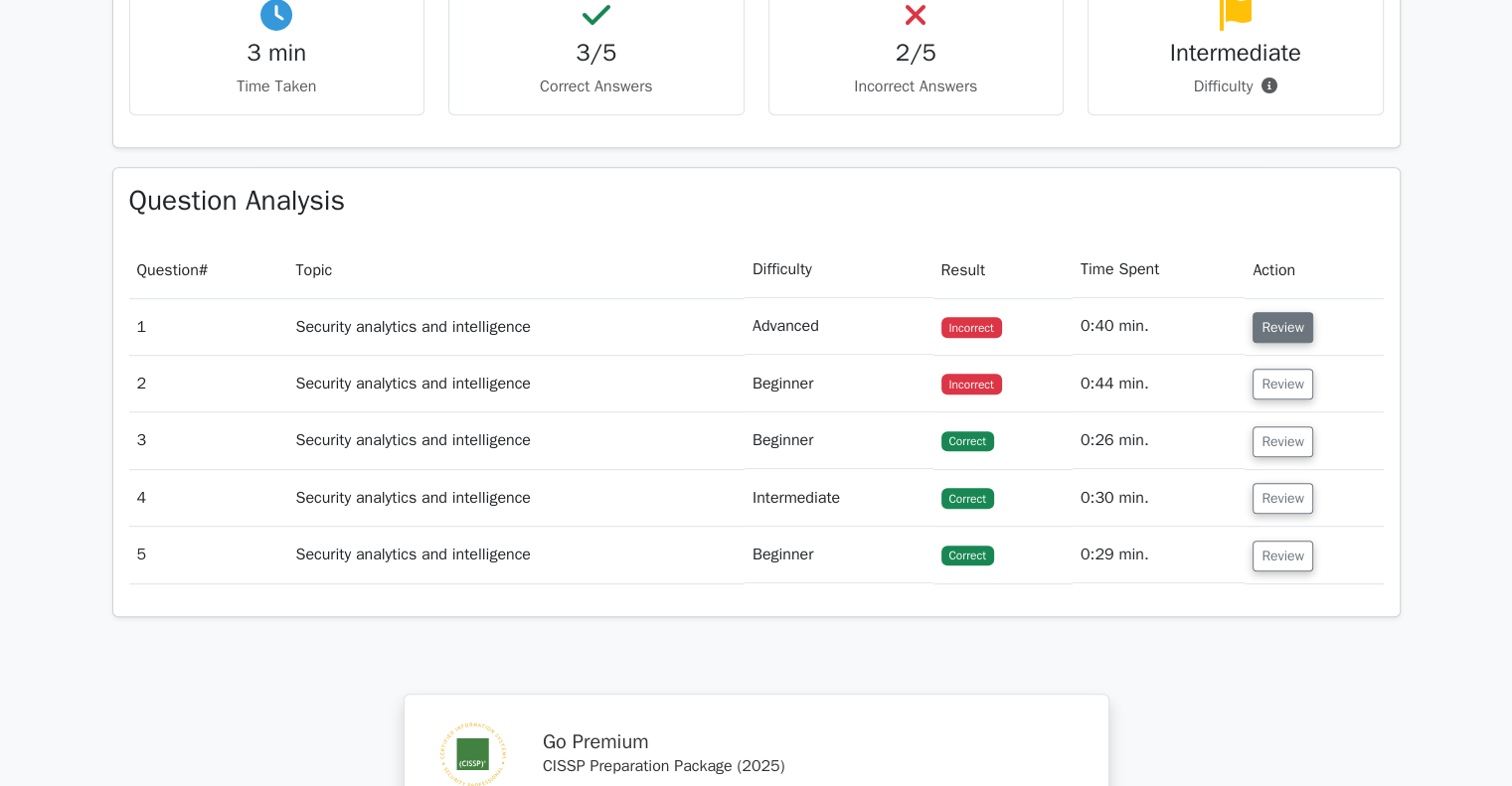 click on "Review" at bounding box center [1282, 327] 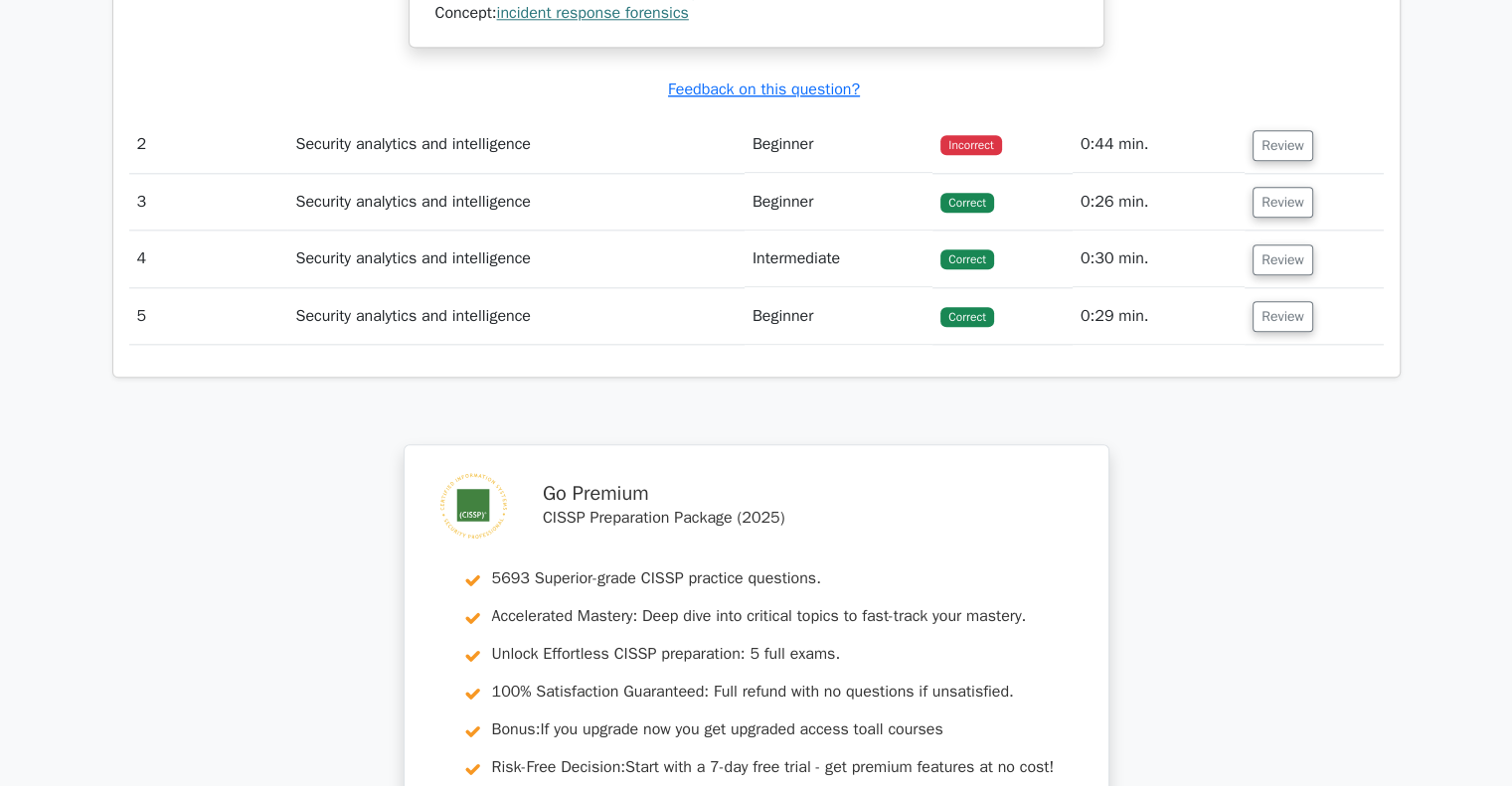 scroll, scrollTop: 2782, scrollLeft: 0, axis: vertical 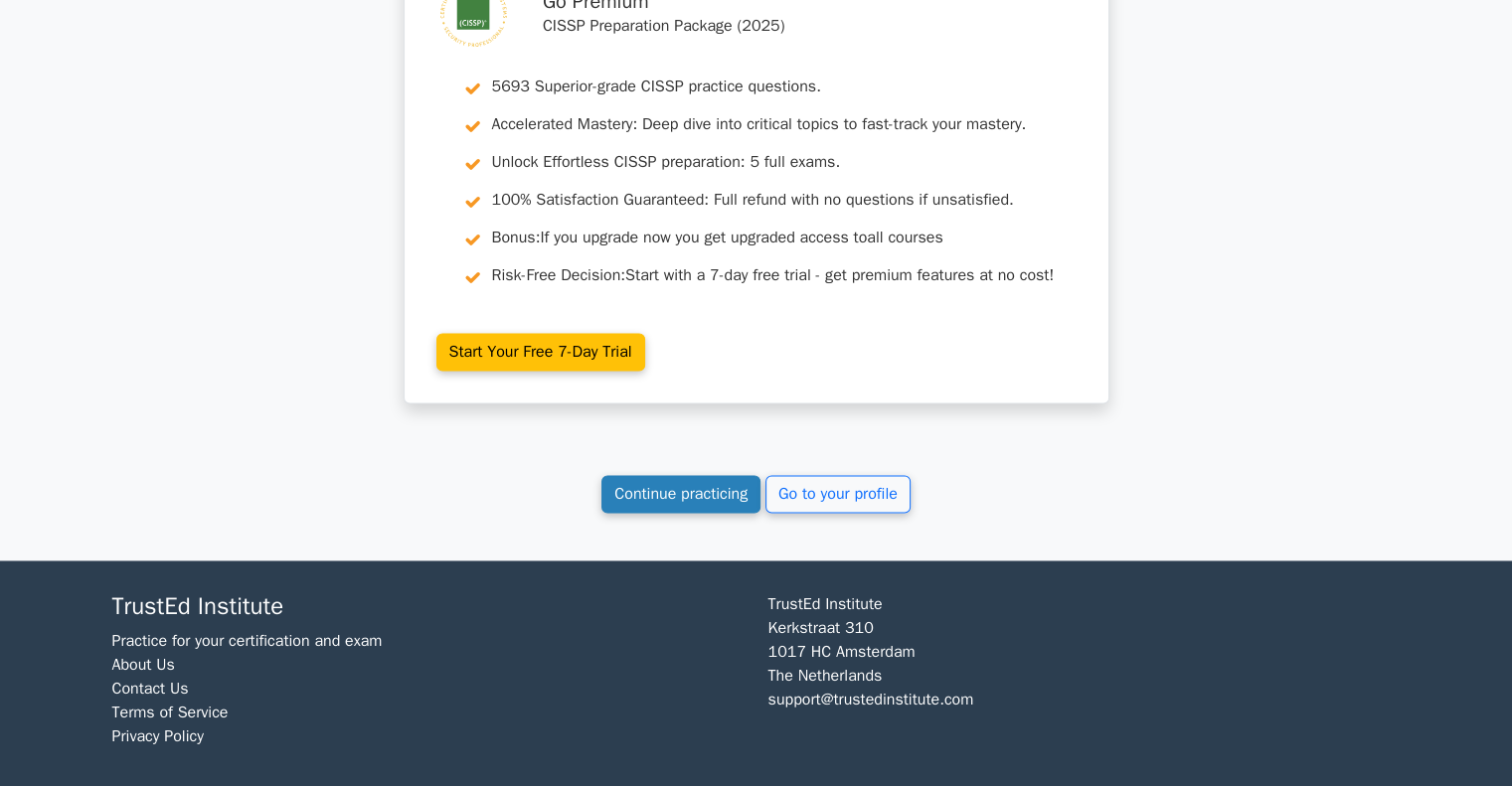 click on "Continue practicing" at bounding box center (681, 494) 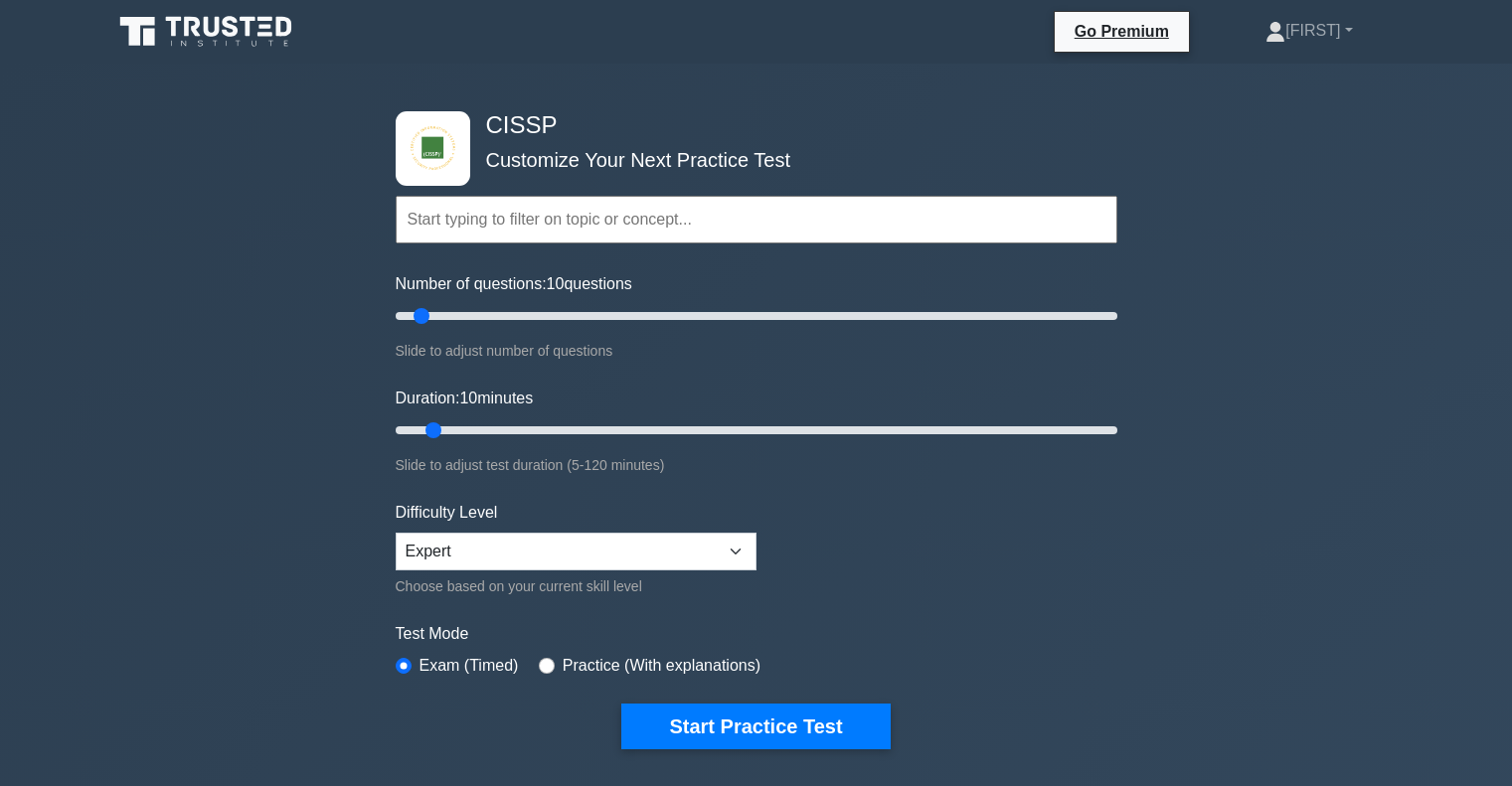 scroll, scrollTop: 0, scrollLeft: 0, axis: both 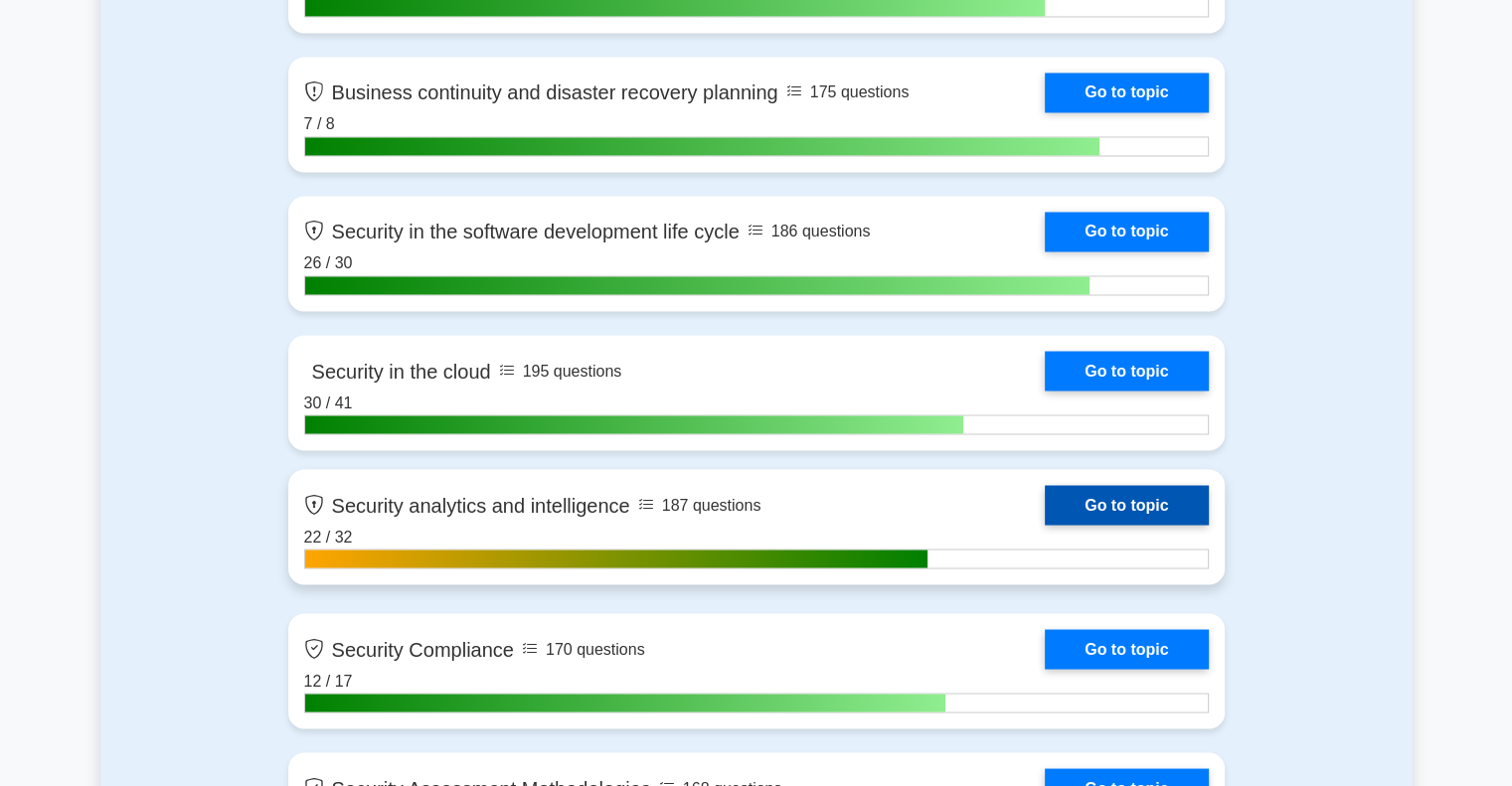click on "Go to topic" at bounding box center (1126, 505) 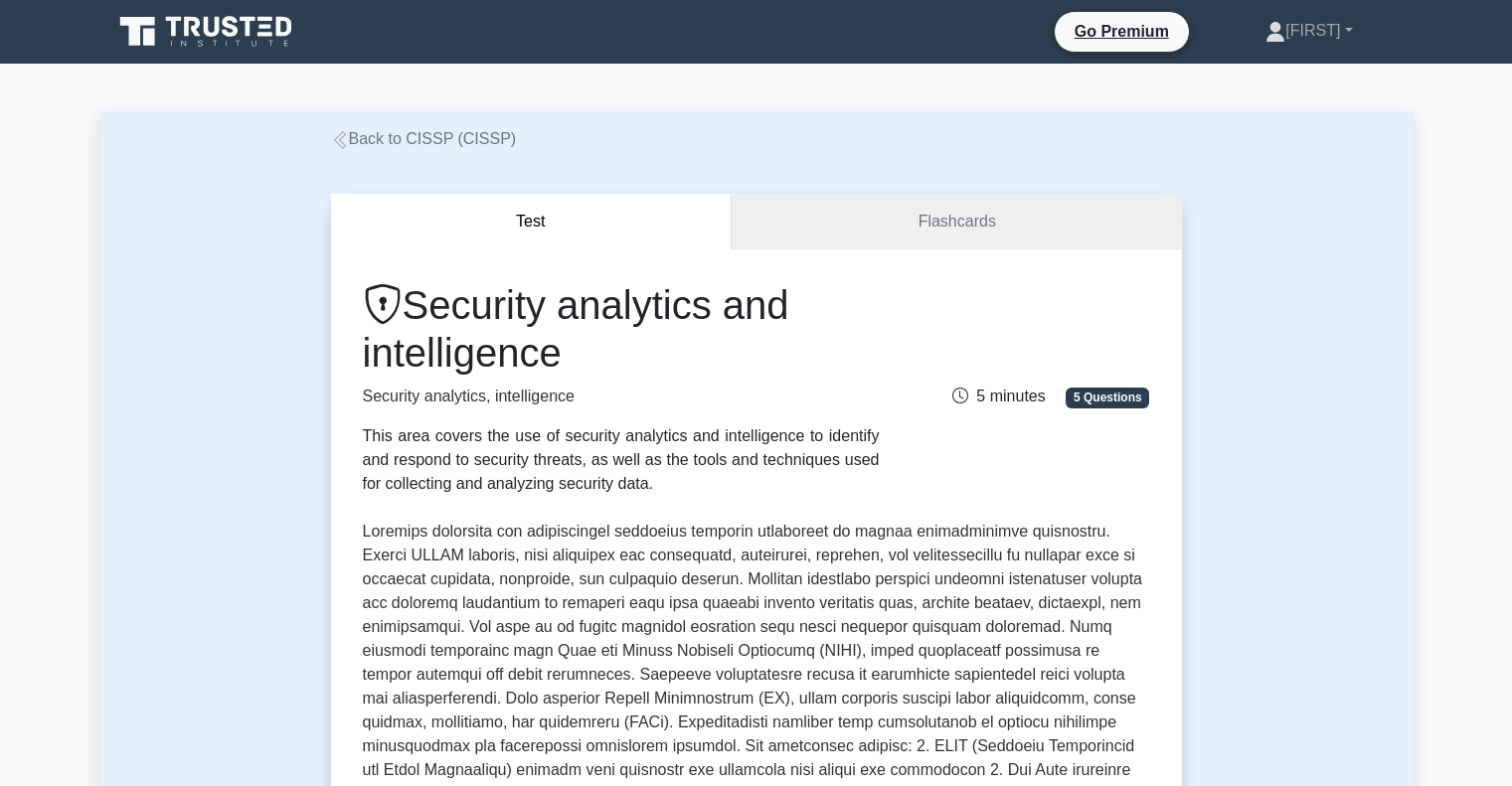scroll, scrollTop: 0, scrollLeft: 0, axis: both 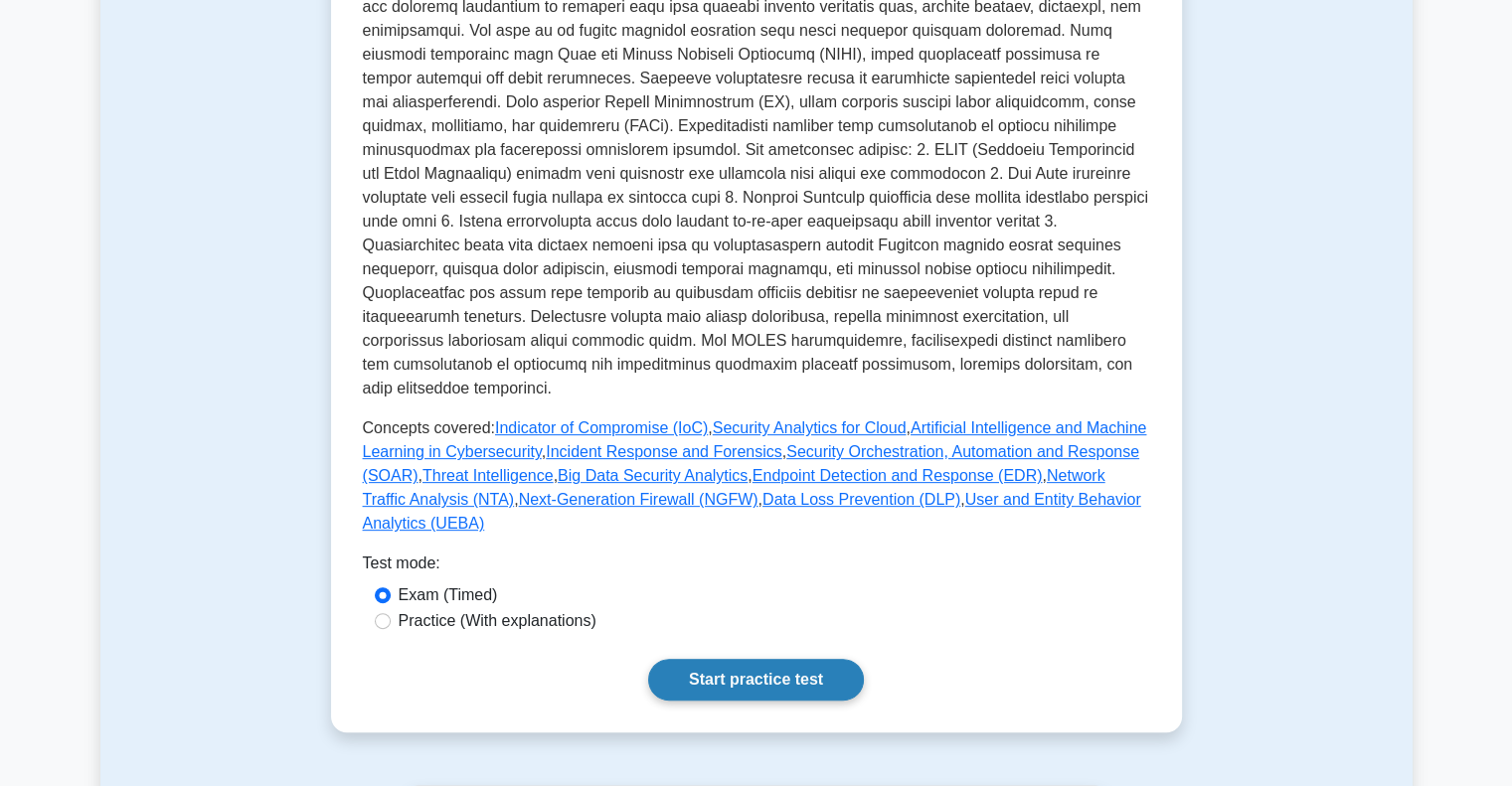 click on "Start practice test" at bounding box center [756, 680] 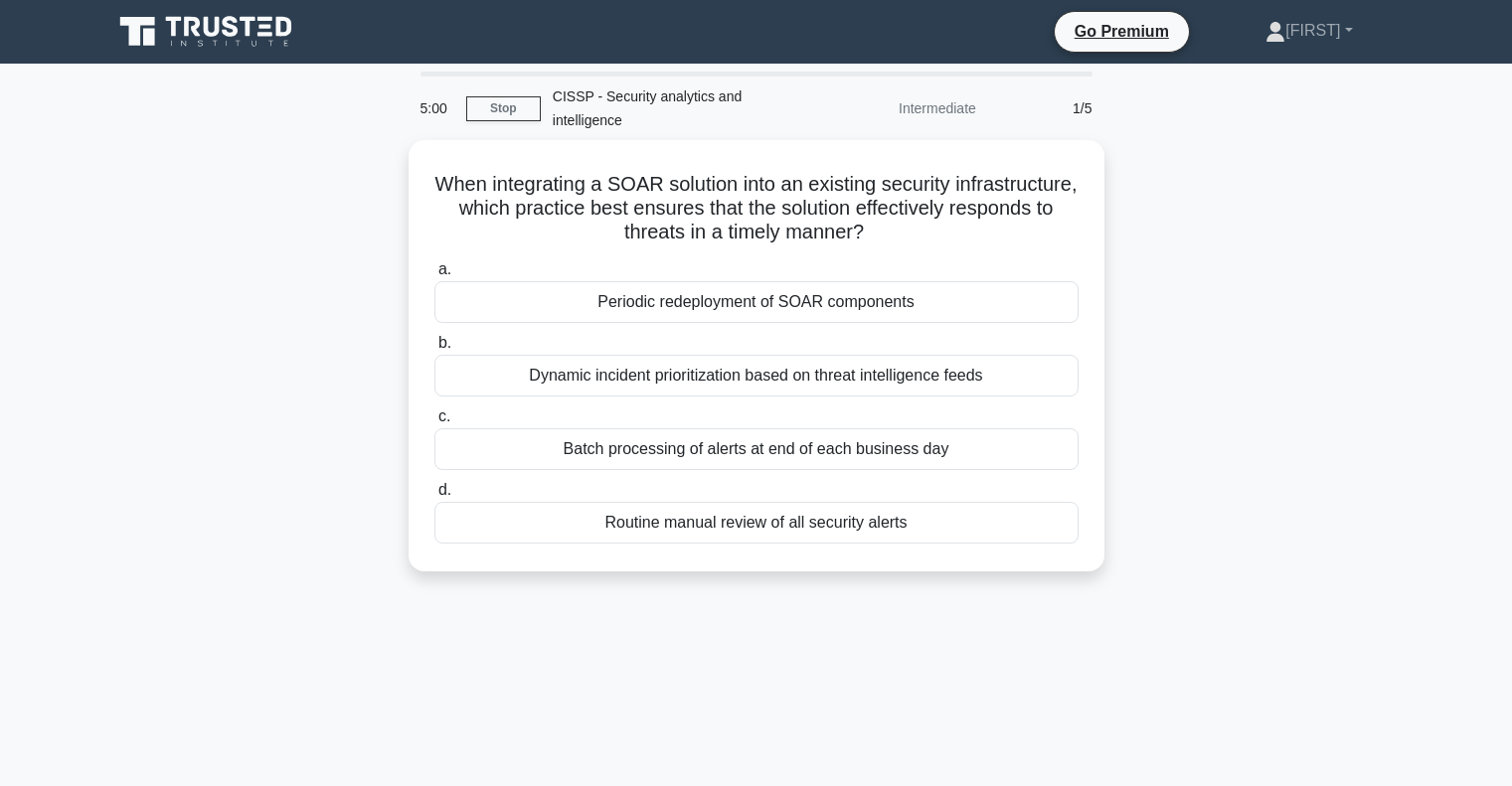 scroll, scrollTop: 0, scrollLeft: 0, axis: both 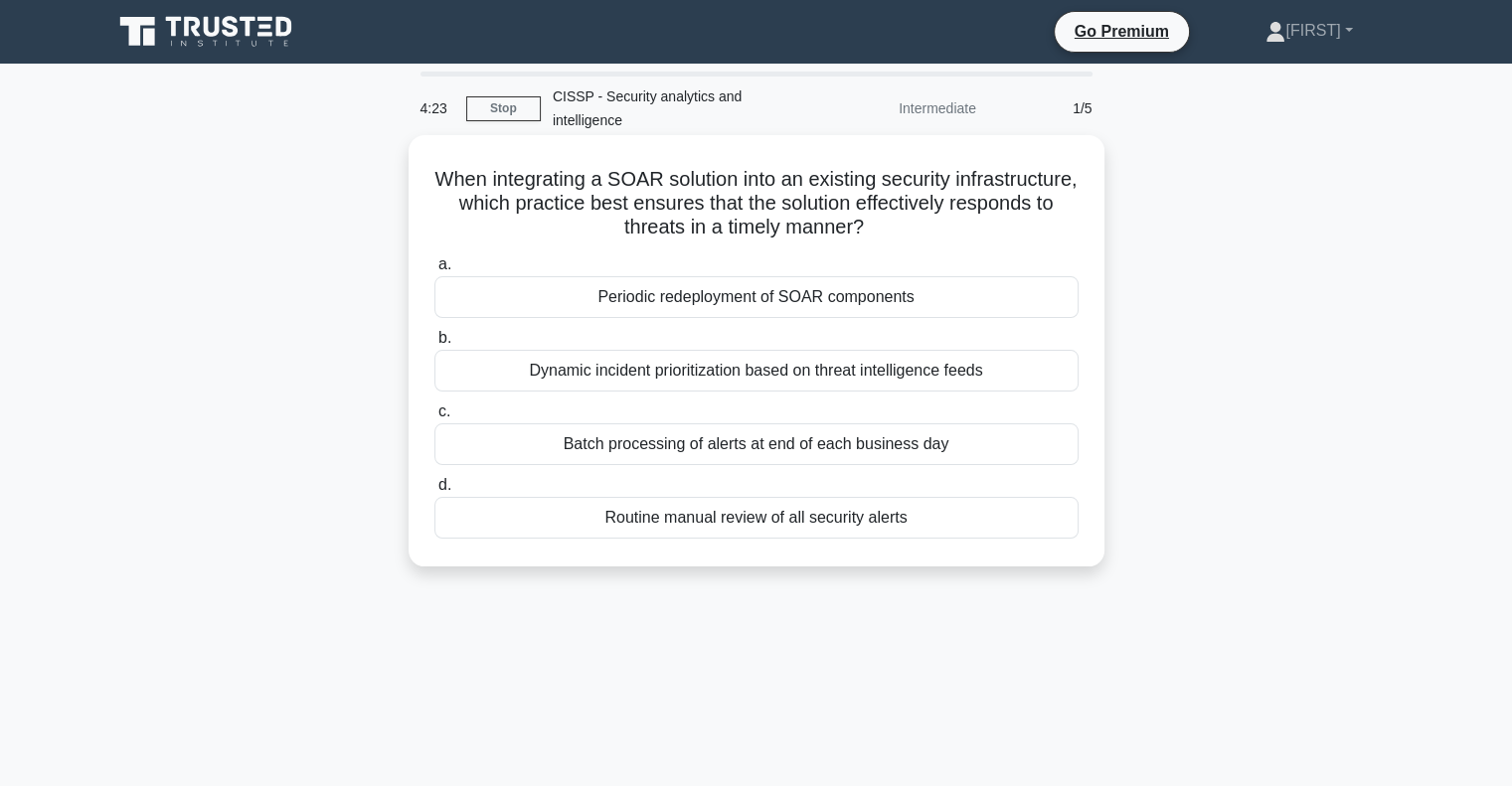 click on "Dynamic incident prioritization based on threat intelligence feeds" at bounding box center (756, 371) 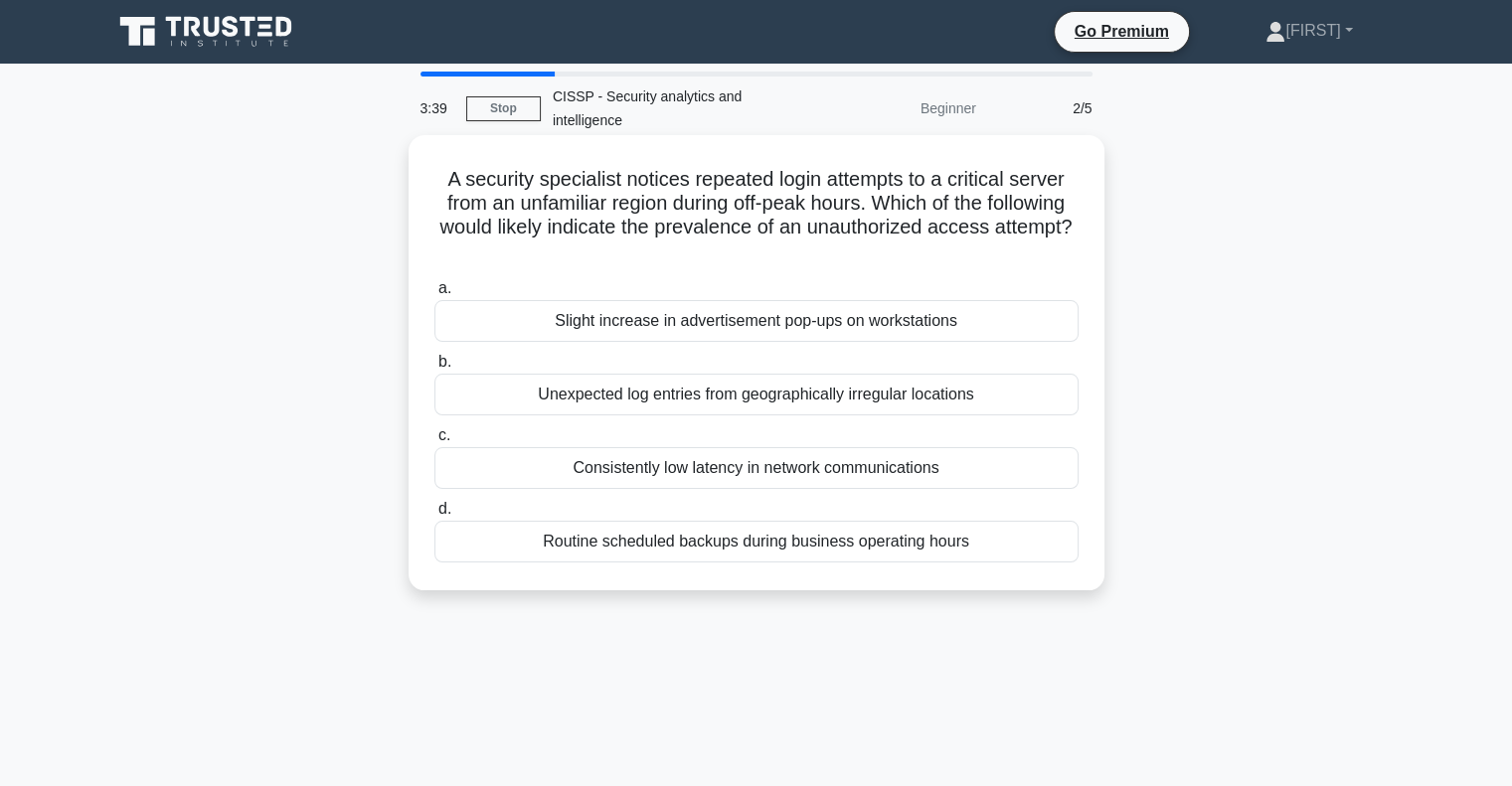 click on "Unexpected log entries from geographically irregular locations" at bounding box center (756, 394) 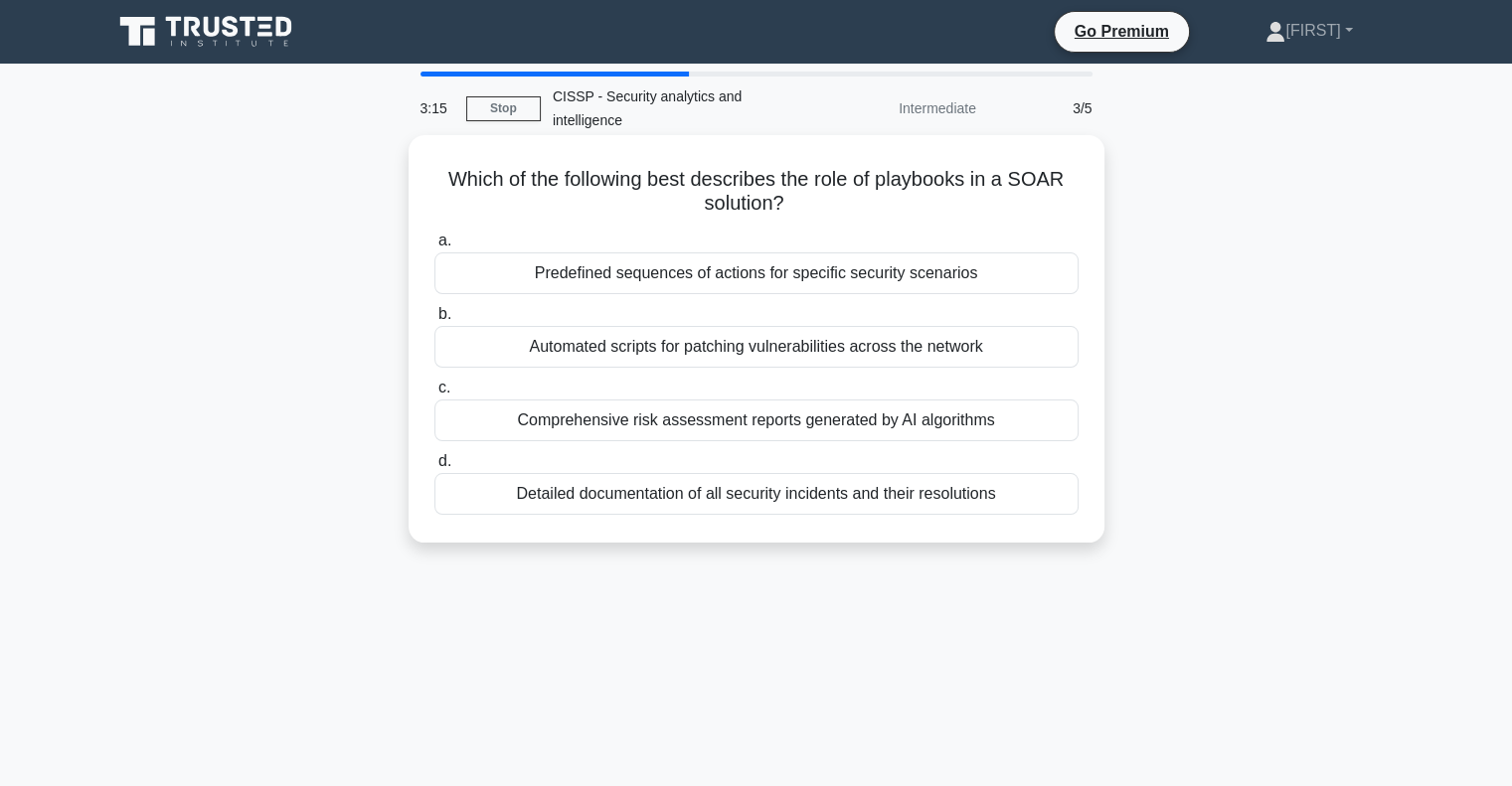 click on "Predefined sequences of actions for specific security scenarios" at bounding box center (756, 273) 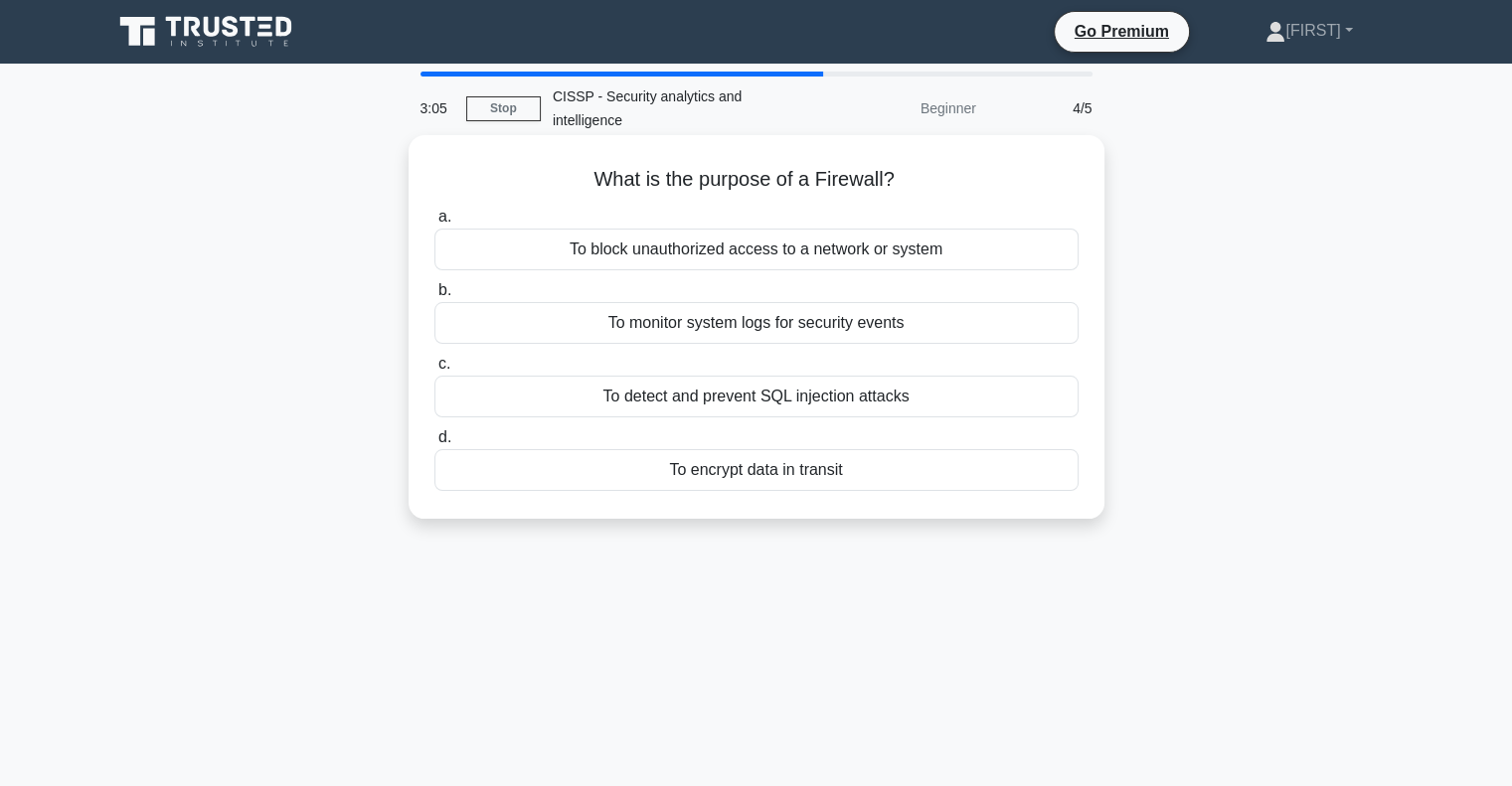 click on "To block unauthorized access to a network or system" at bounding box center (756, 249) 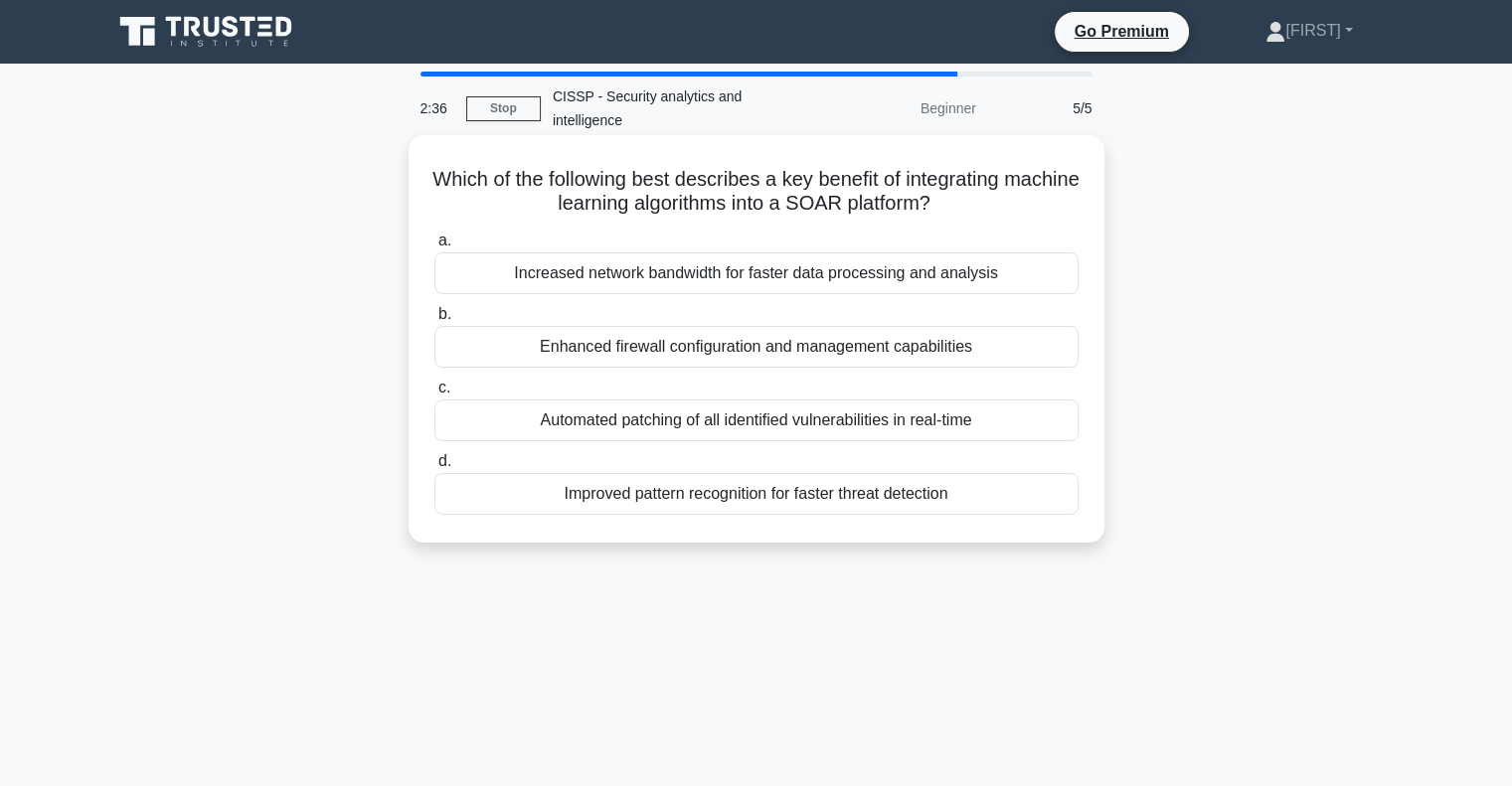 click on "Improved pattern recognition for faster threat detection" at bounding box center (756, 494) 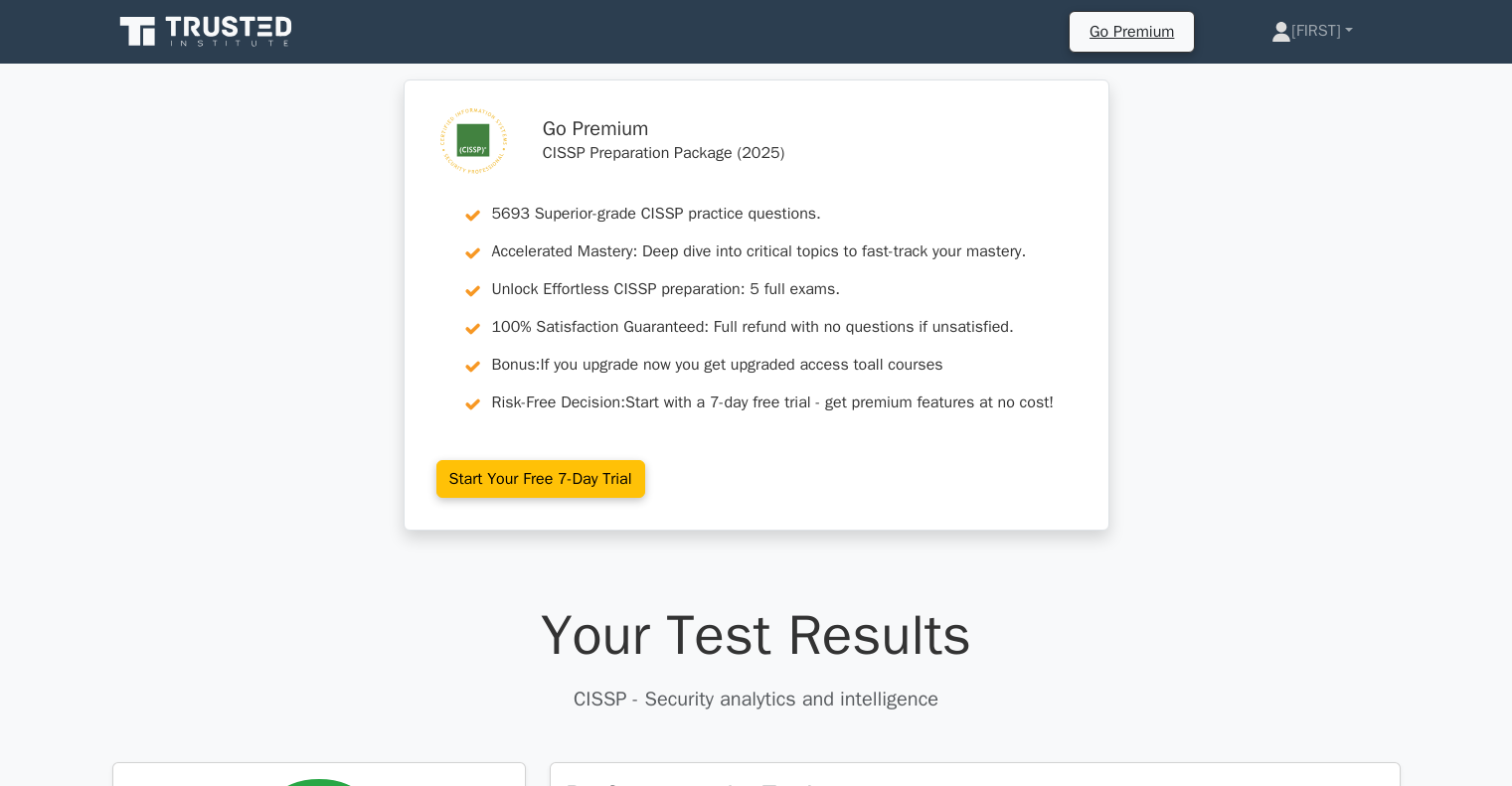 scroll, scrollTop: 242, scrollLeft: 0, axis: vertical 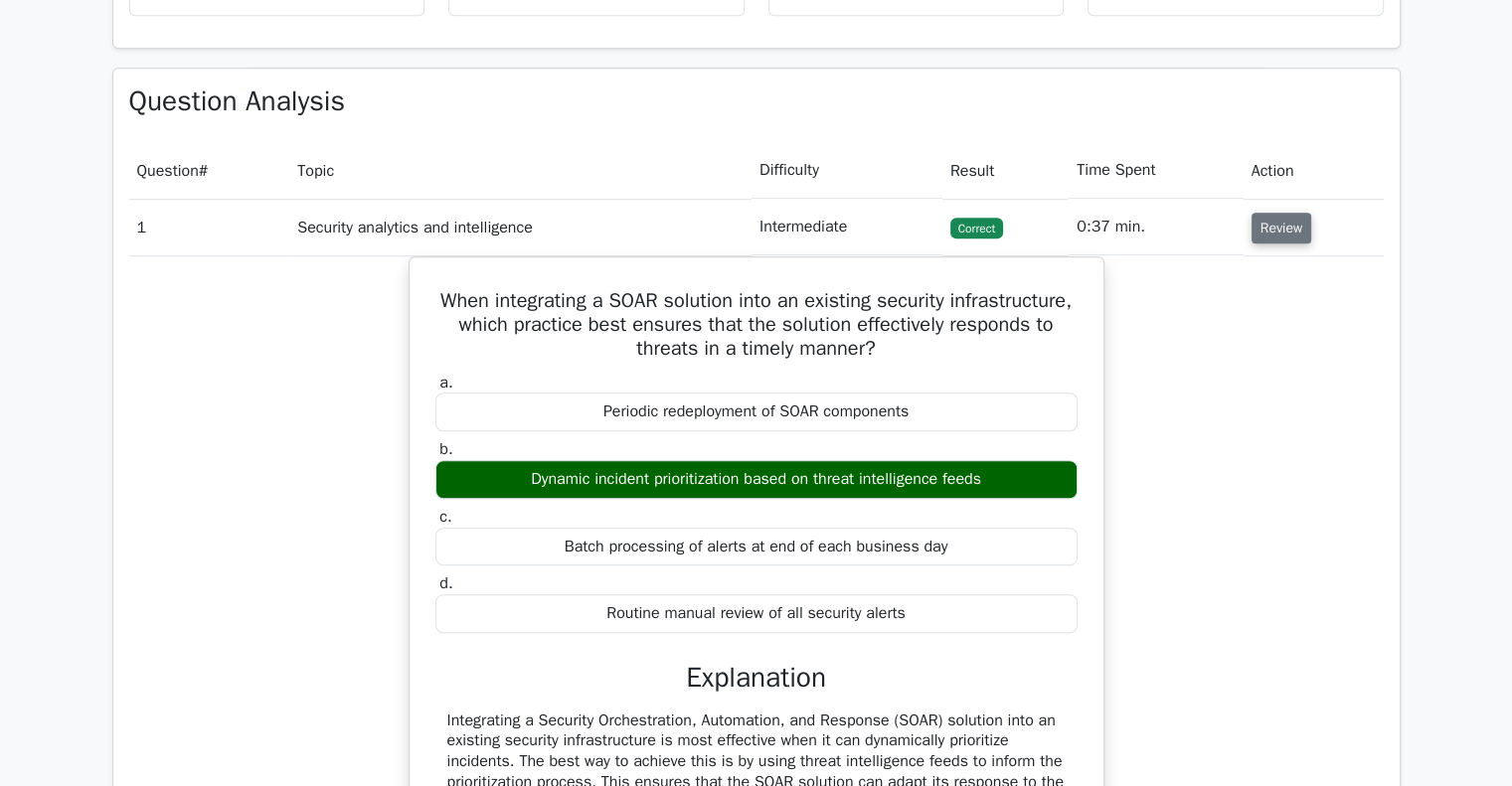 click on "Review" at bounding box center (1281, 228) 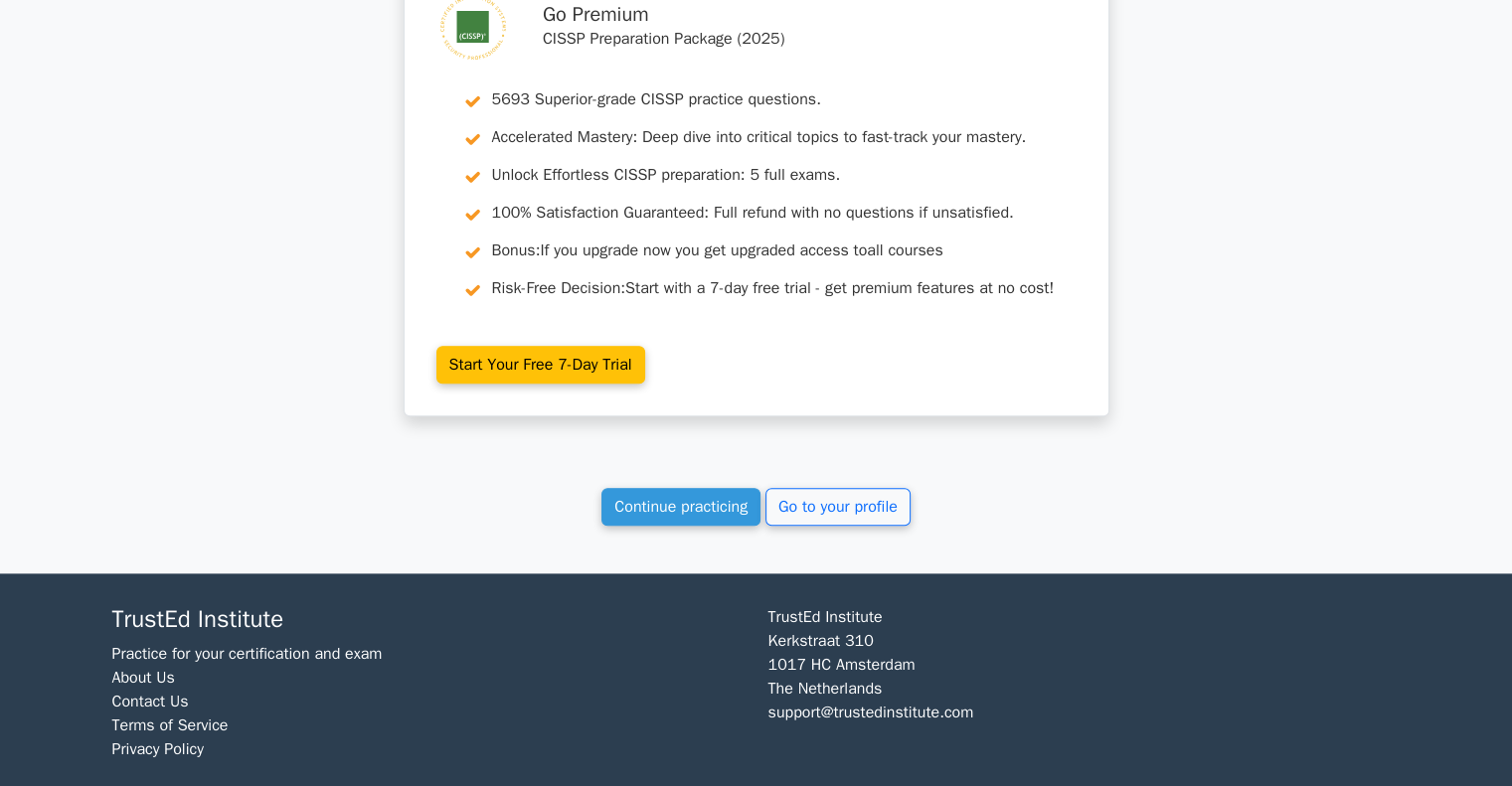 scroll, scrollTop: 1937, scrollLeft: 0, axis: vertical 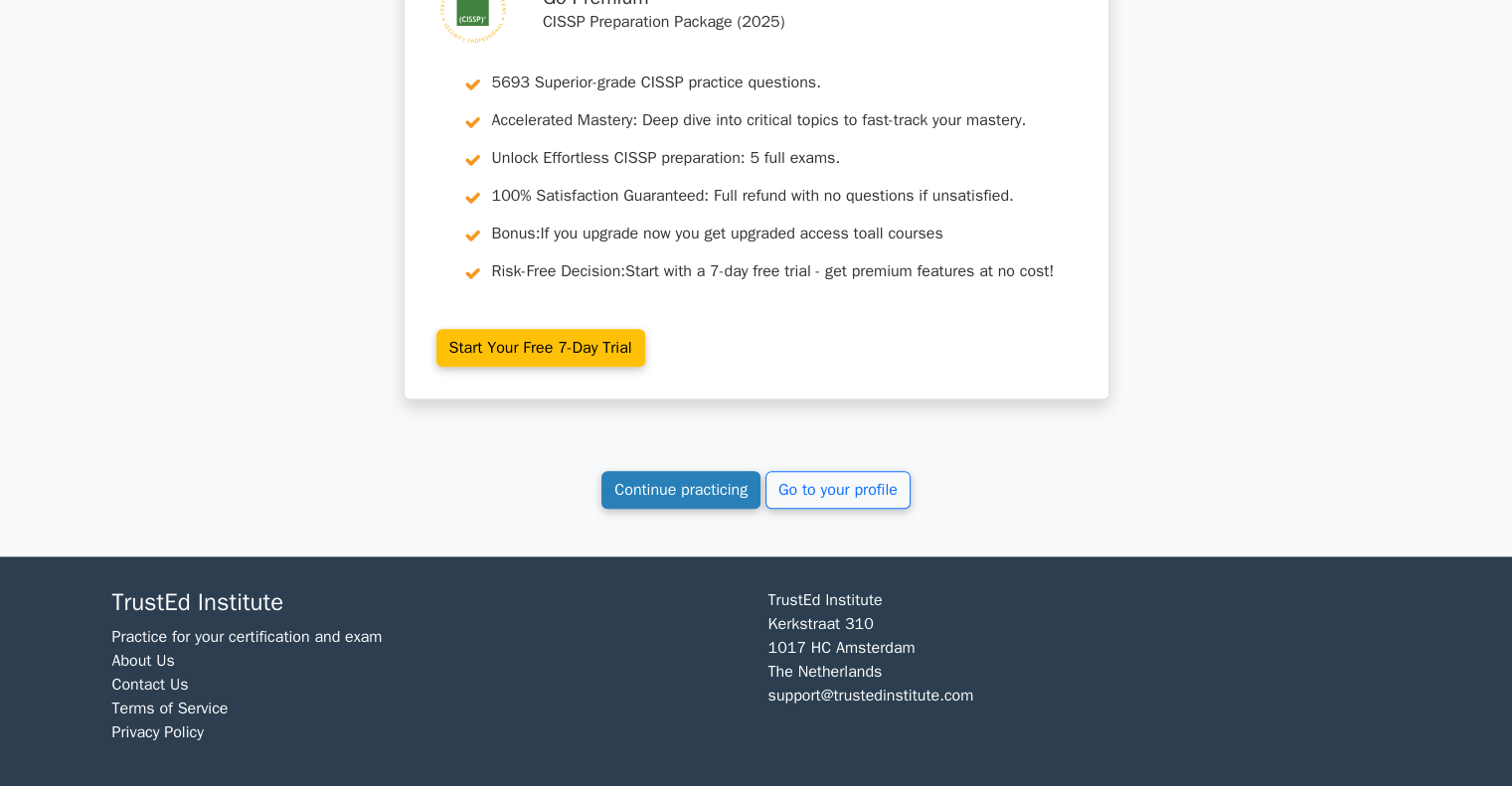 click on "Continue practicing" at bounding box center (681, 490) 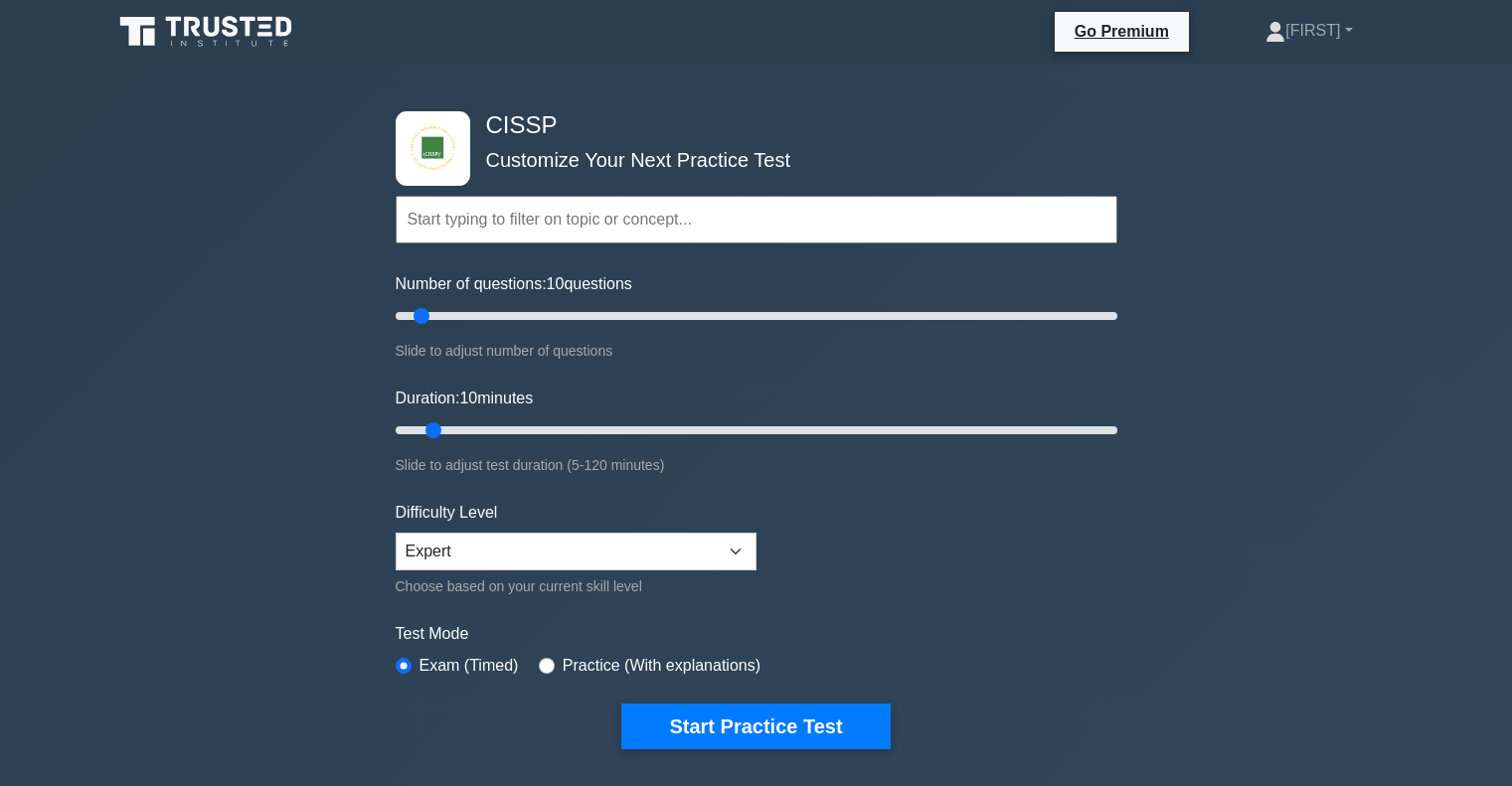 scroll, scrollTop: 0, scrollLeft: 0, axis: both 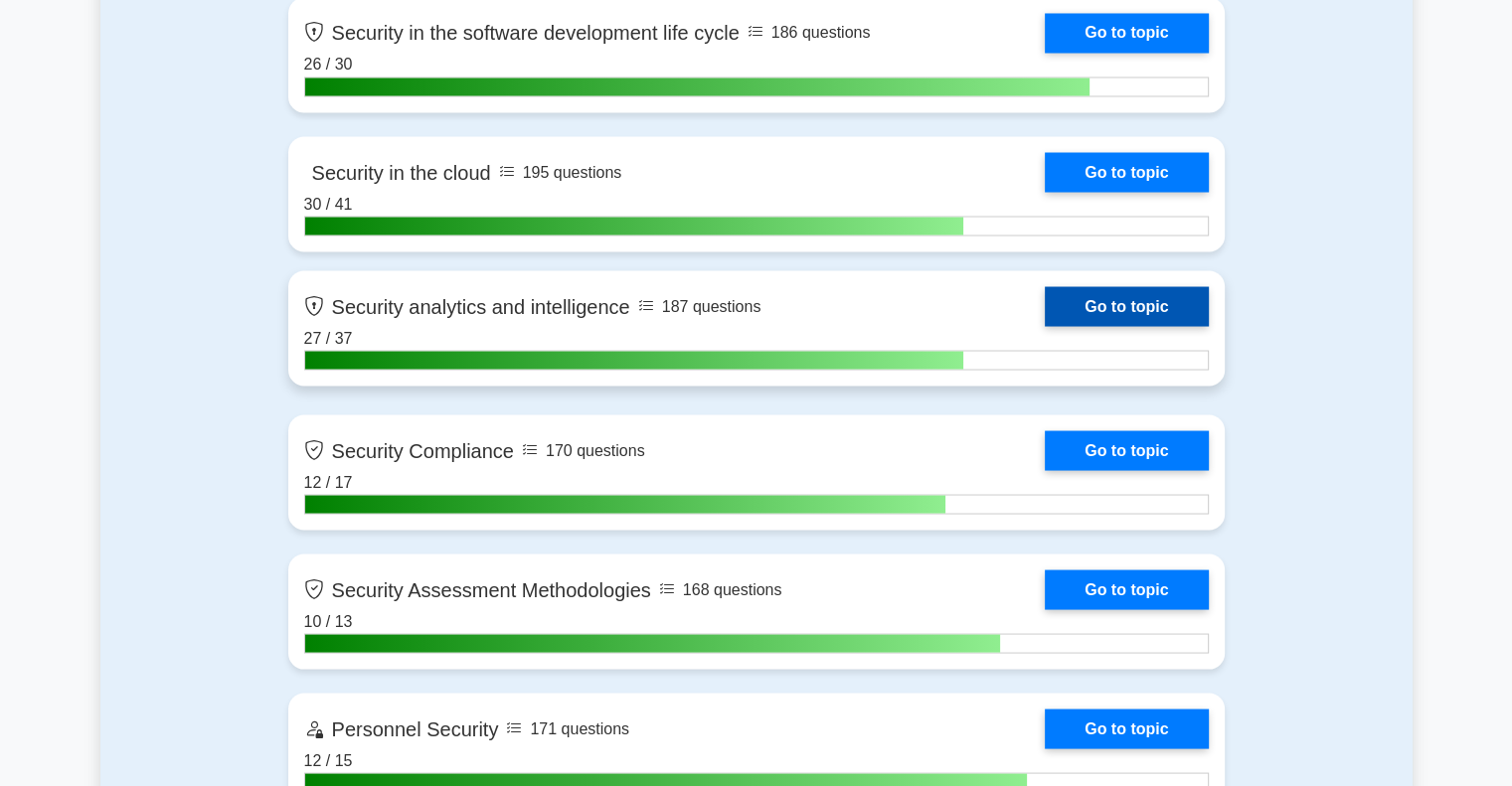 click on "Go to topic" at bounding box center (1126, 306) 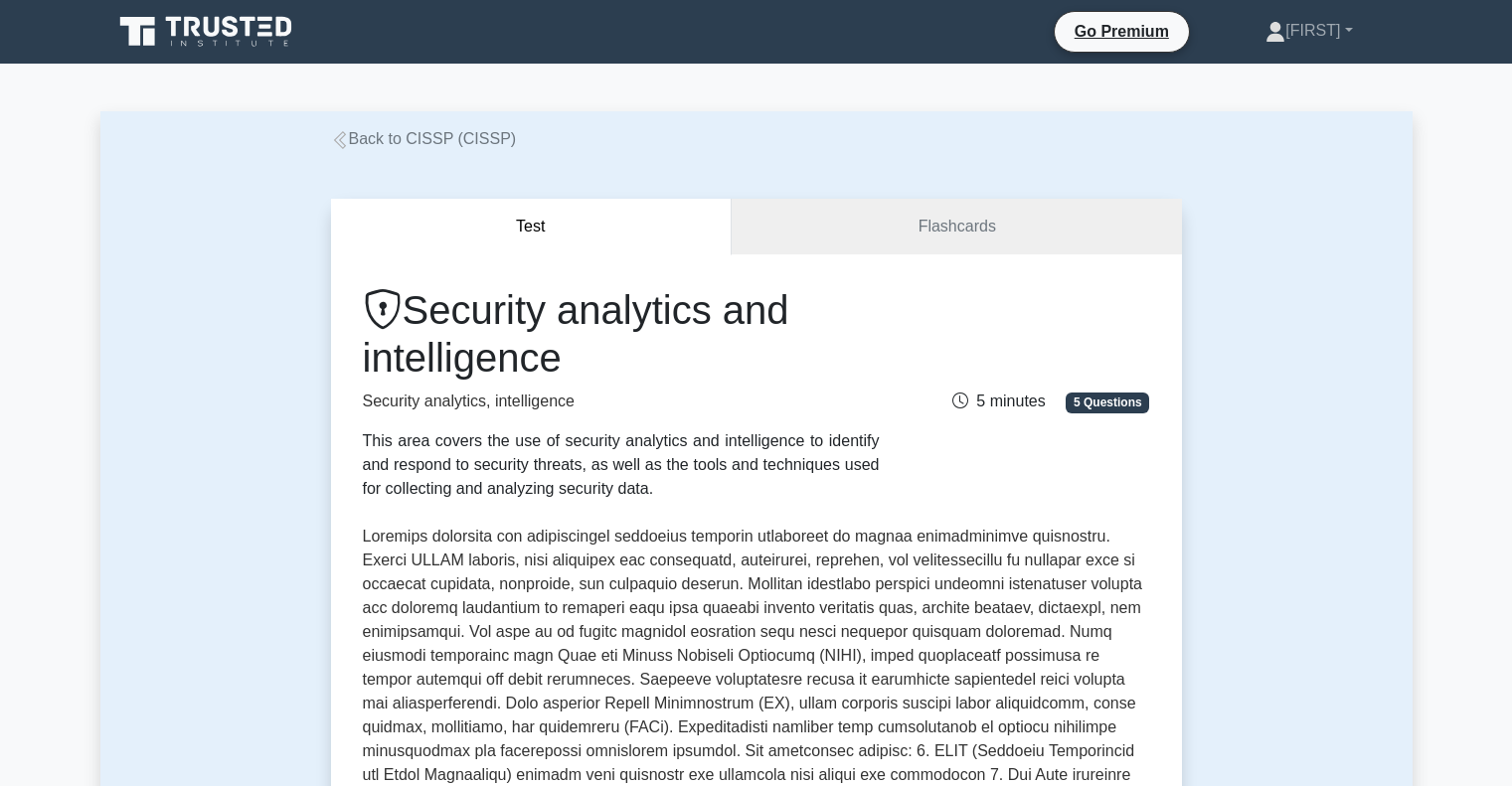 scroll, scrollTop: 0, scrollLeft: 0, axis: both 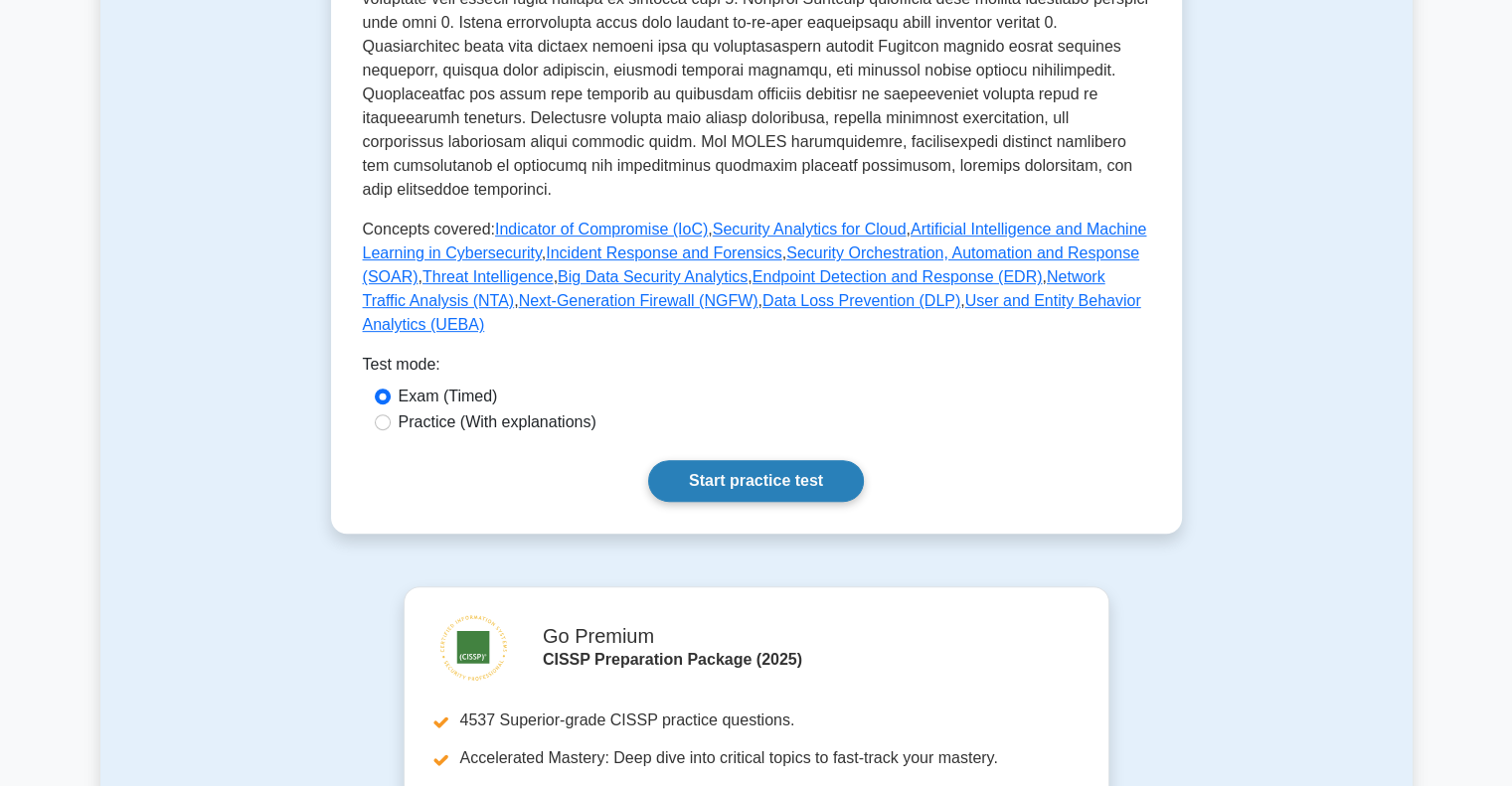 click on "Start practice test" at bounding box center [756, 481] 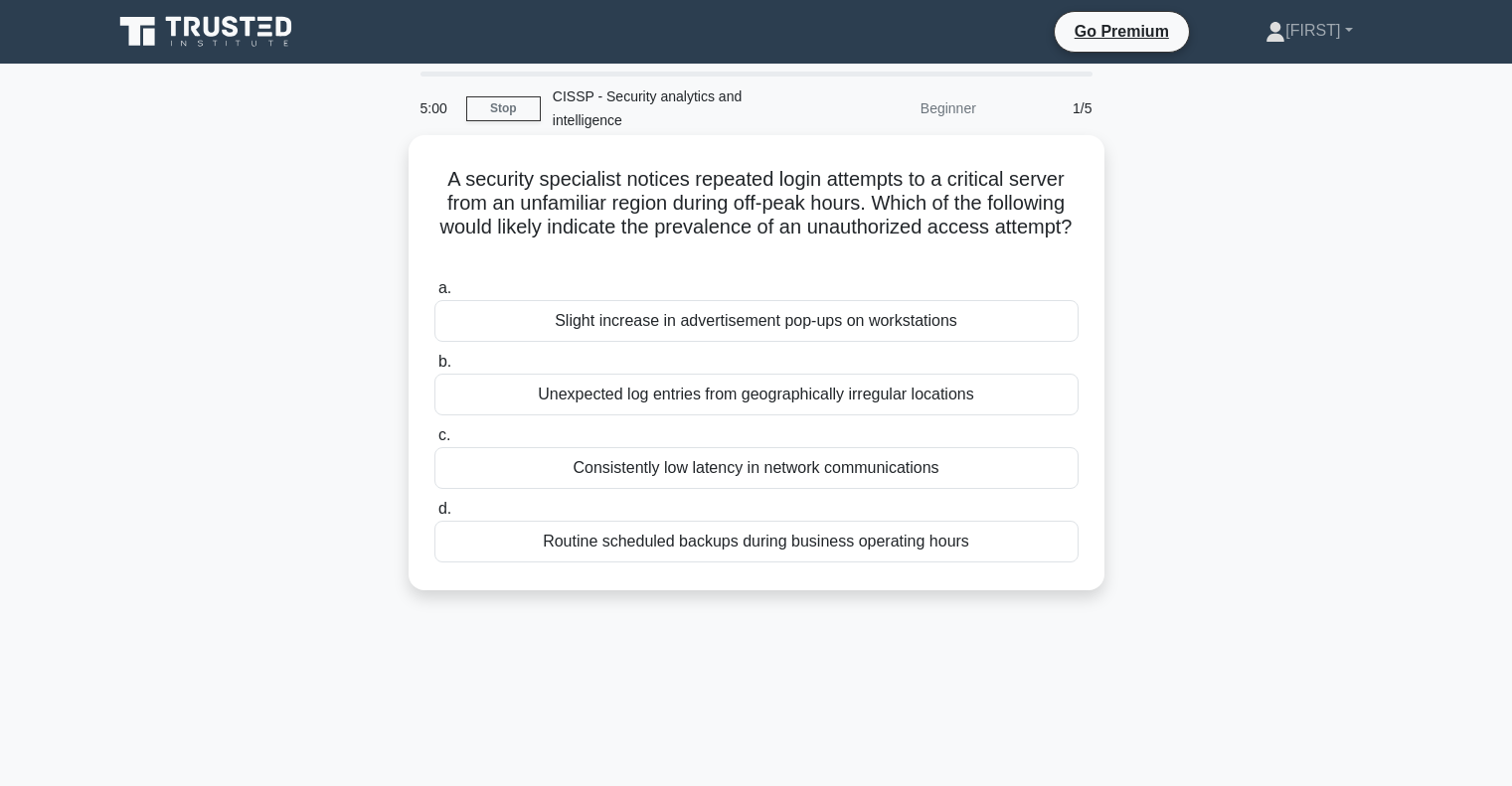 scroll, scrollTop: 0, scrollLeft: 0, axis: both 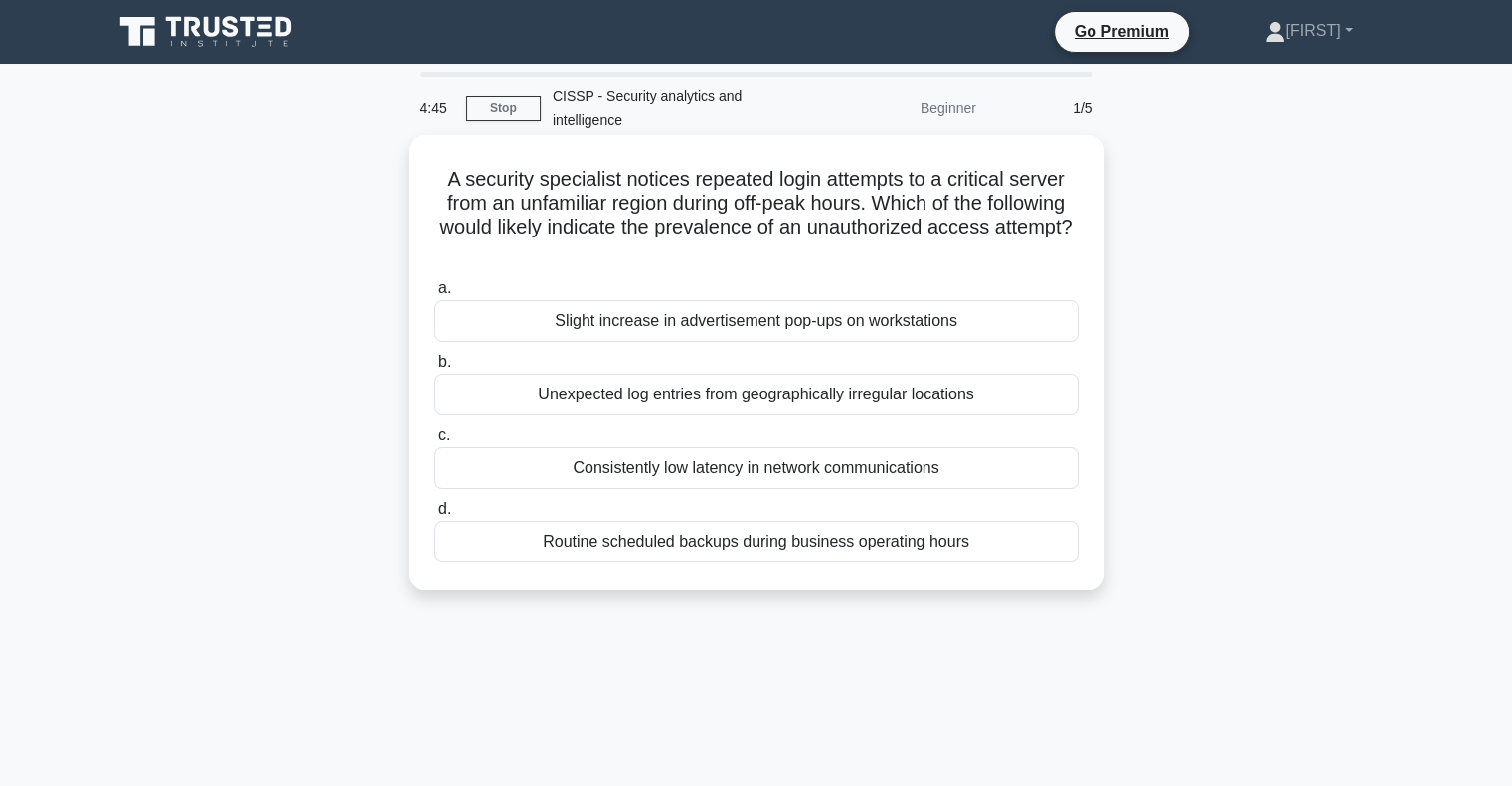drag, startPoint x: 624, startPoint y: 541, endPoint x: 536, endPoint y: 398, distance: 167.90771 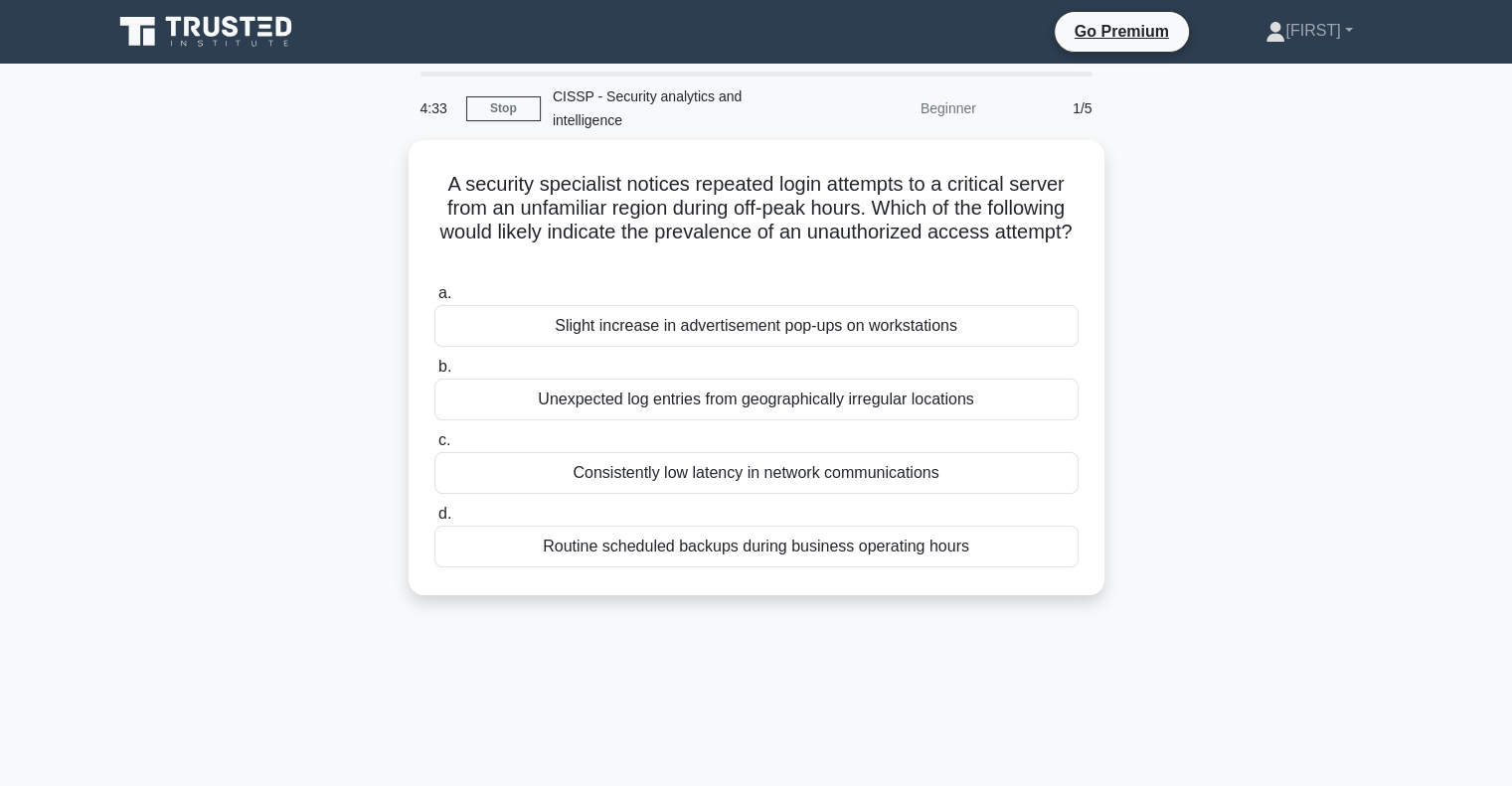 click on "A security specialist notices repeated login attempts to a critical server from an unfamiliar region during off-peak hours. Which of the following would likely indicate the prevalence of an unauthorized access attempt?
.spinner_0XTQ{transform-origin:center;animation:spinner_y6GP .75s linear infinite}@keyframes spinner_y6GP{100%{transform:rotate(360deg)}}
a.
b. c. d." at bounding box center [756, 380] 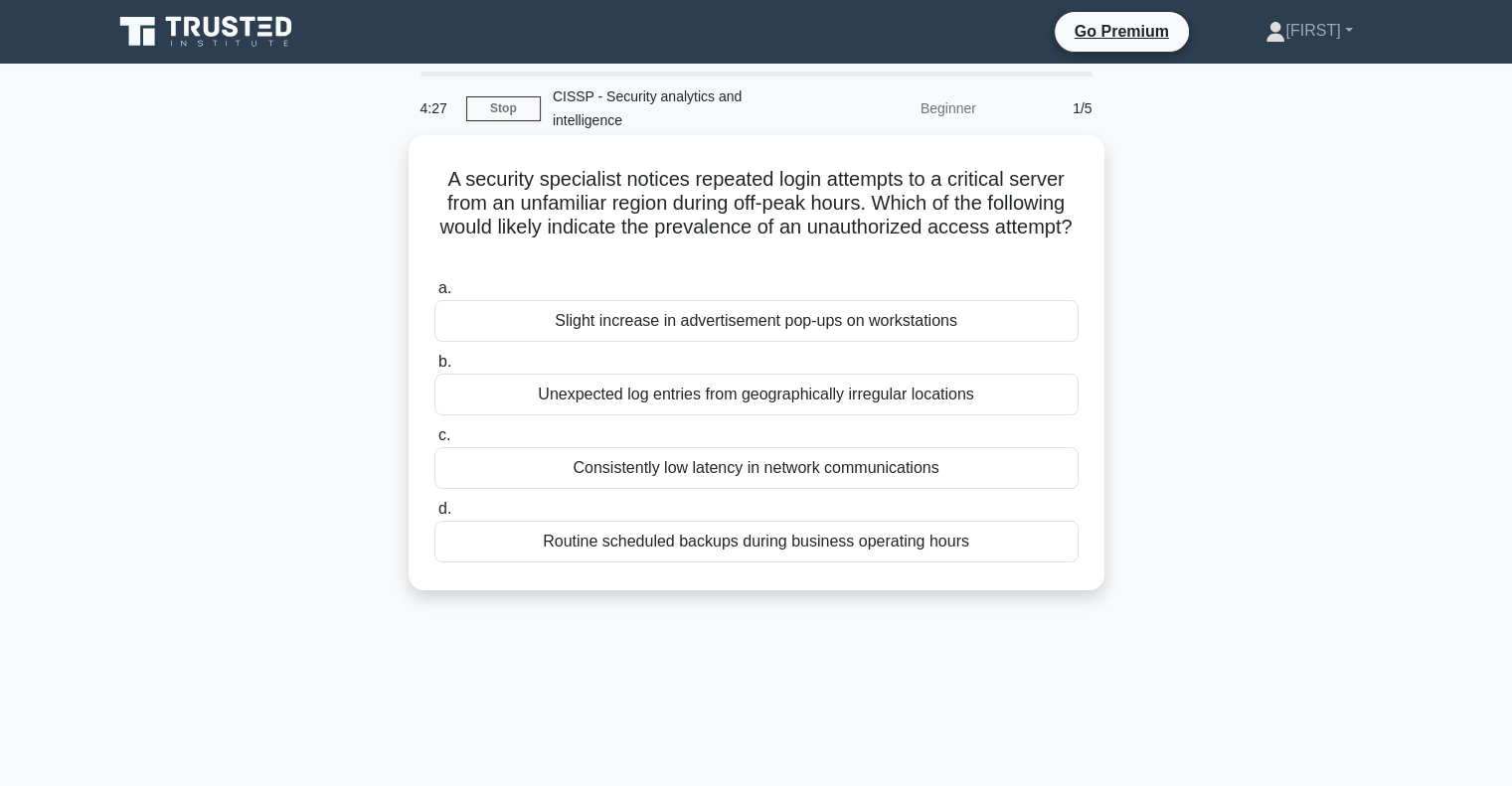 click on "Unexpected log entries from geographically irregular locations" at bounding box center [756, 394] 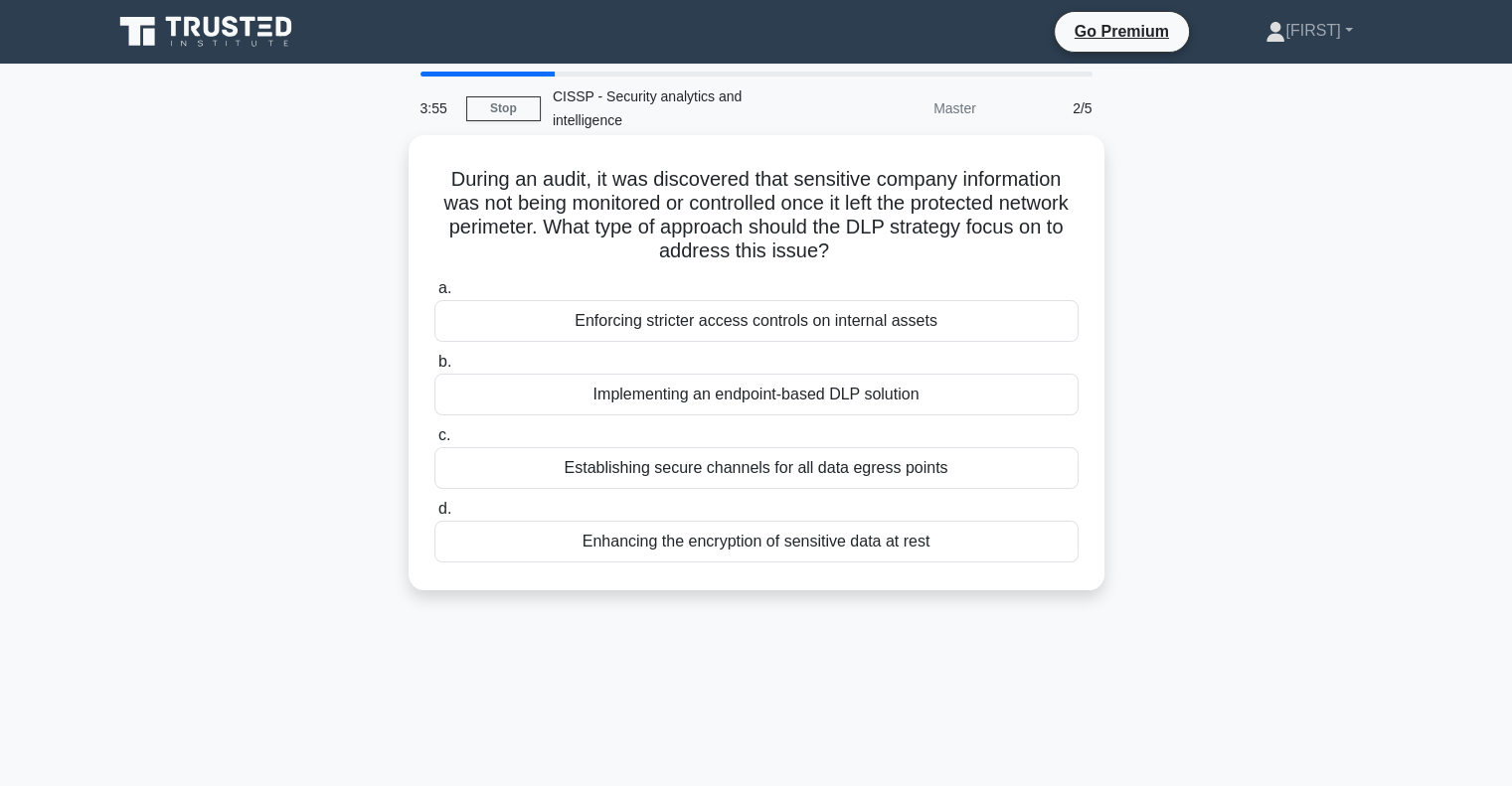 click on "Establishing secure channels for all data egress points" at bounding box center (756, 468) 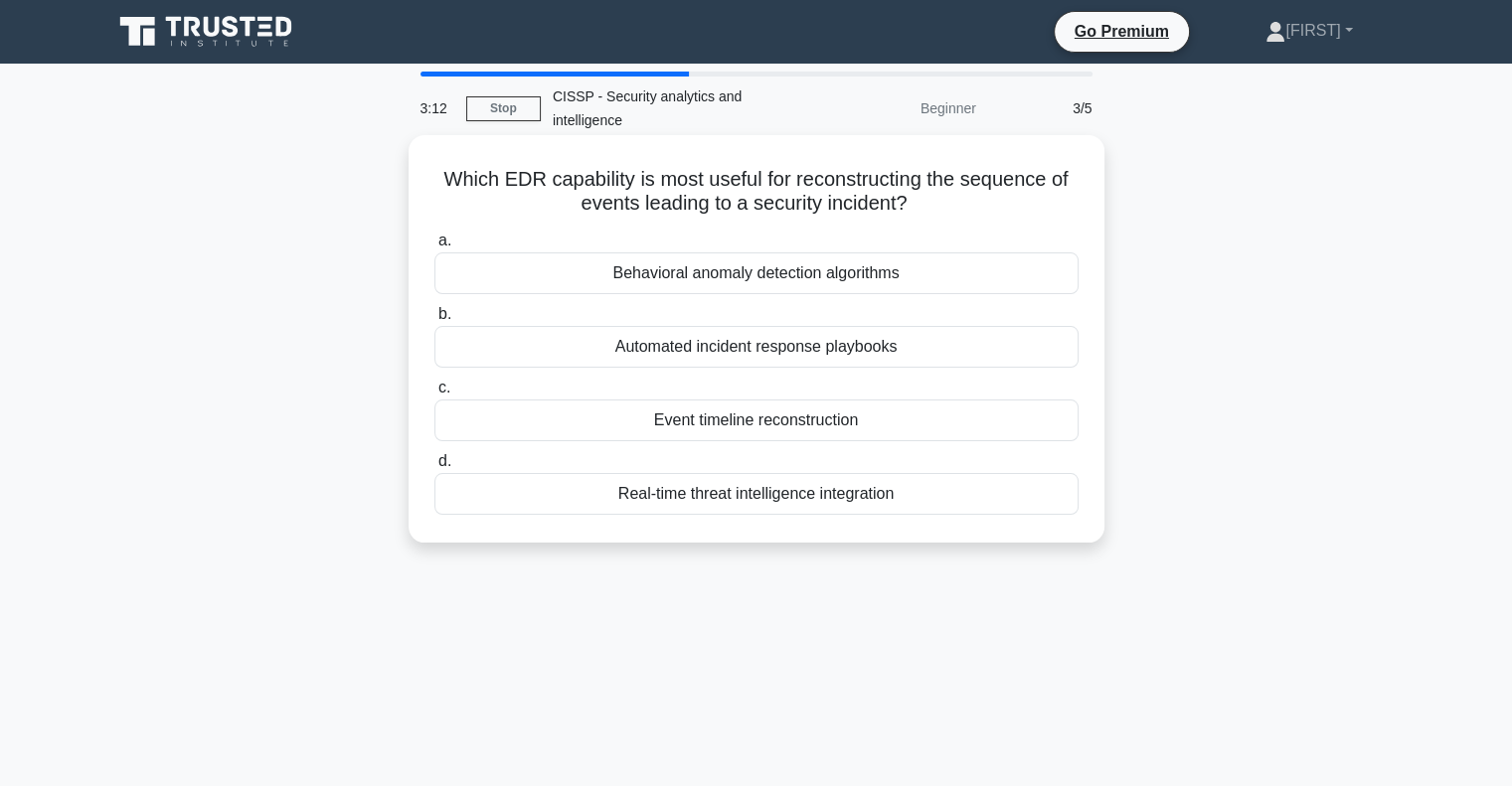 click on "Event timeline reconstruction" at bounding box center (756, 420) 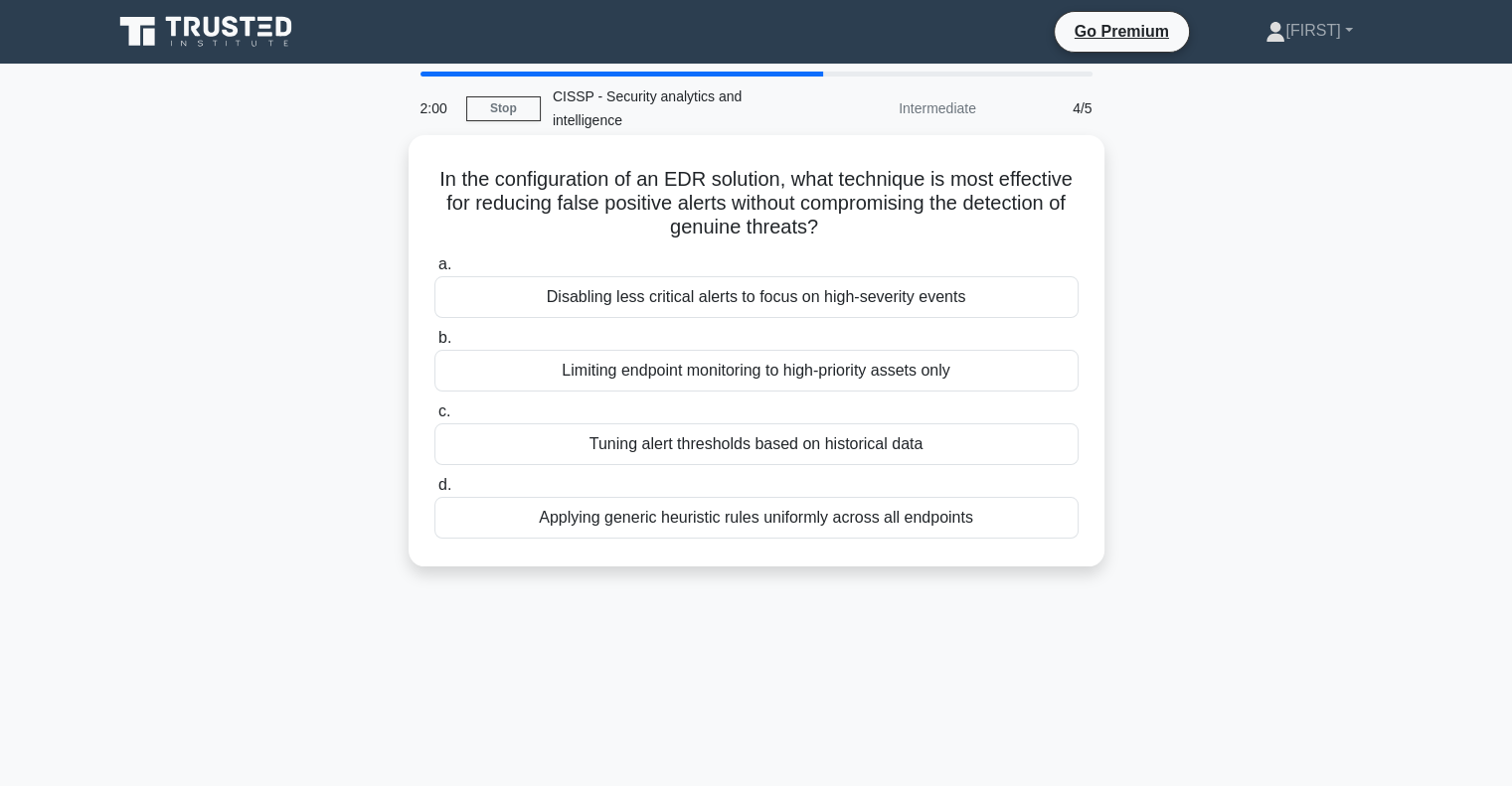 click on "Applying generic heuristic rules uniformly across all endpoints" at bounding box center [756, 518] 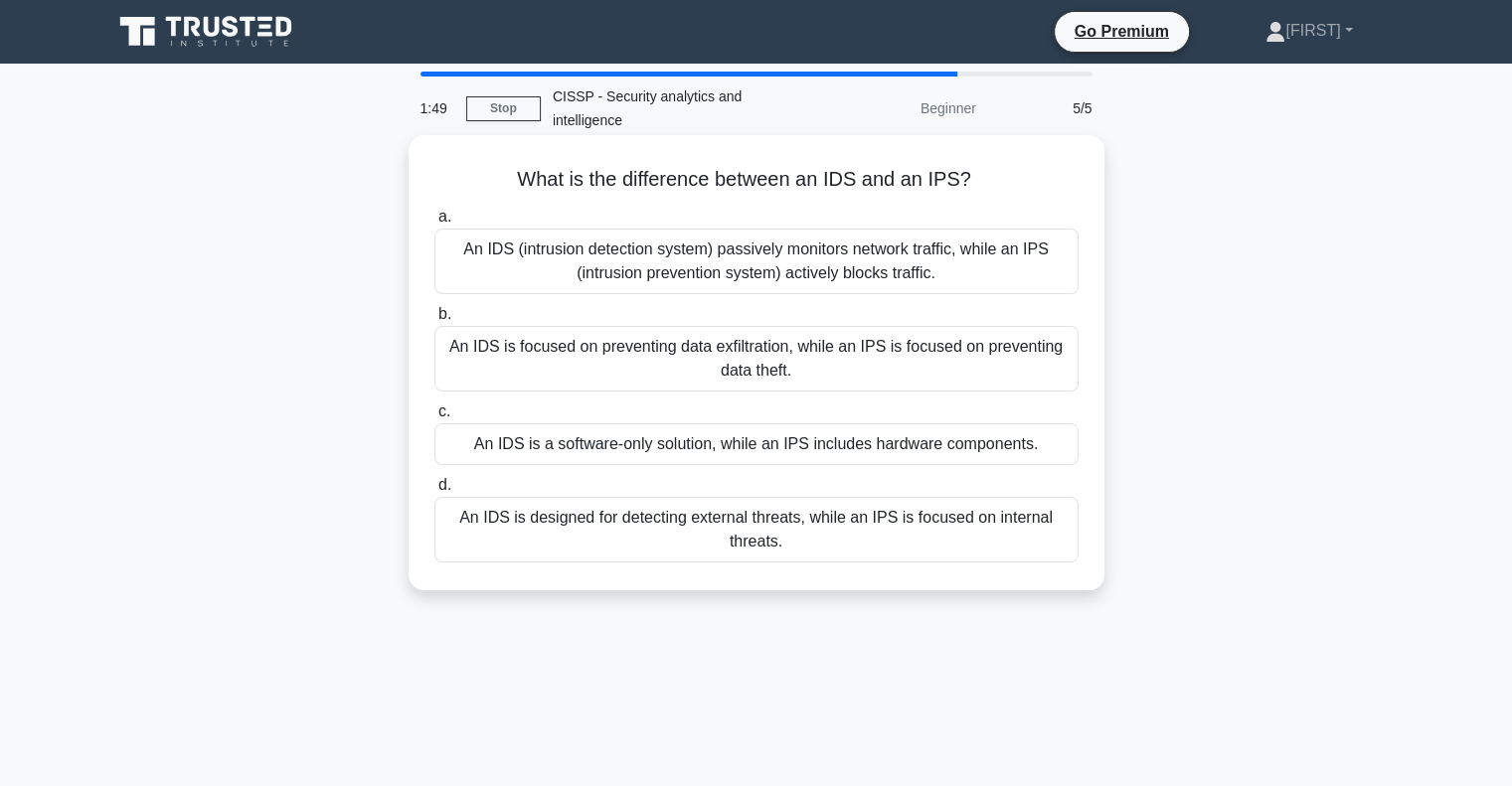 click on "An IDS (intrusion detection system) passively monitors network traffic, while an IPS (intrusion prevention system) actively blocks traffic." at bounding box center [756, 261] 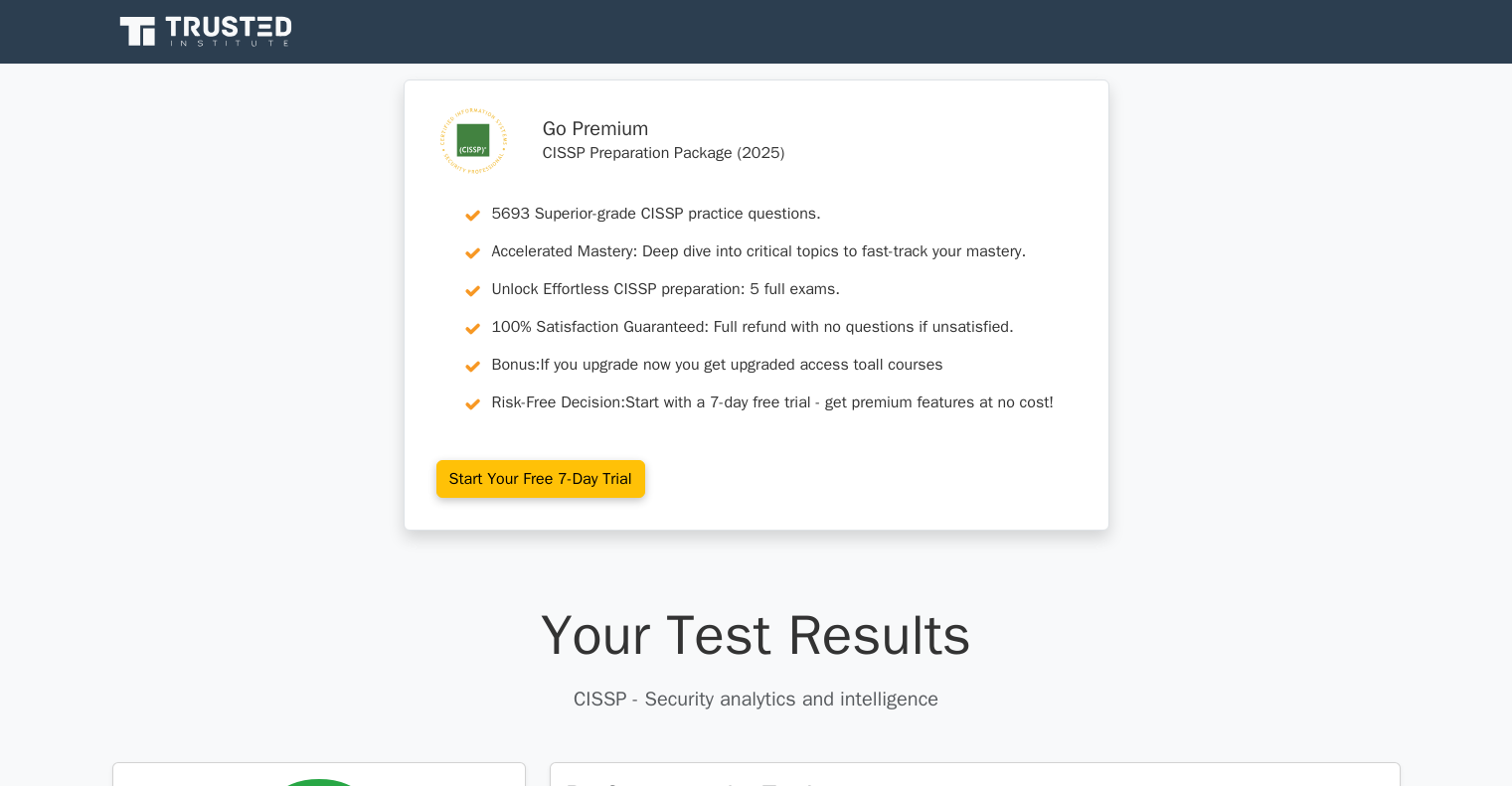 scroll, scrollTop: 0, scrollLeft: 0, axis: both 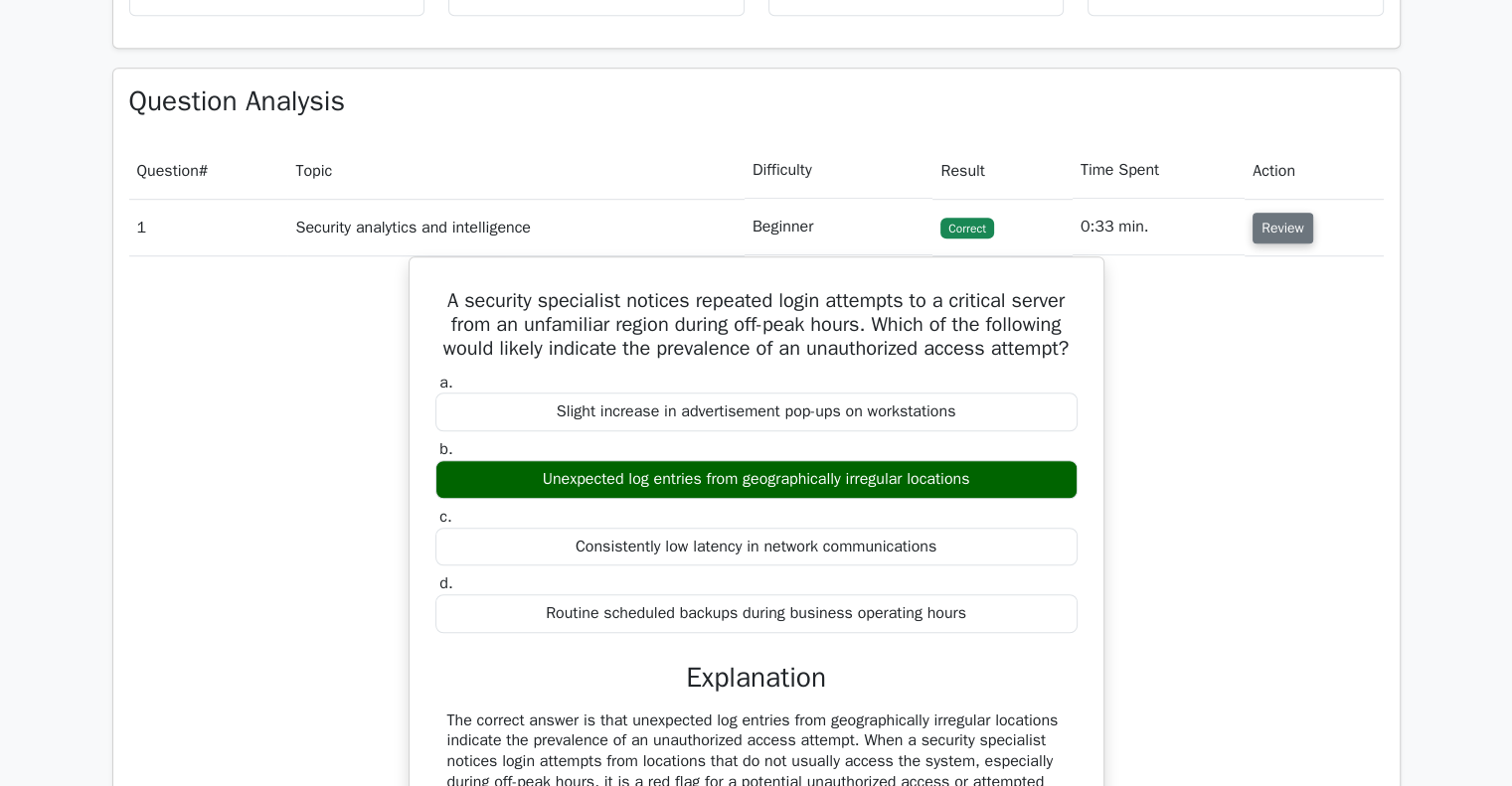 click on "Review" at bounding box center [1282, 228] 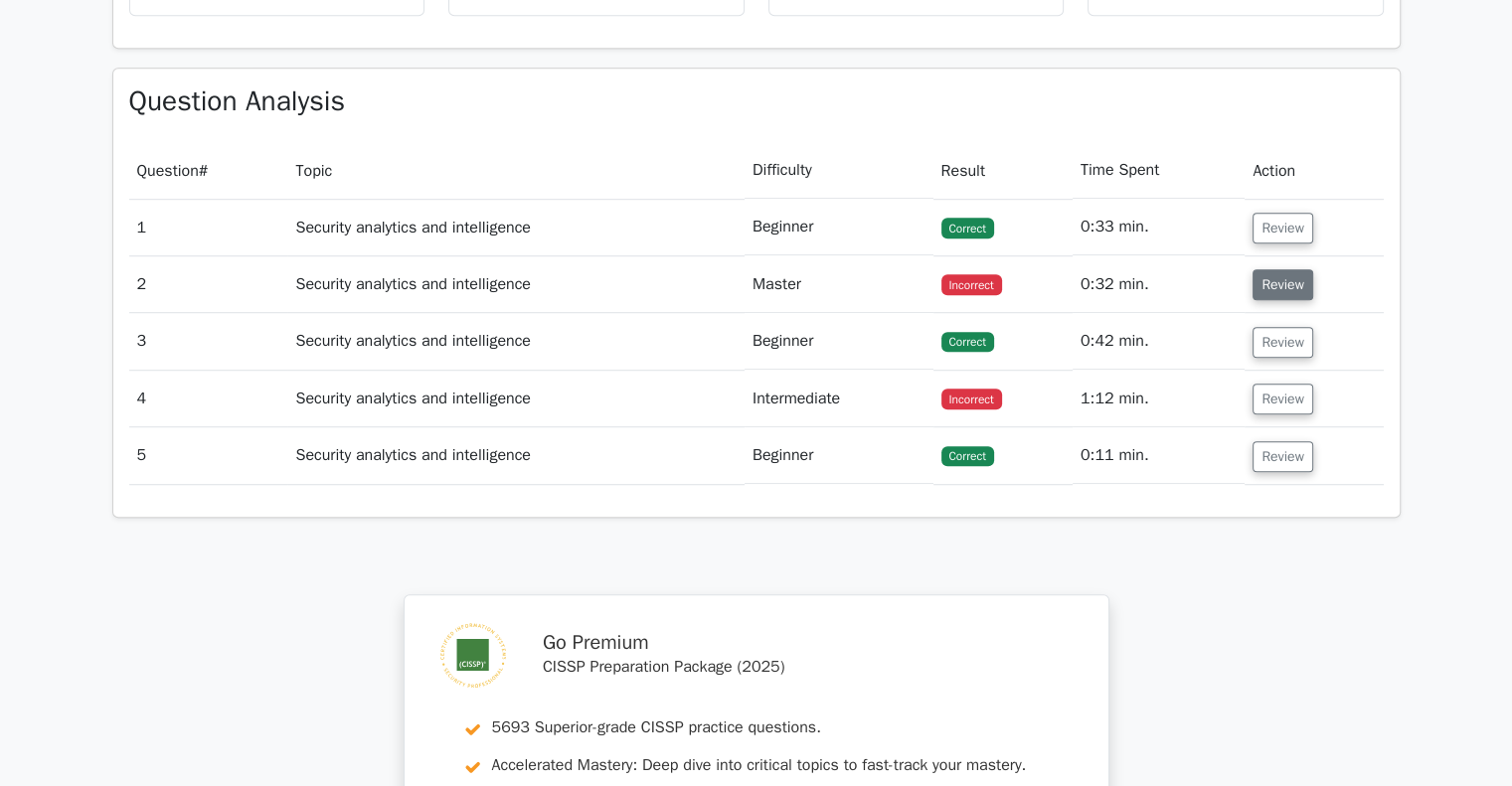 click on "Review" at bounding box center (1282, 284) 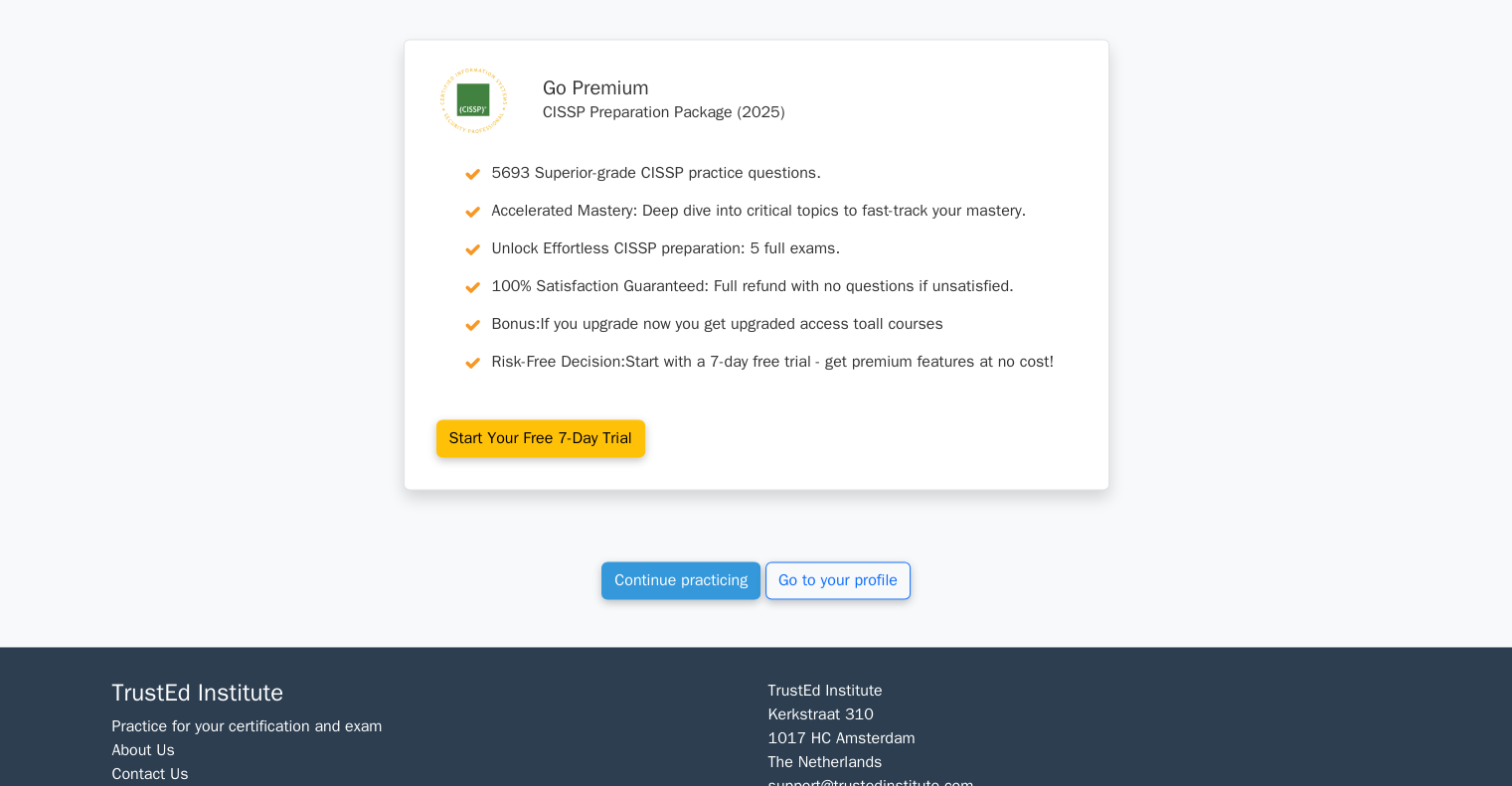 scroll, scrollTop: 2909, scrollLeft: 0, axis: vertical 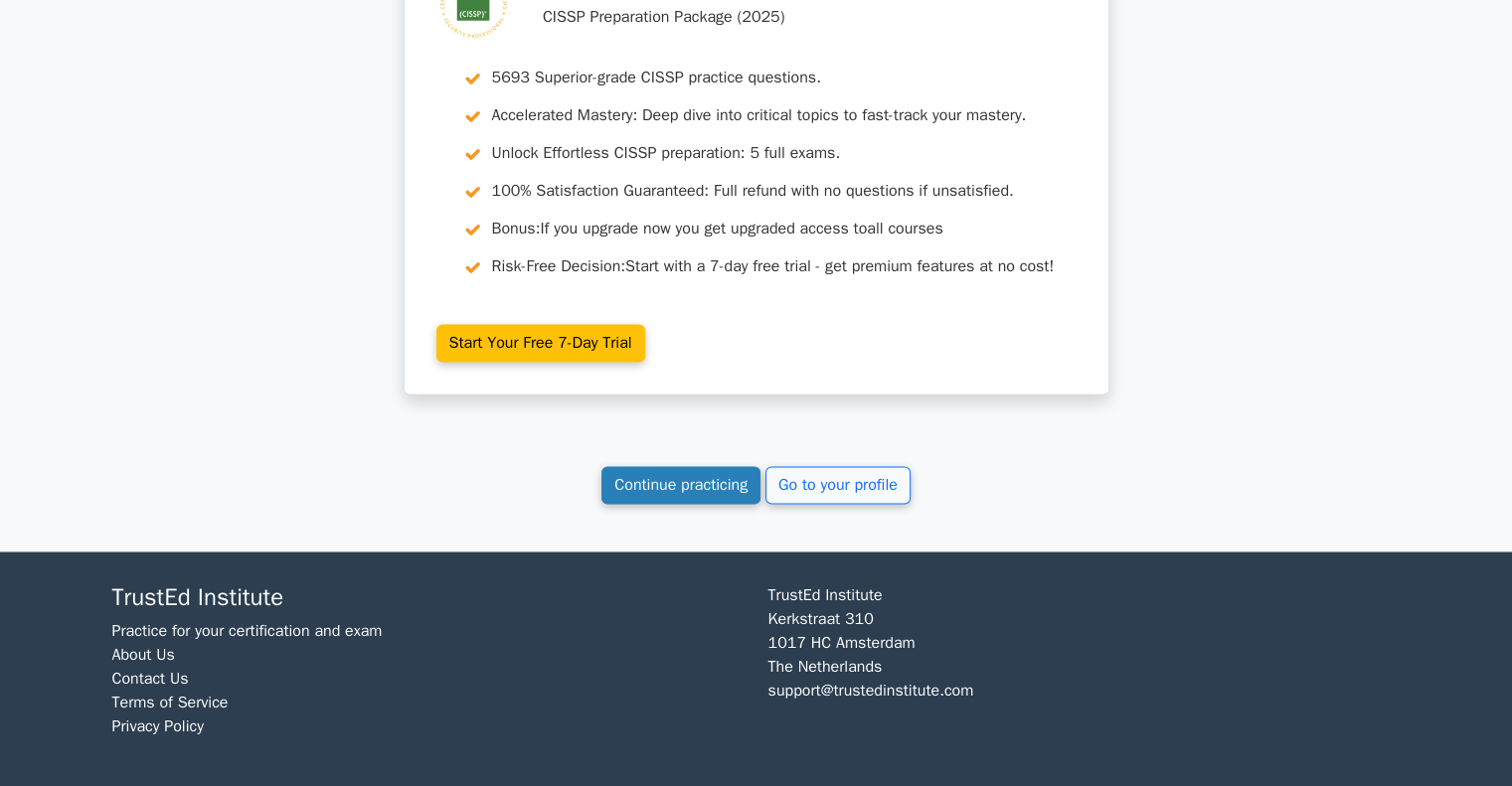 click on "Continue practicing" at bounding box center [681, 485] 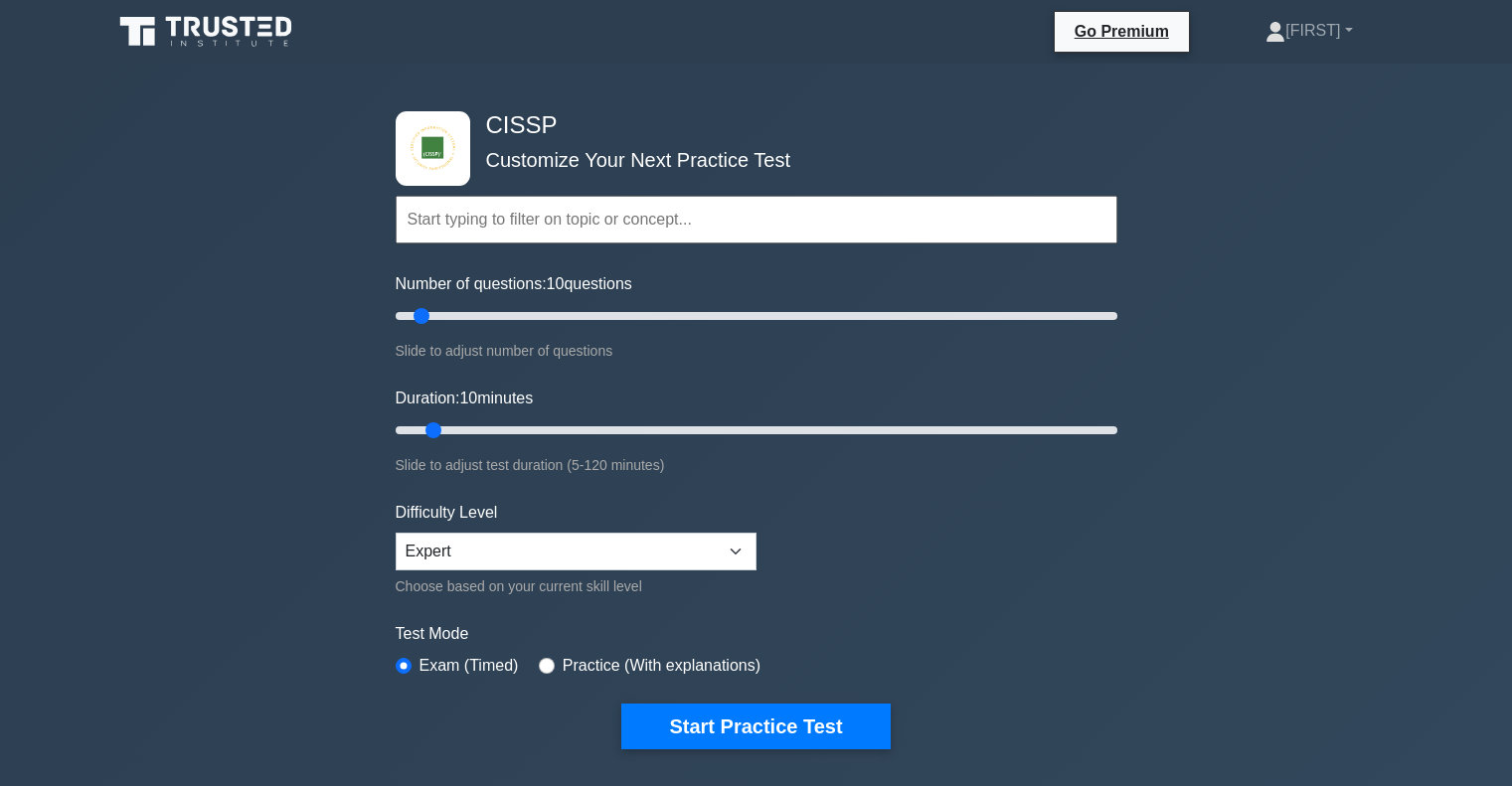 scroll, scrollTop: 0, scrollLeft: 0, axis: both 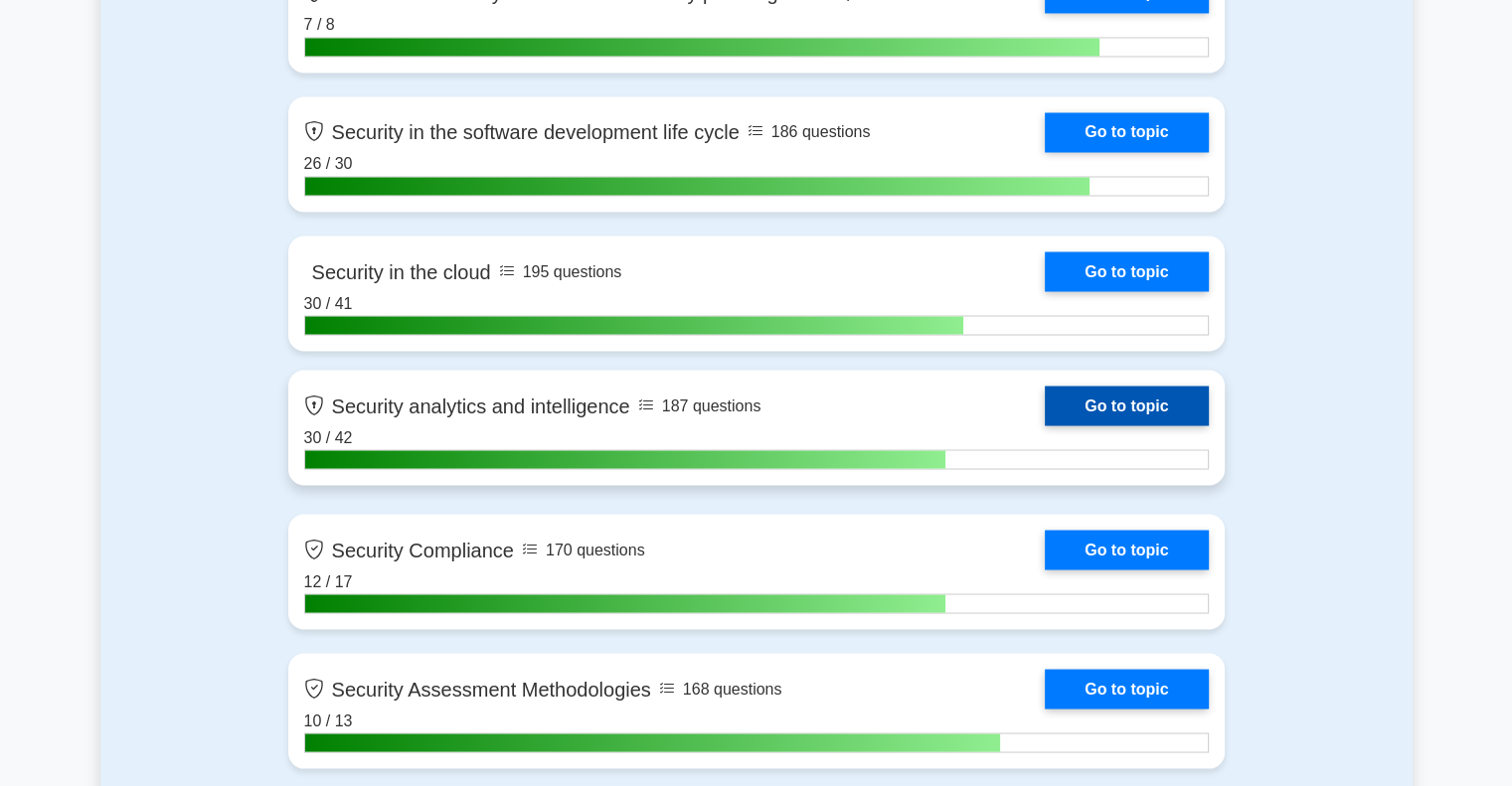 click on "Go to topic" at bounding box center [1126, 405] 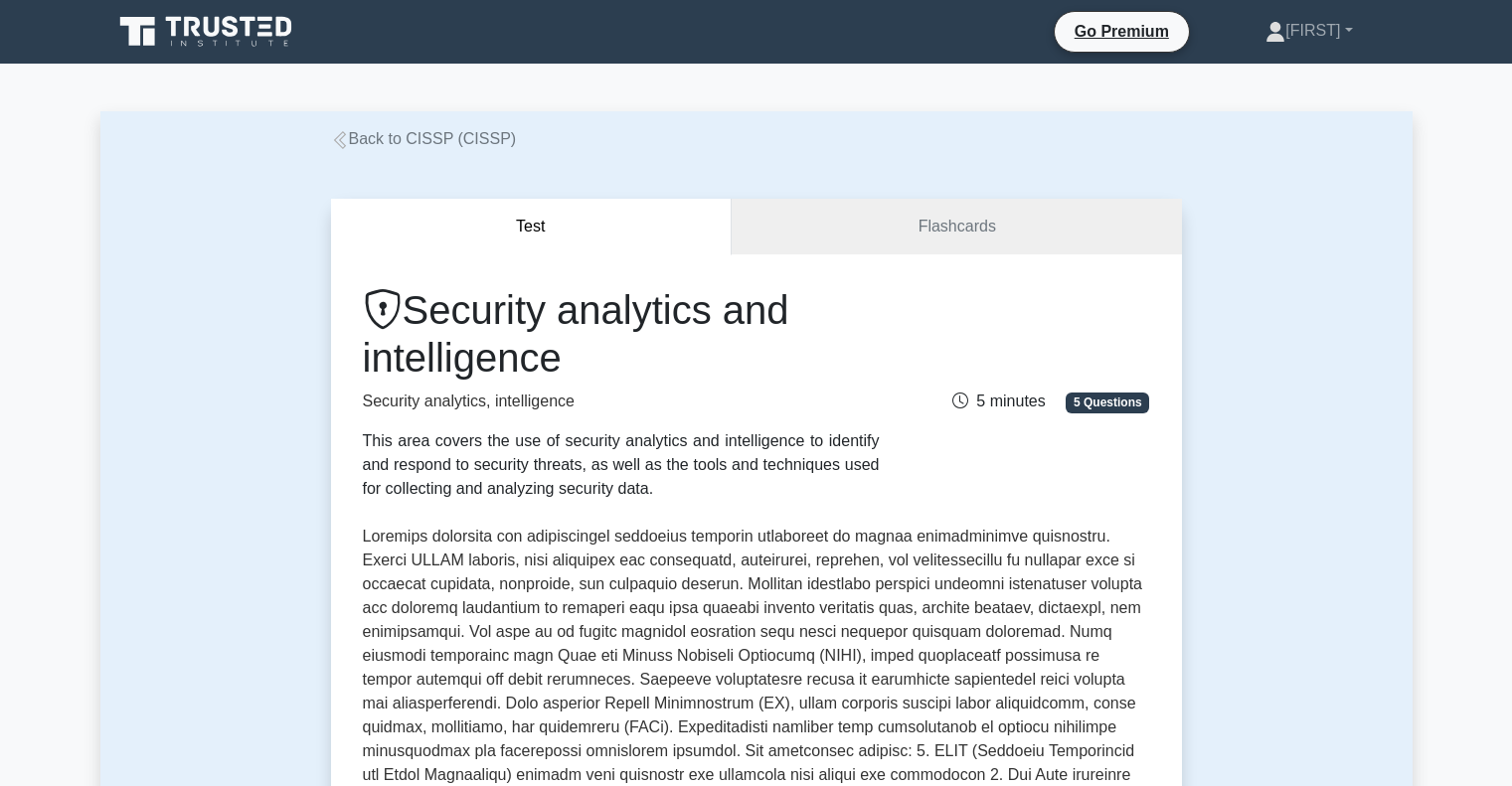 scroll, scrollTop: 0, scrollLeft: 0, axis: both 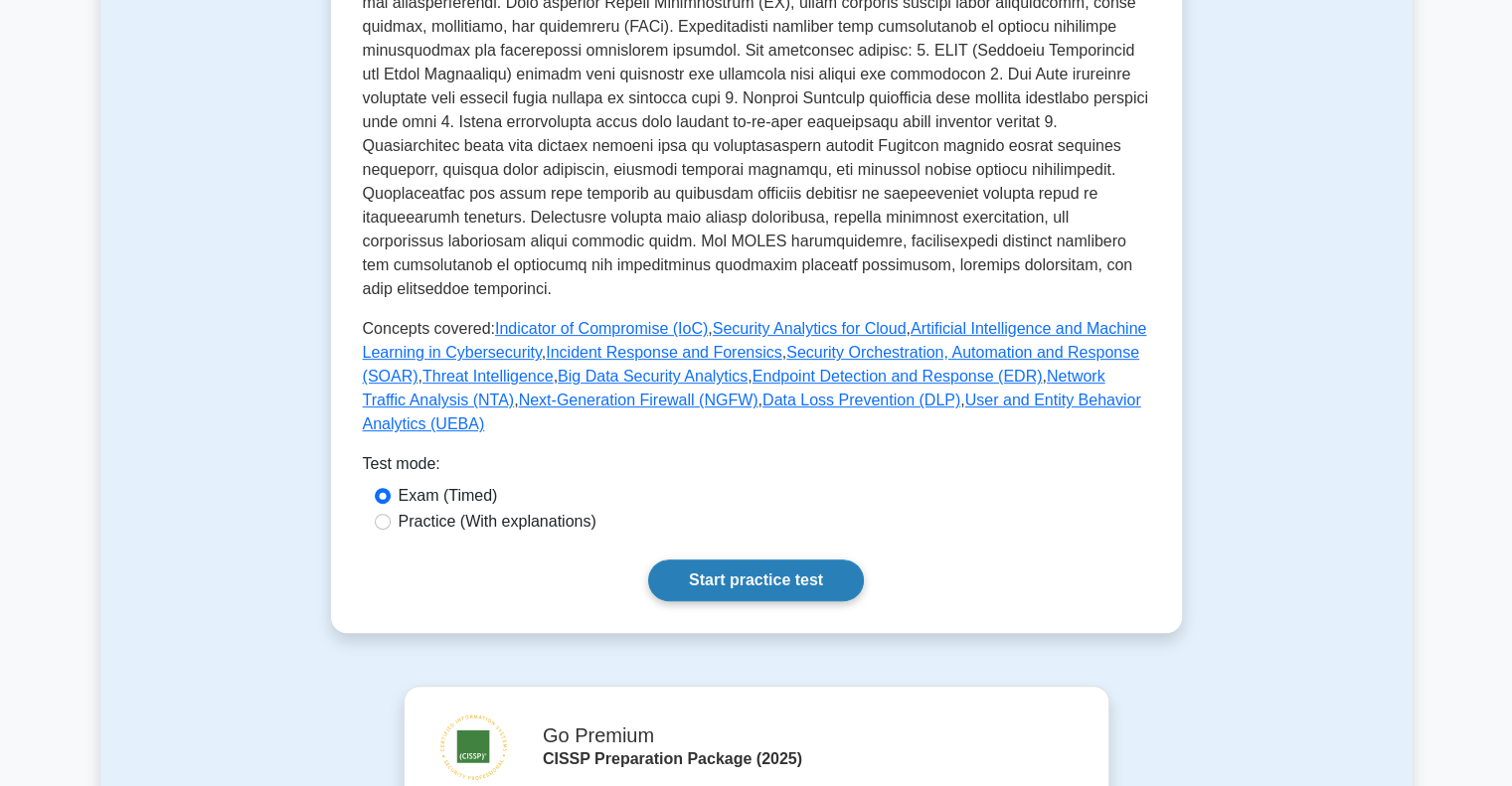 drag, startPoint x: 696, startPoint y: 526, endPoint x: 672, endPoint y: 540, distance: 27.784888 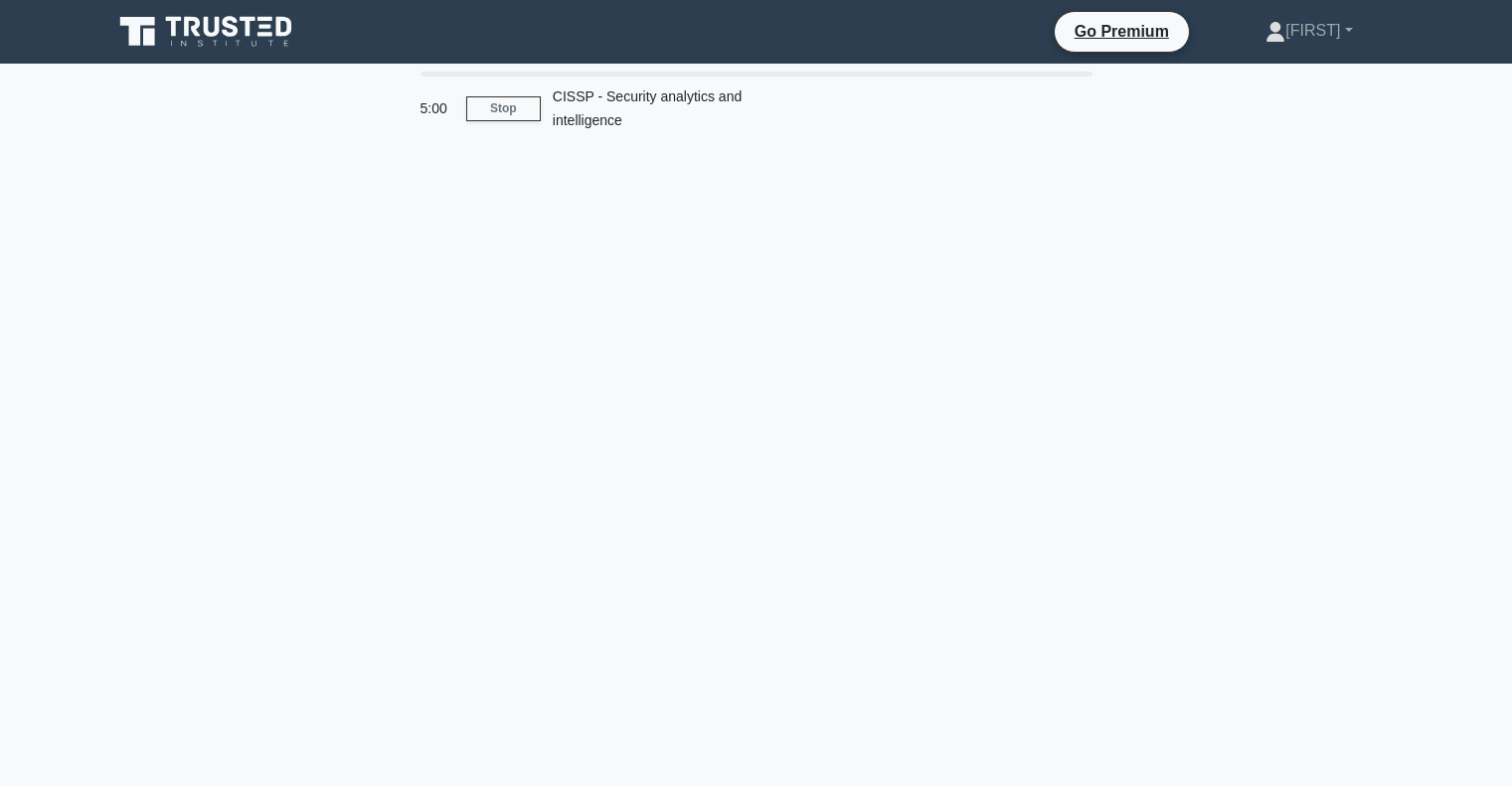 scroll, scrollTop: 0, scrollLeft: 0, axis: both 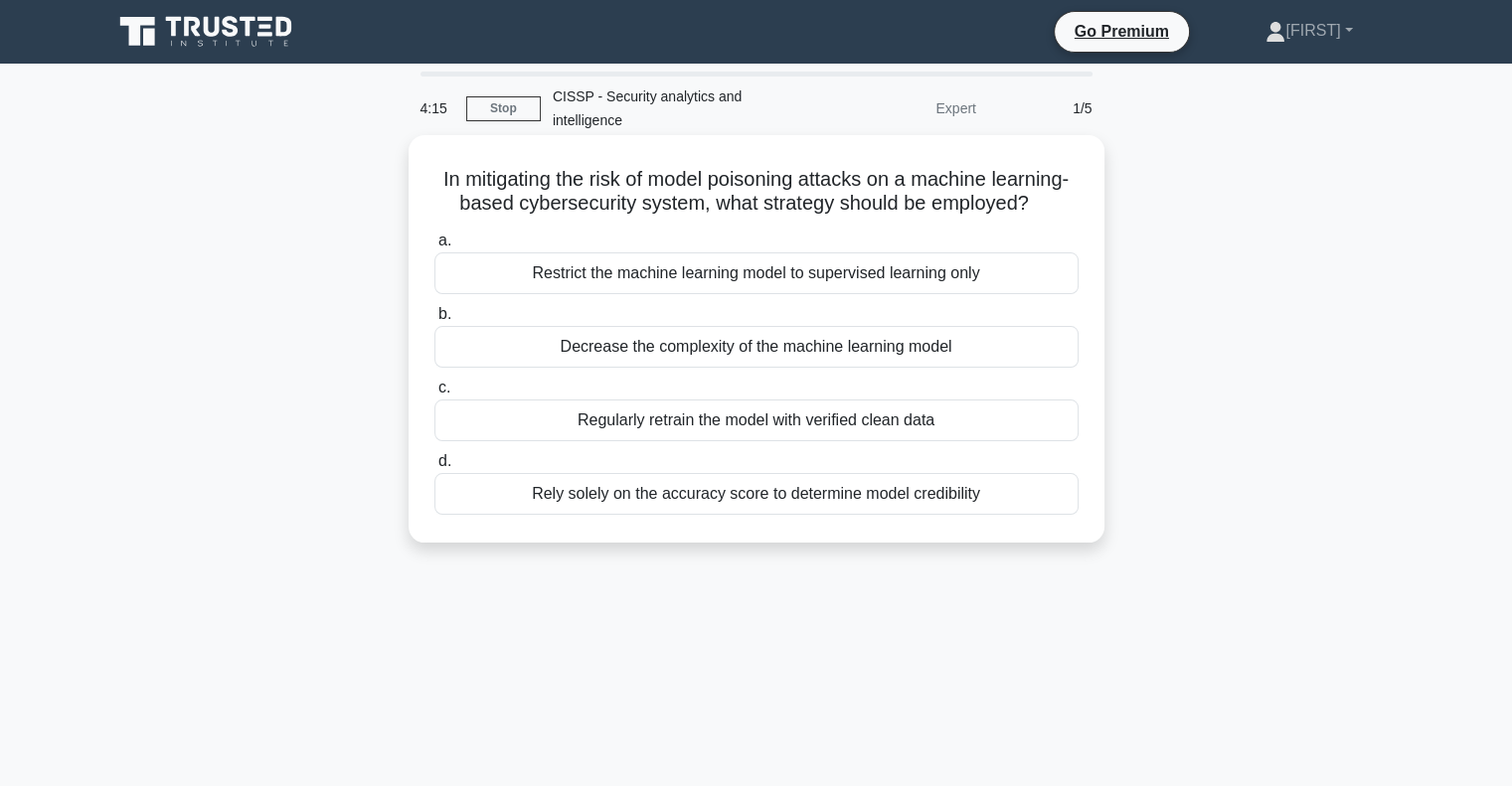 click on "Regularly retrain the model with verified clean data" at bounding box center (756, 420) 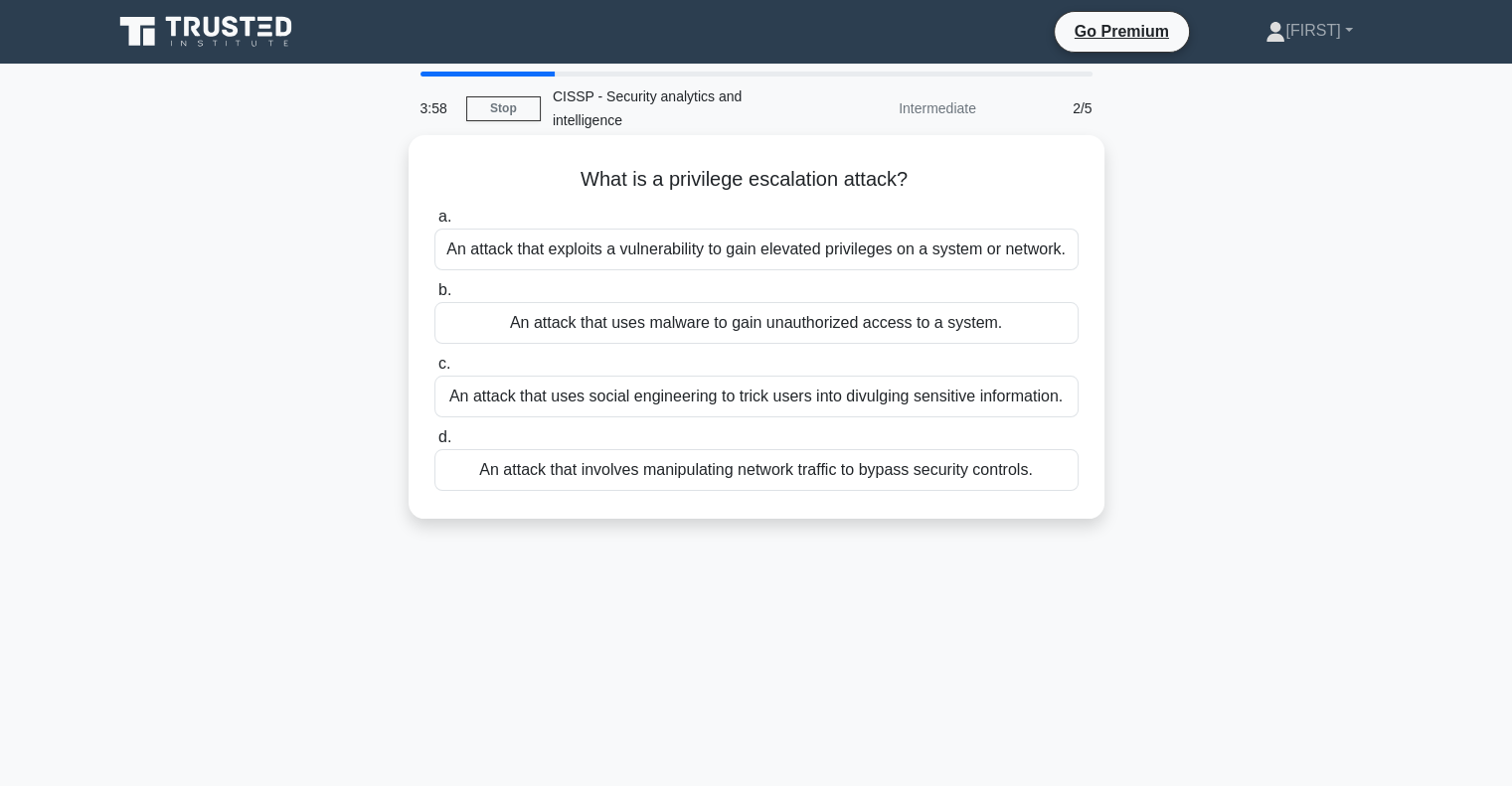 click on "An attack that exploits a vulnerability to gain elevated privileges on a system or network." at bounding box center [756, 249] 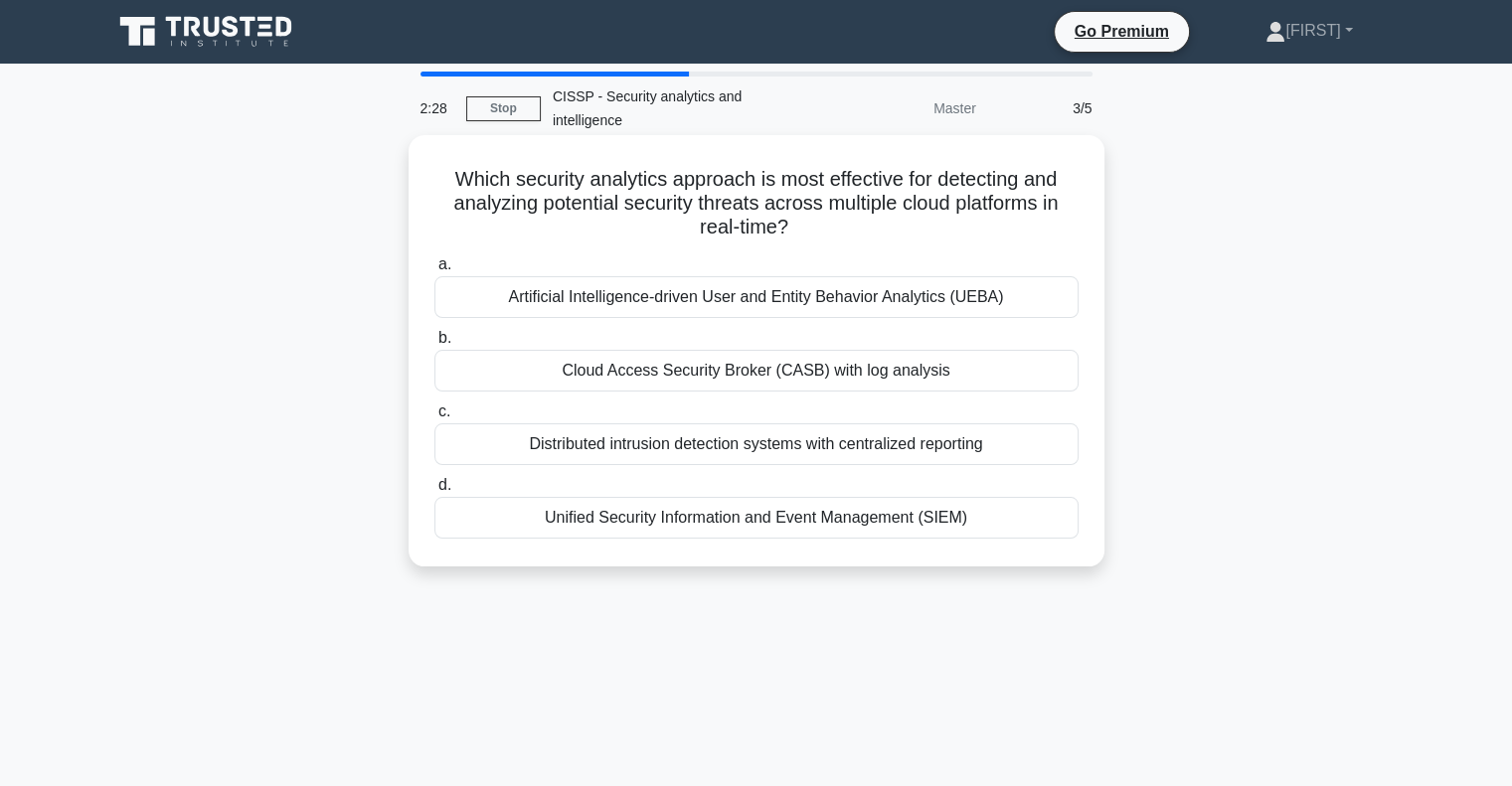 click on "Unified Security Information and Event Management (SIEM)" at bounding box center (756, 518) 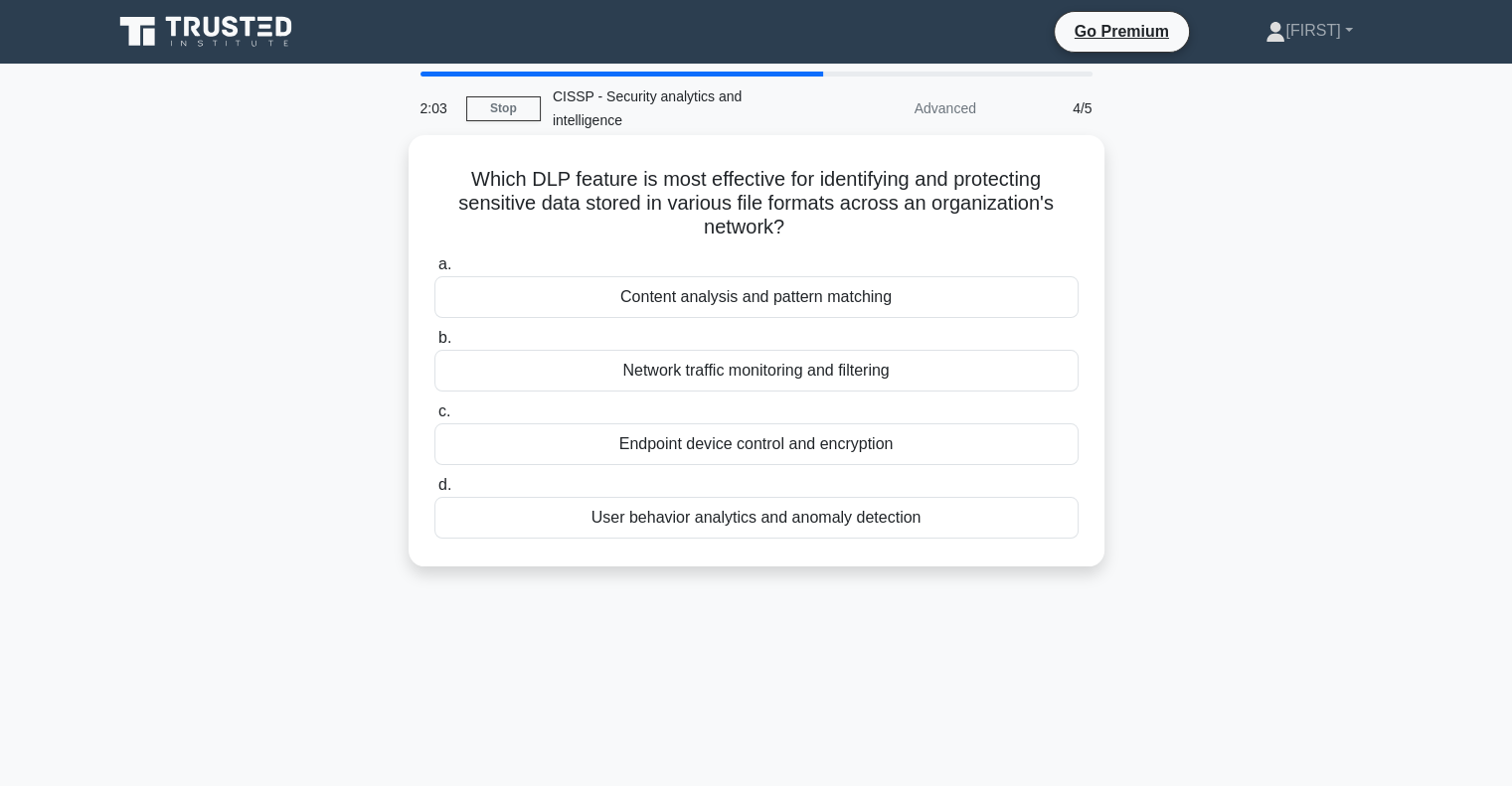 click on "Content analysis and pattern matching" at bounding box center (756, 297) 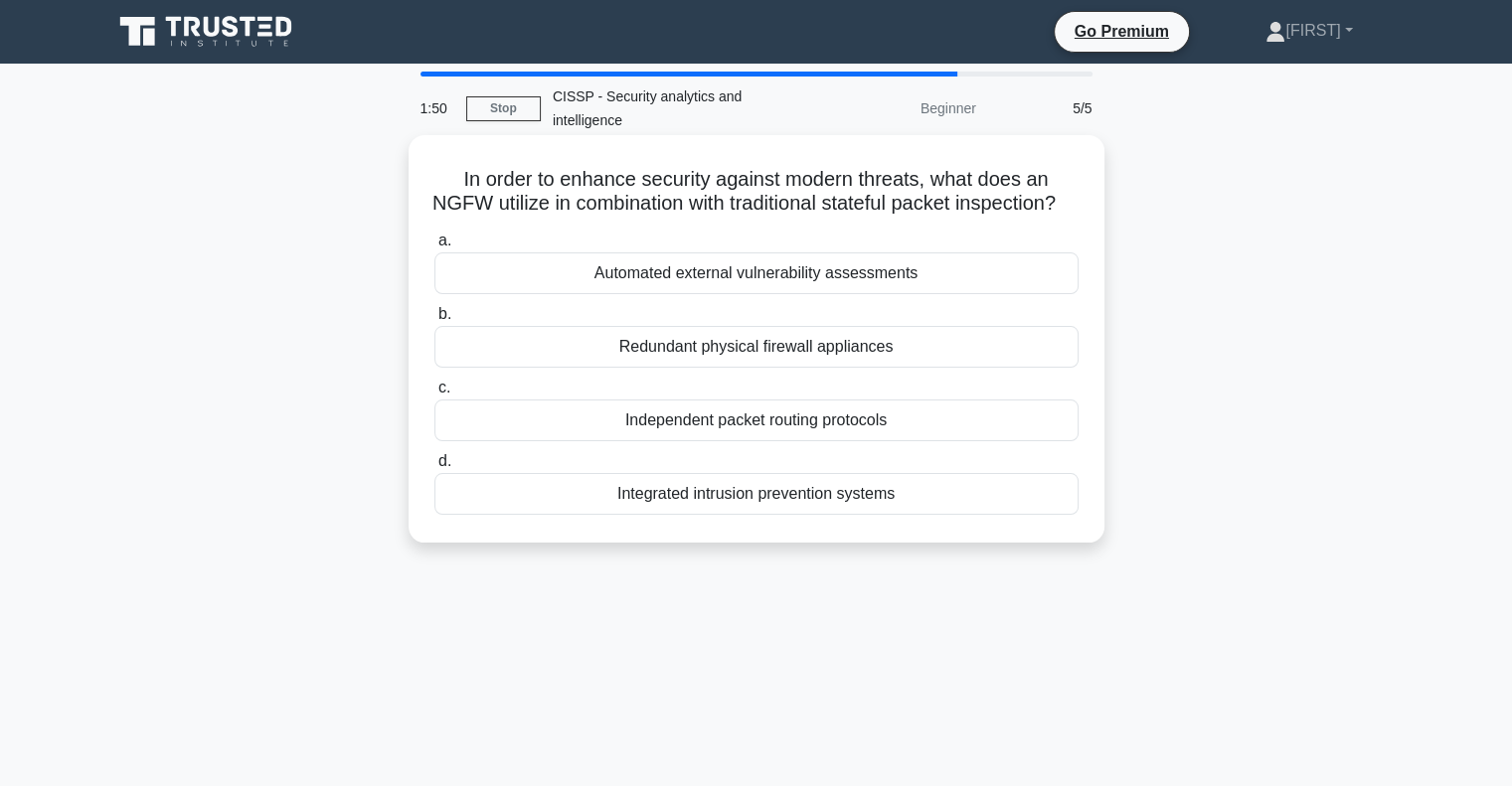 click on "Integrated intrusion prevention systems" at bounding box center [756, 494] 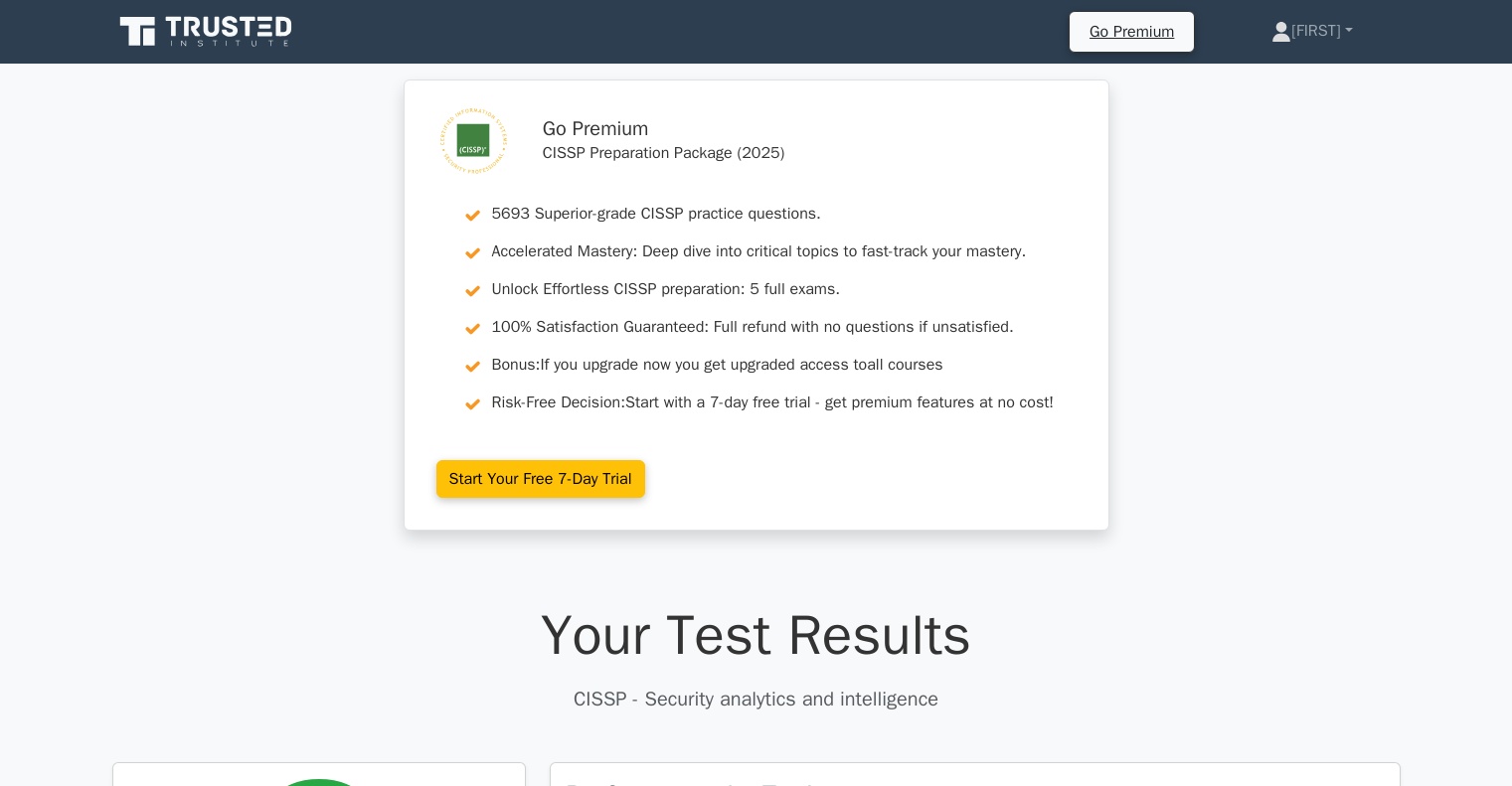 scroll, scrollTop: 0, scrollLeft: 0, axis: both 